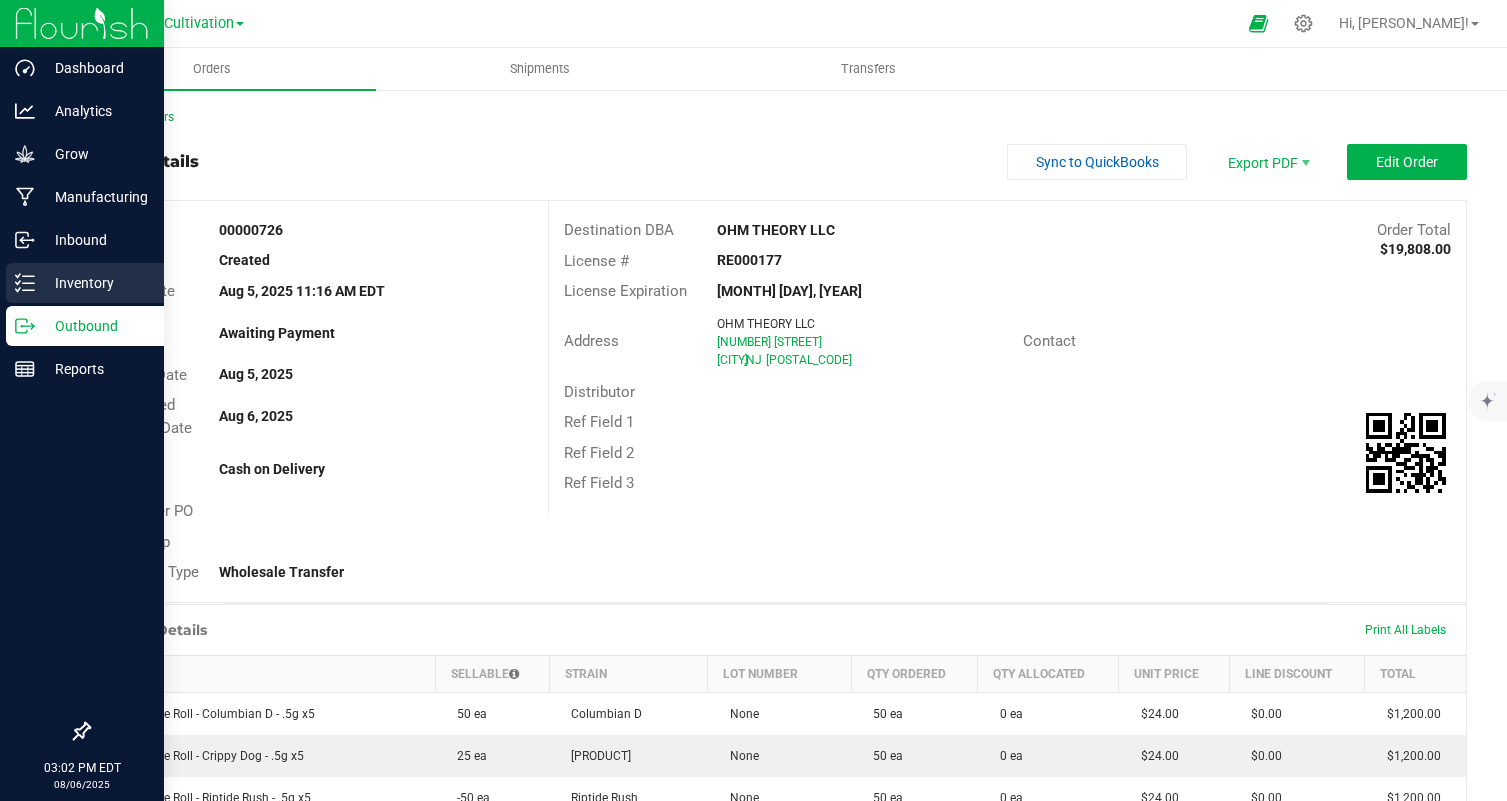 scroll, scrollTop: 0, scrollLeft: 0, axis: both 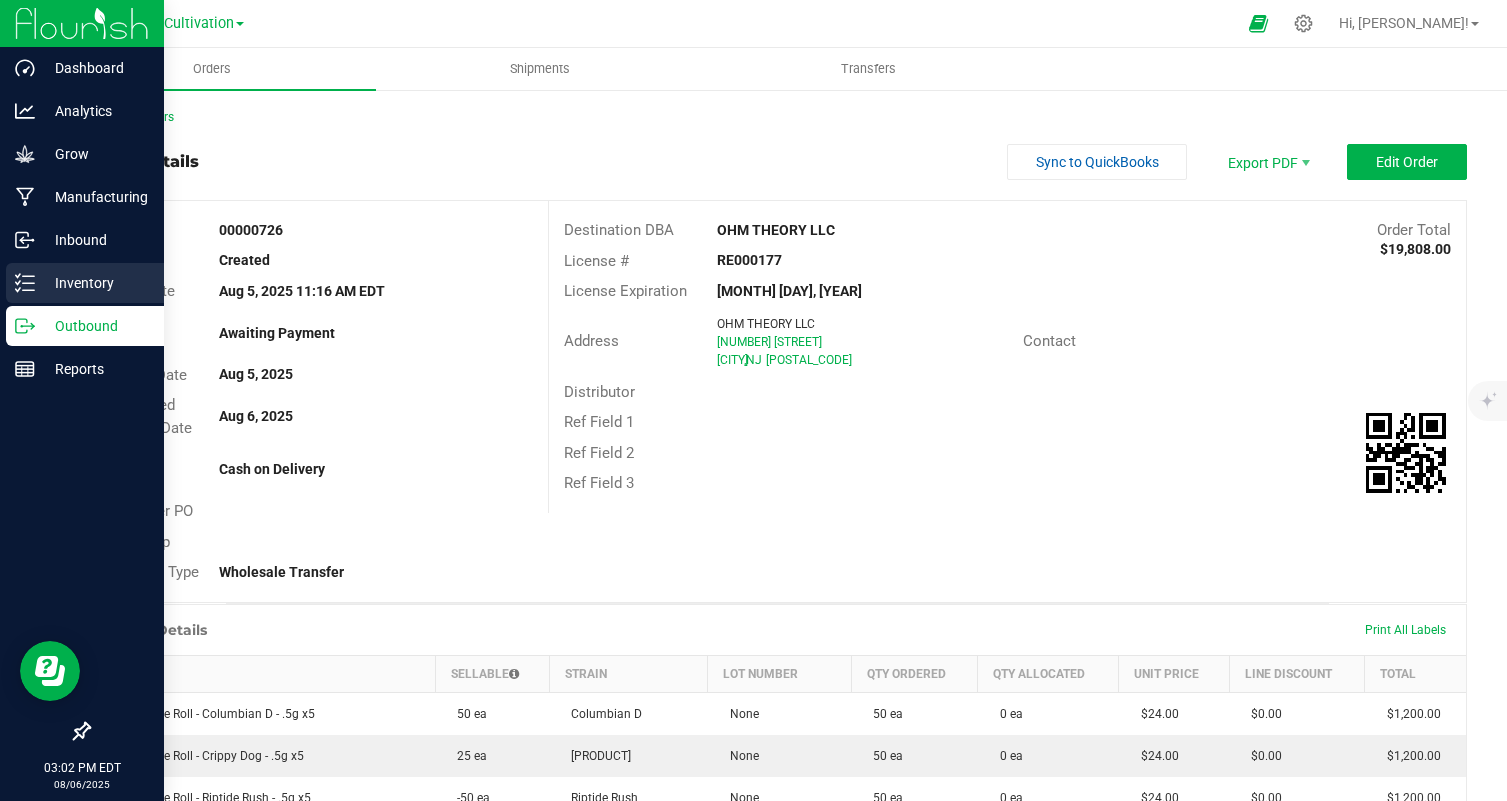 click on "Inventory" at bounding box center [95, 283] 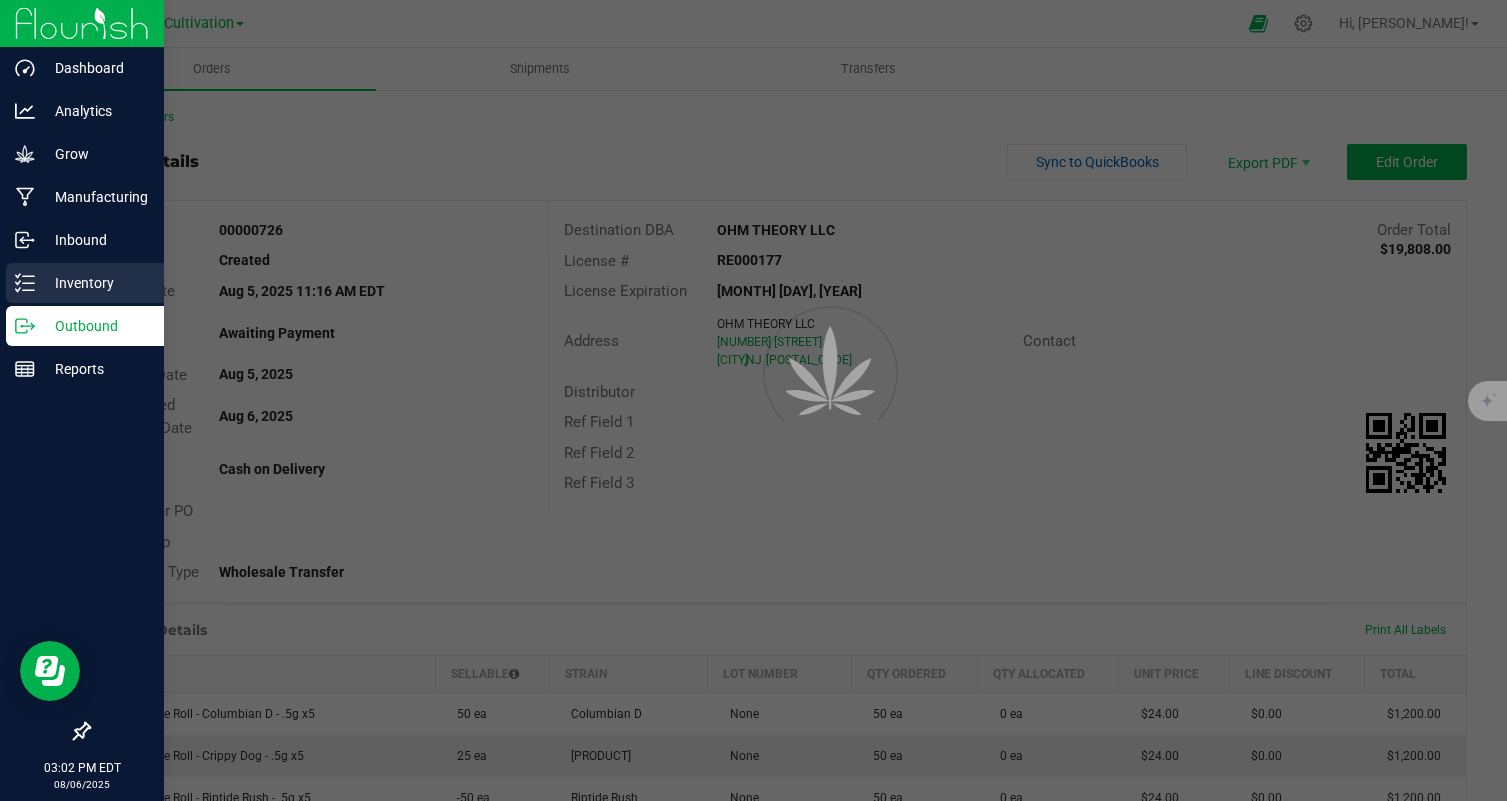 click on "Inventory" at bounding box center [95, 283] 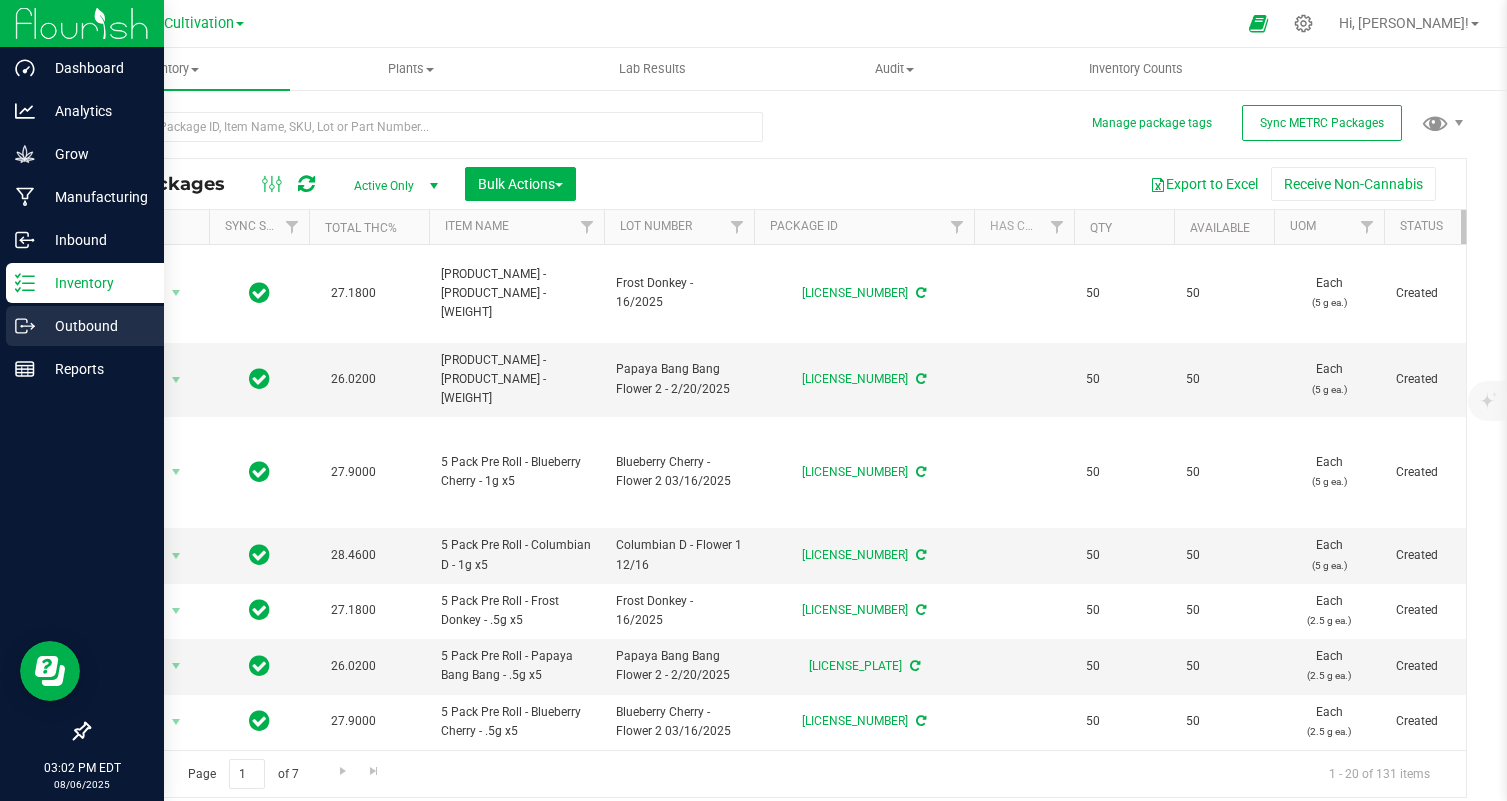 click on "Outbound" at bounding box center (95, 326) 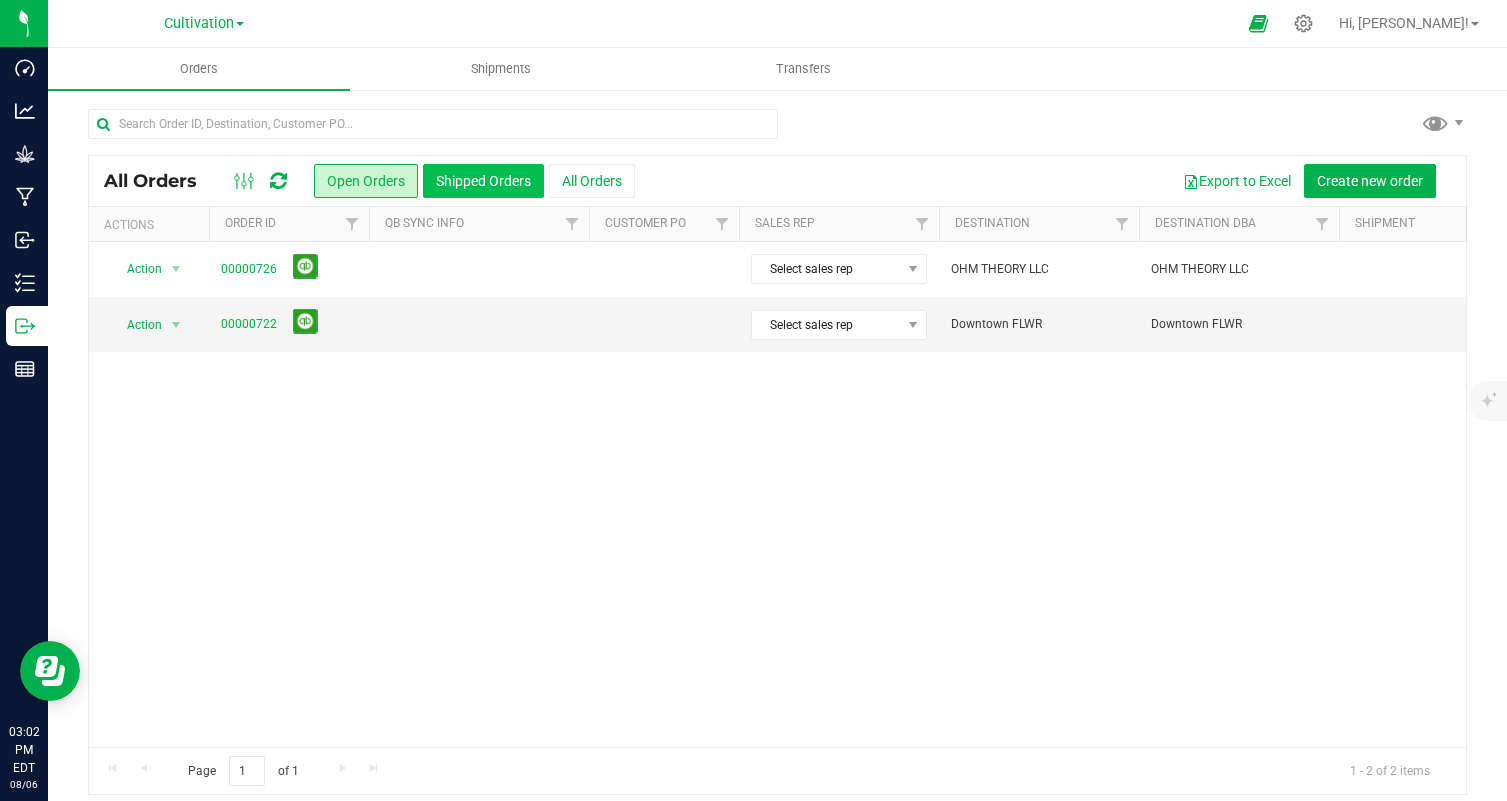 click on "Shipped Orders" at bounding box center [483, 181] 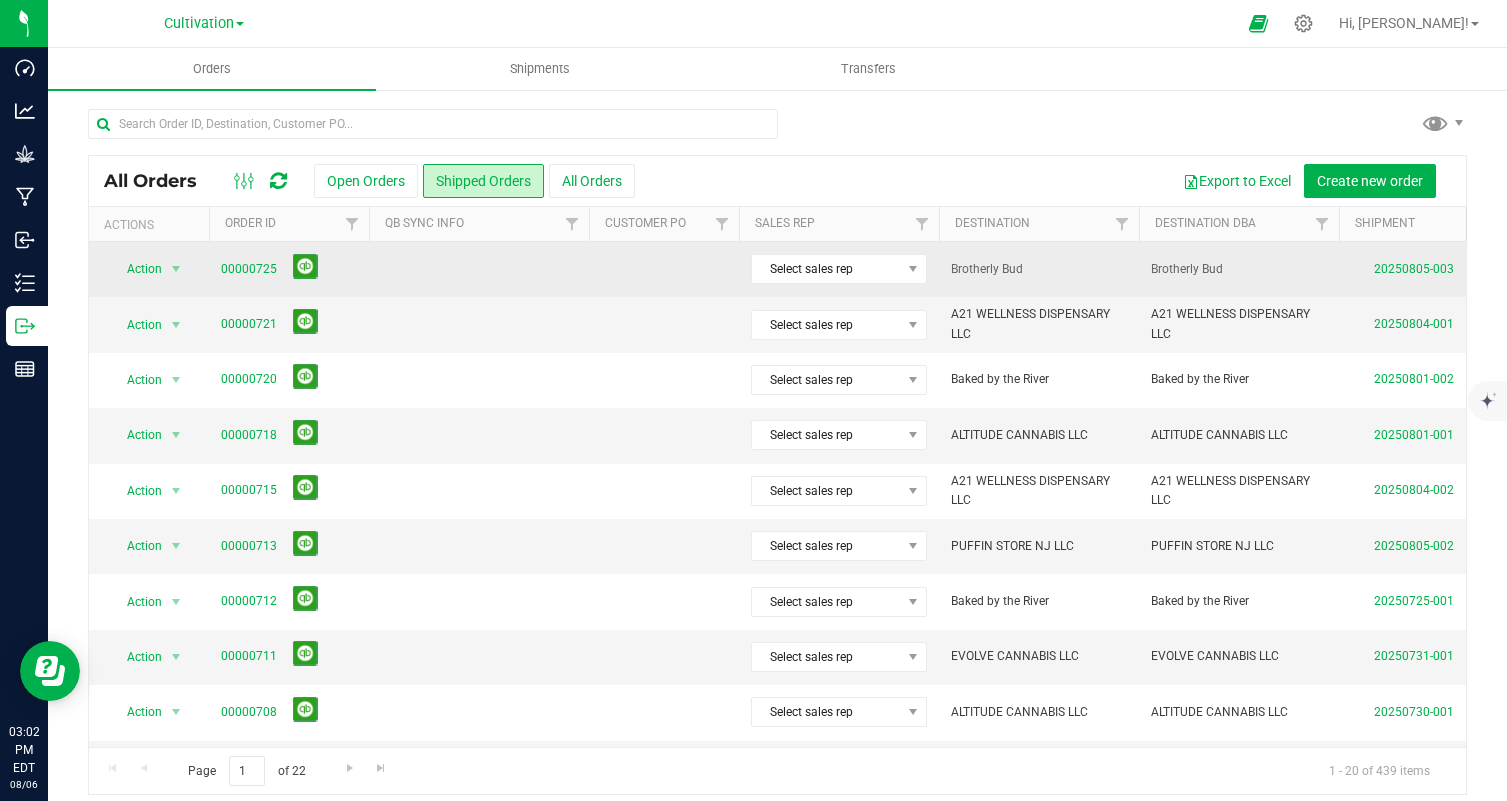 scroll, scrollTop: 0, scrollLeft: 70, axis: horizontal 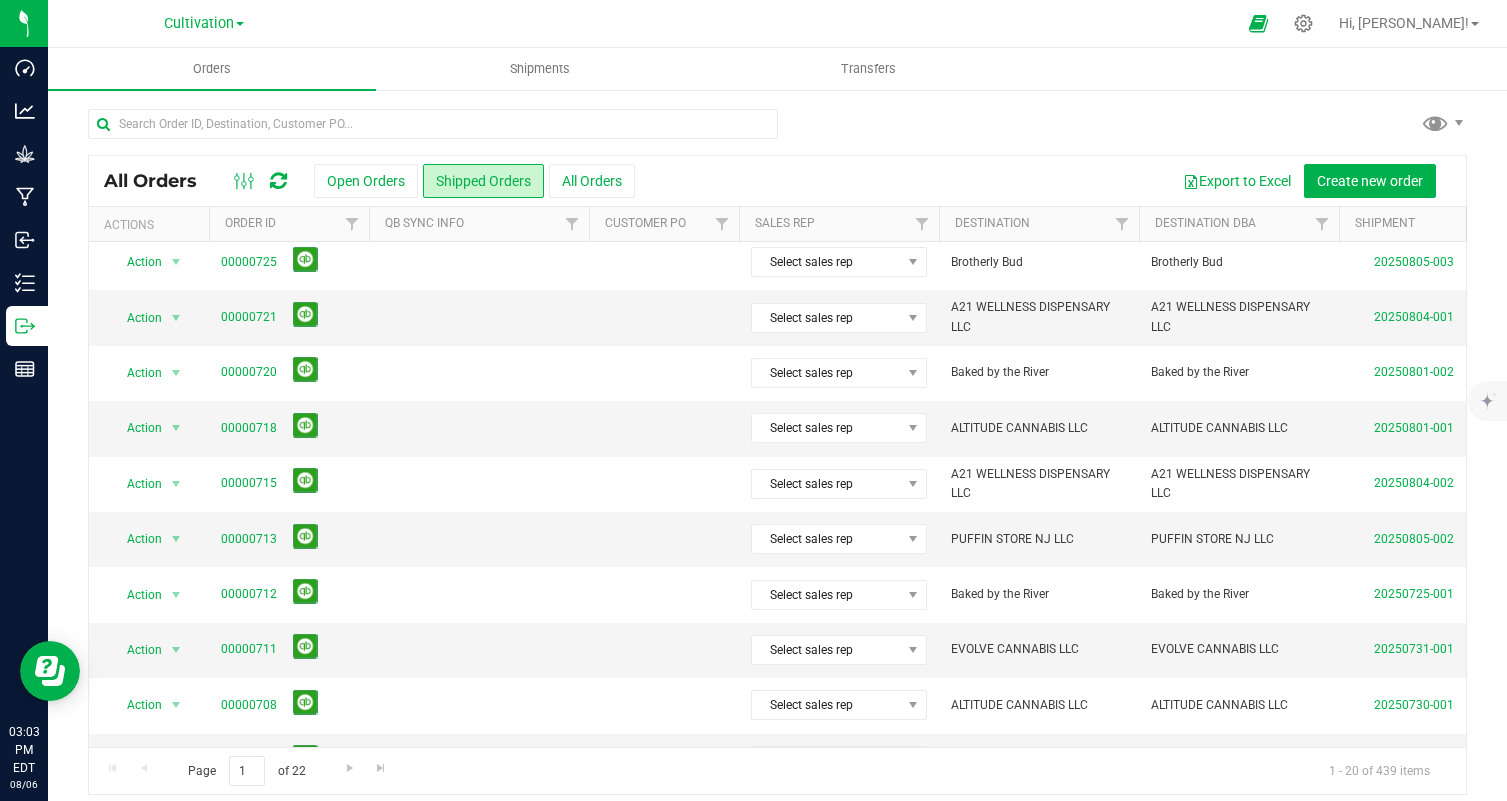 click on "All Orders" at bounding box center [206, 181] 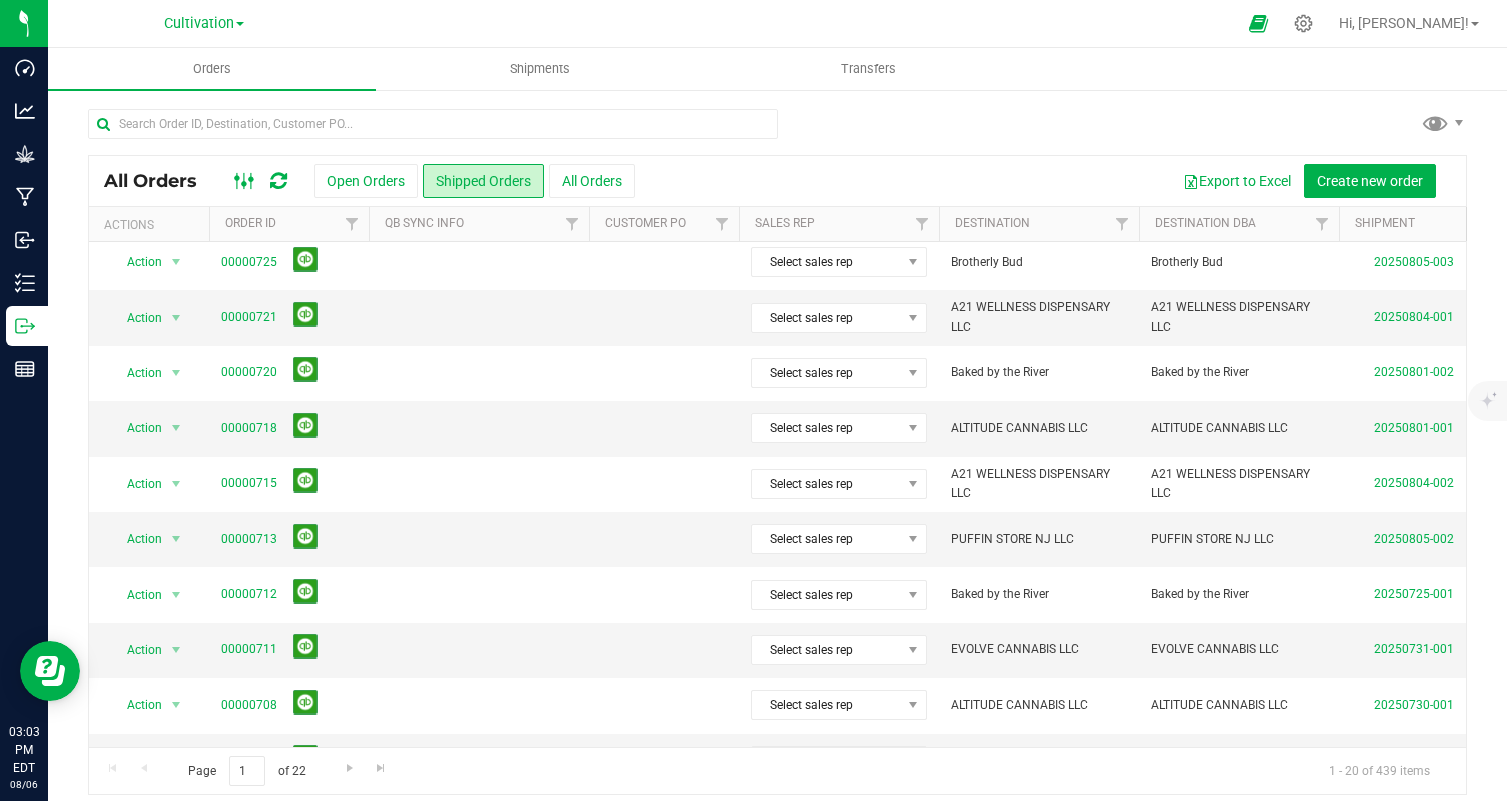 click 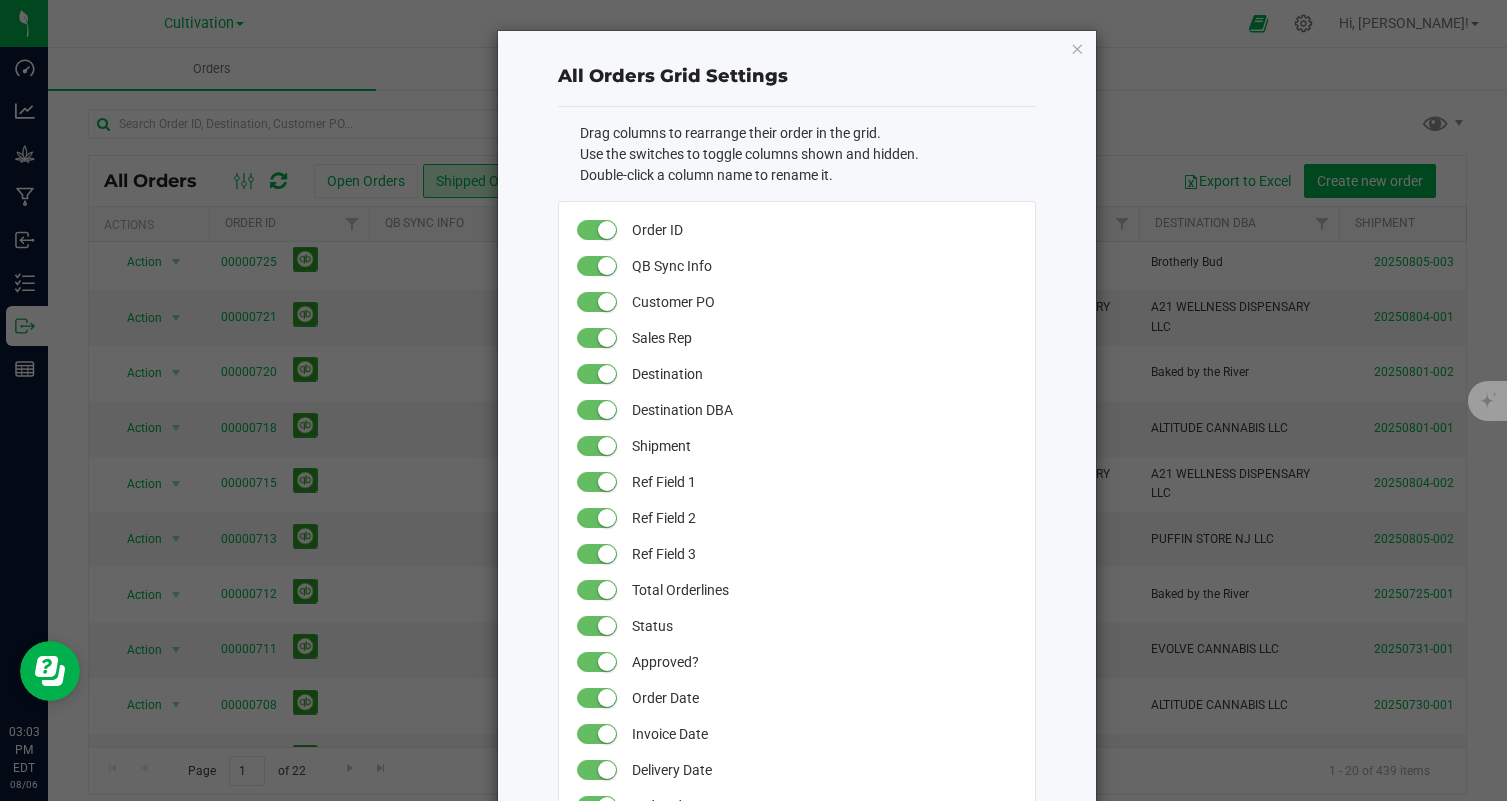 click on "Destination DBA" 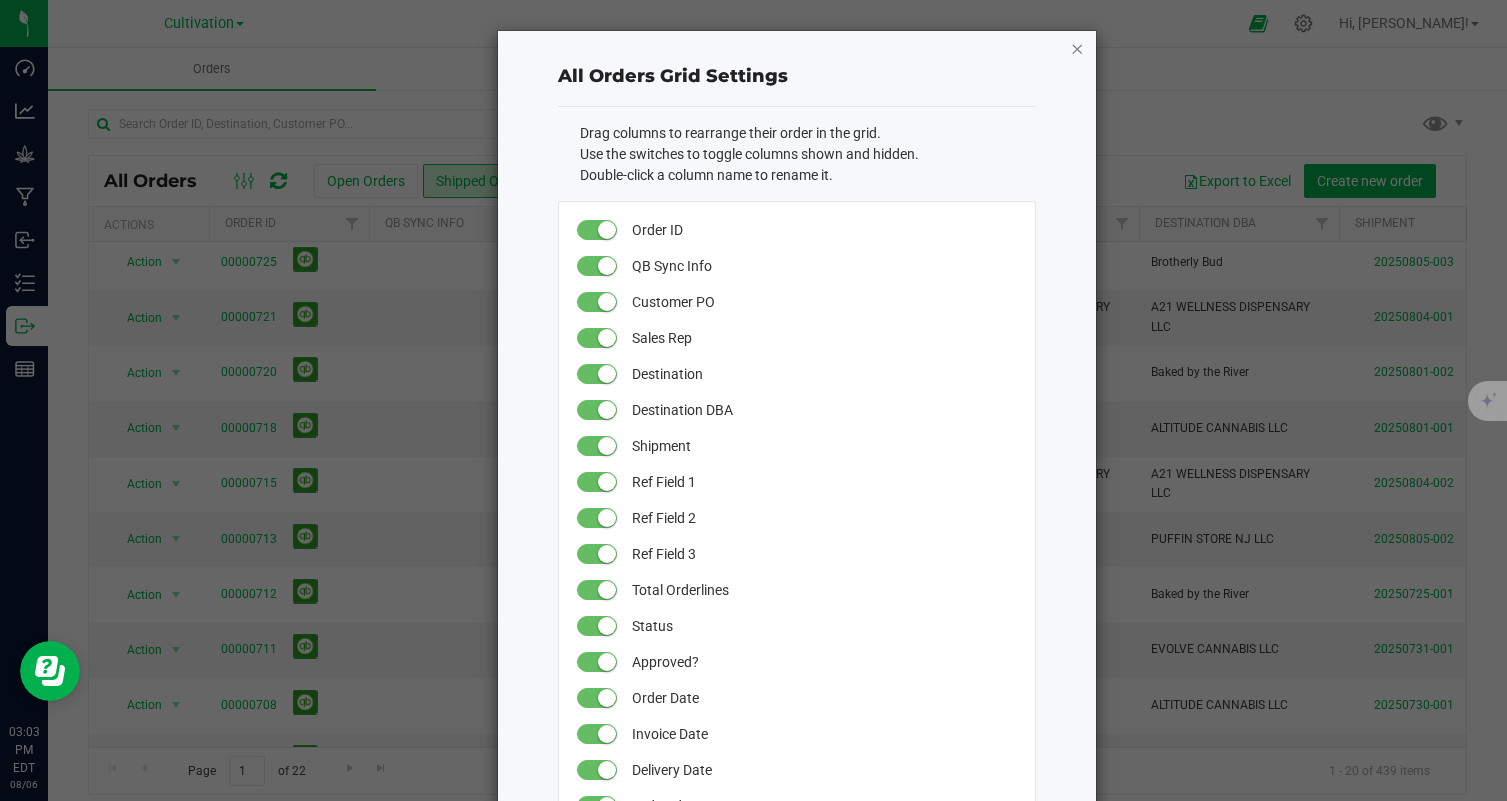 click 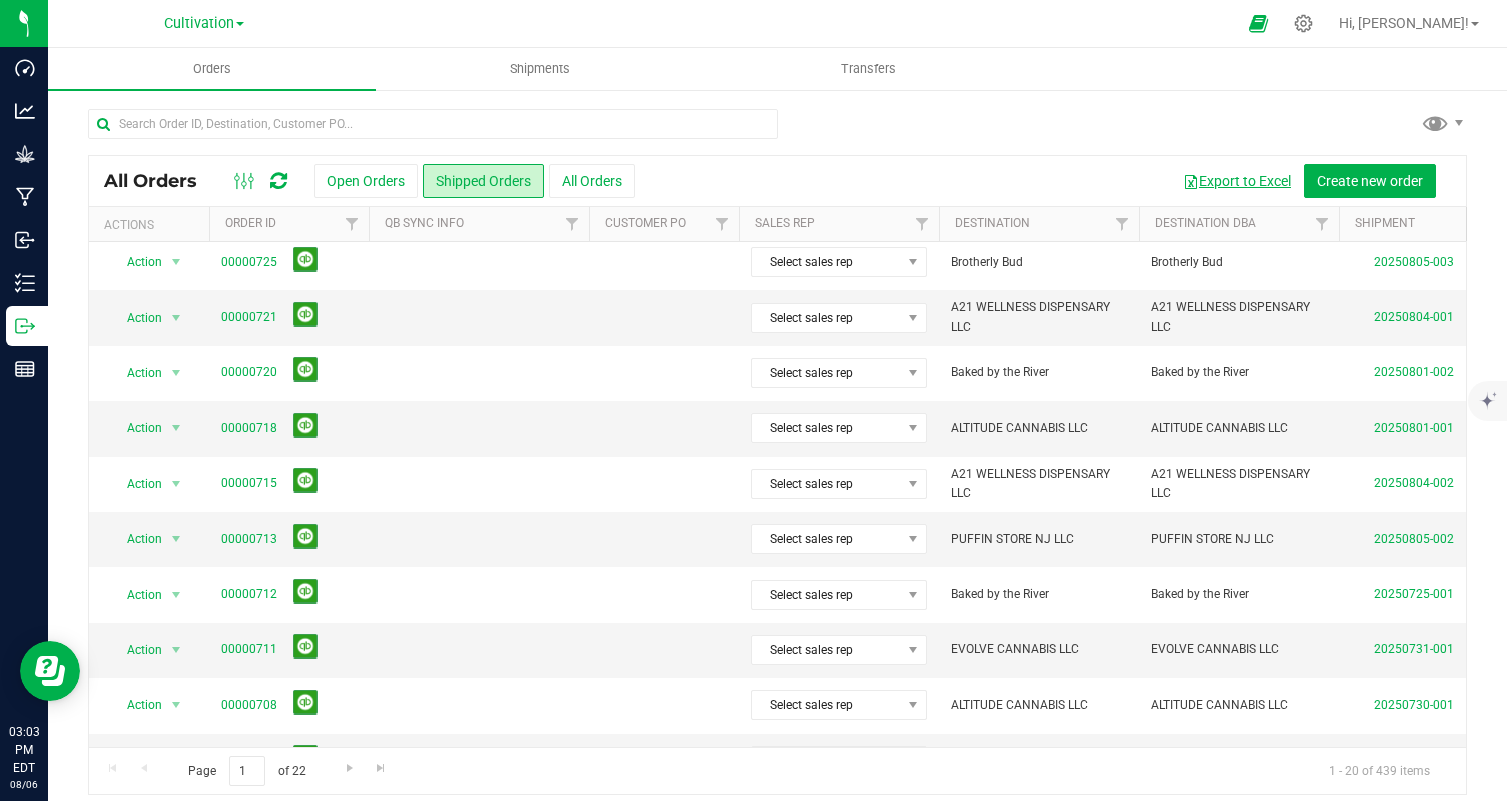 click on "Export to Excel" at bounding box center (1237, 181) 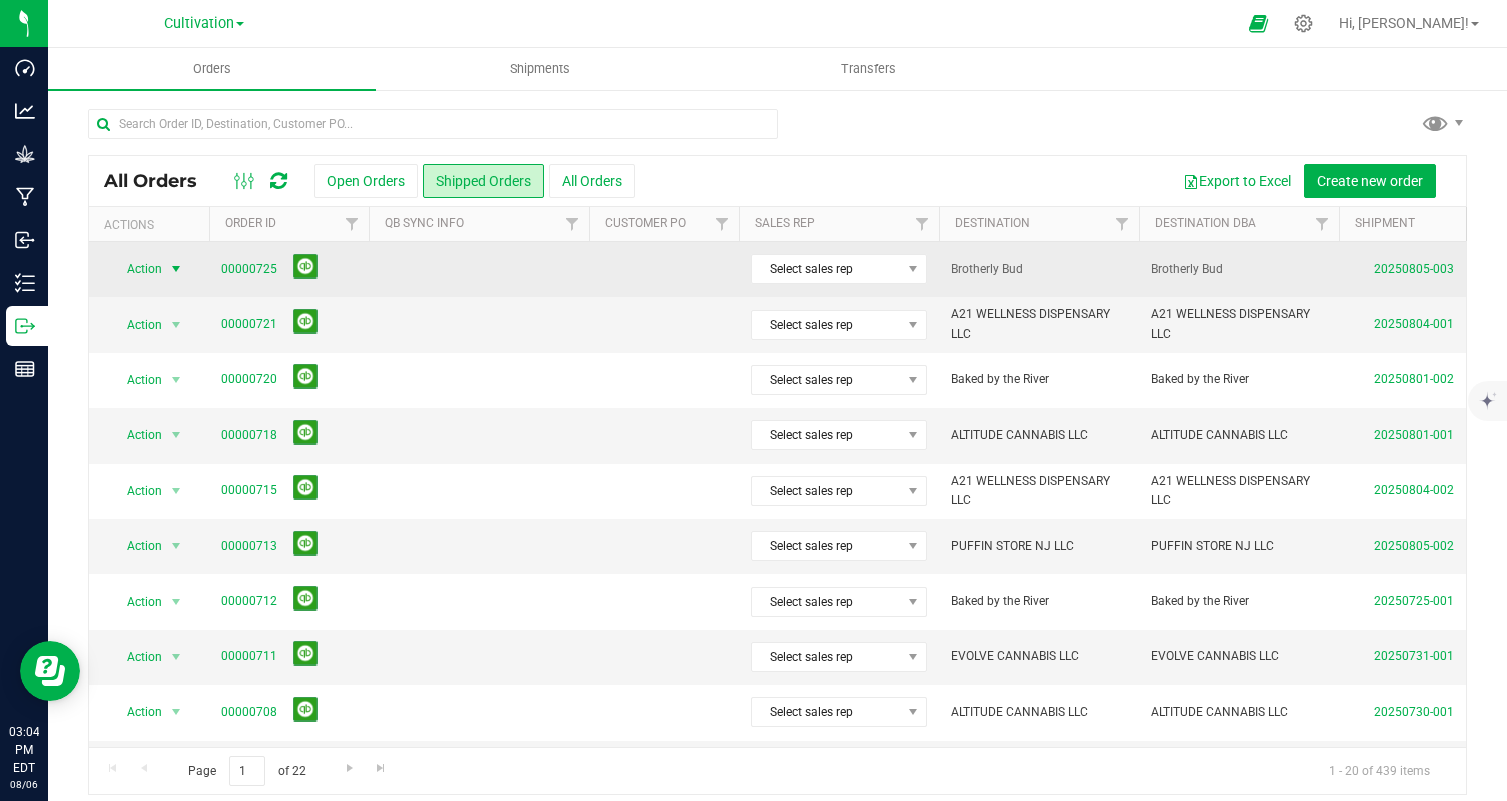 click at bounding box center (176, 269) 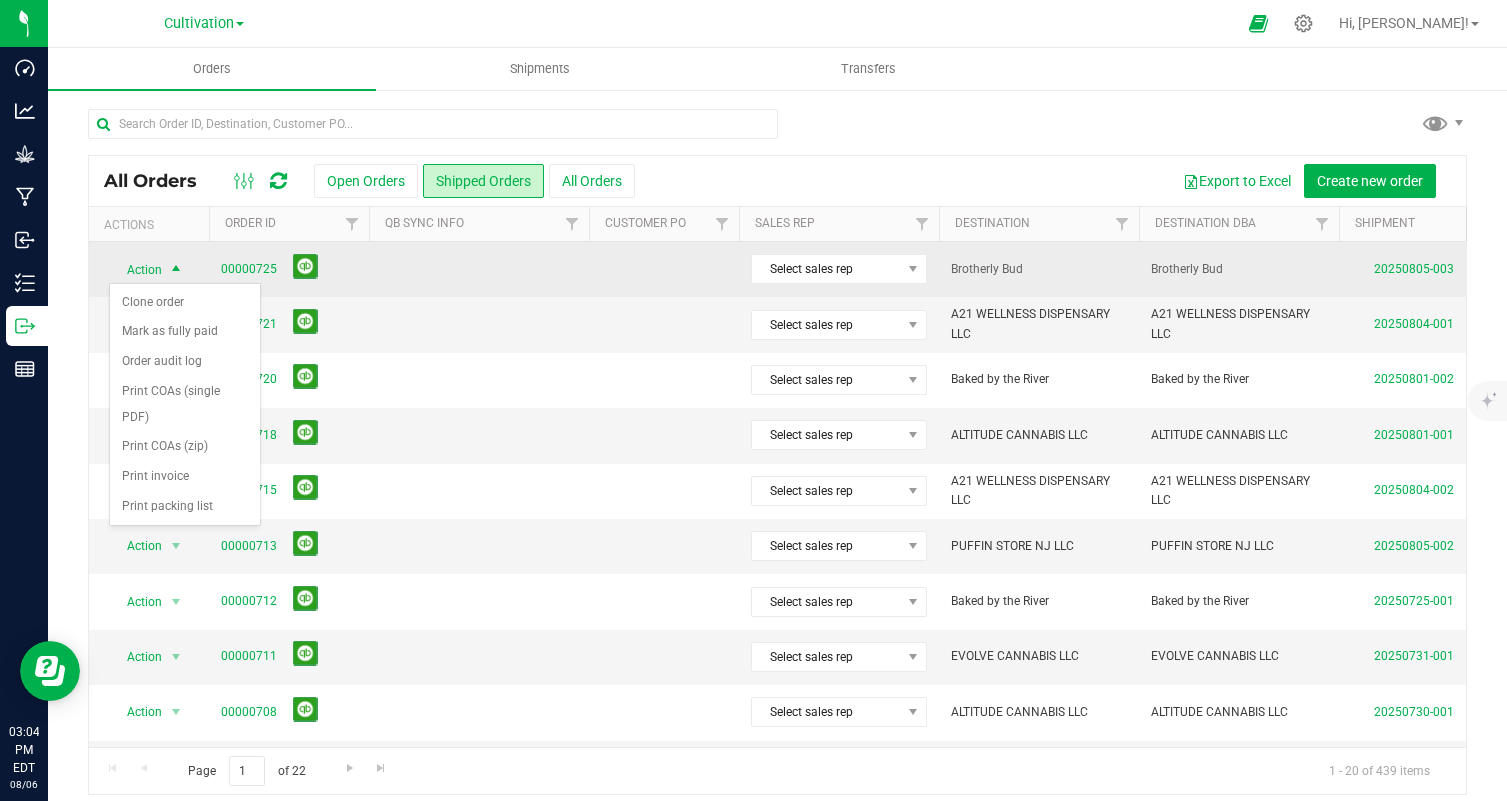 click on "Action" at bounding box center (136, 270) 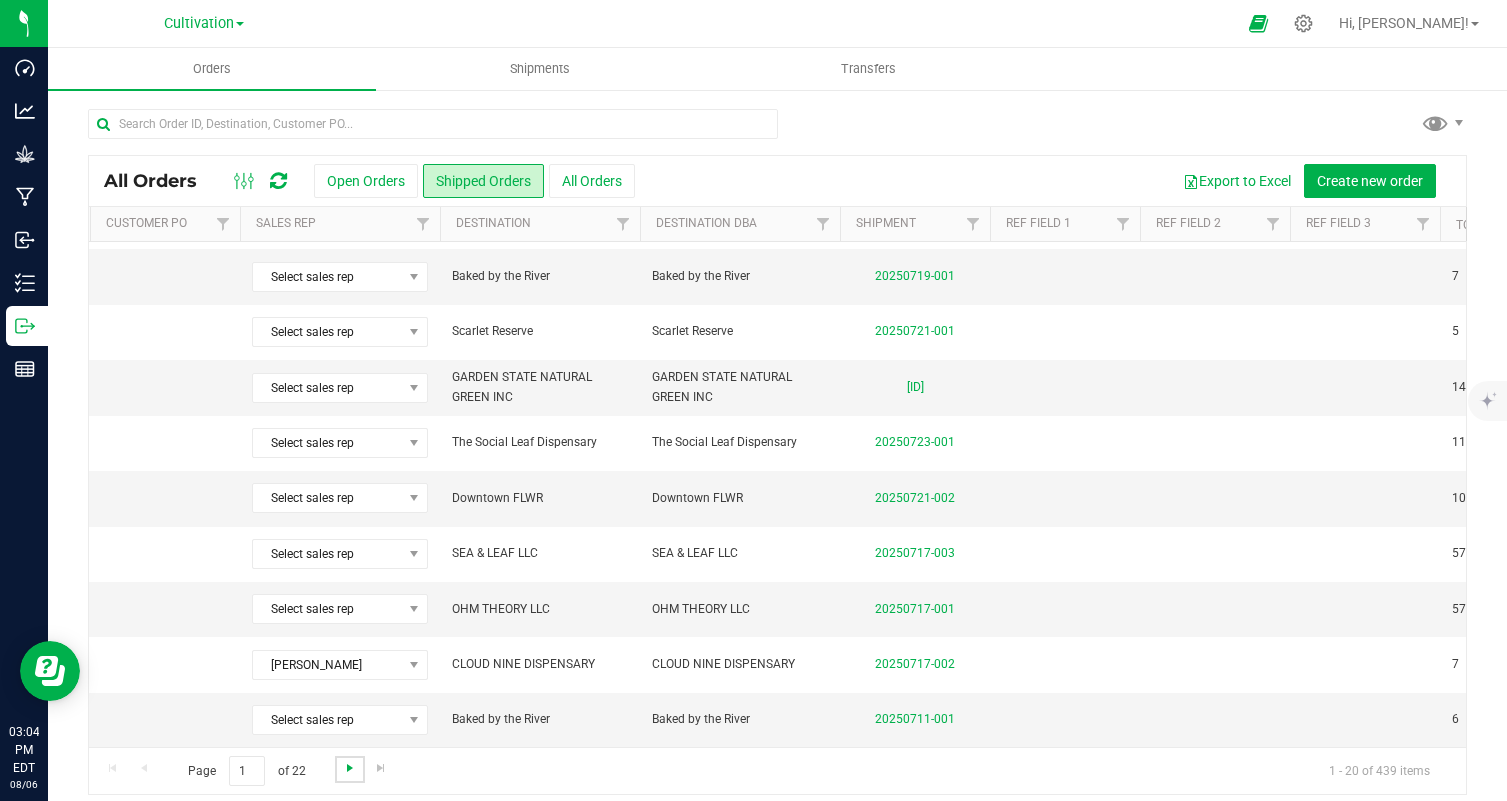 click at bounding box center [350, 768] 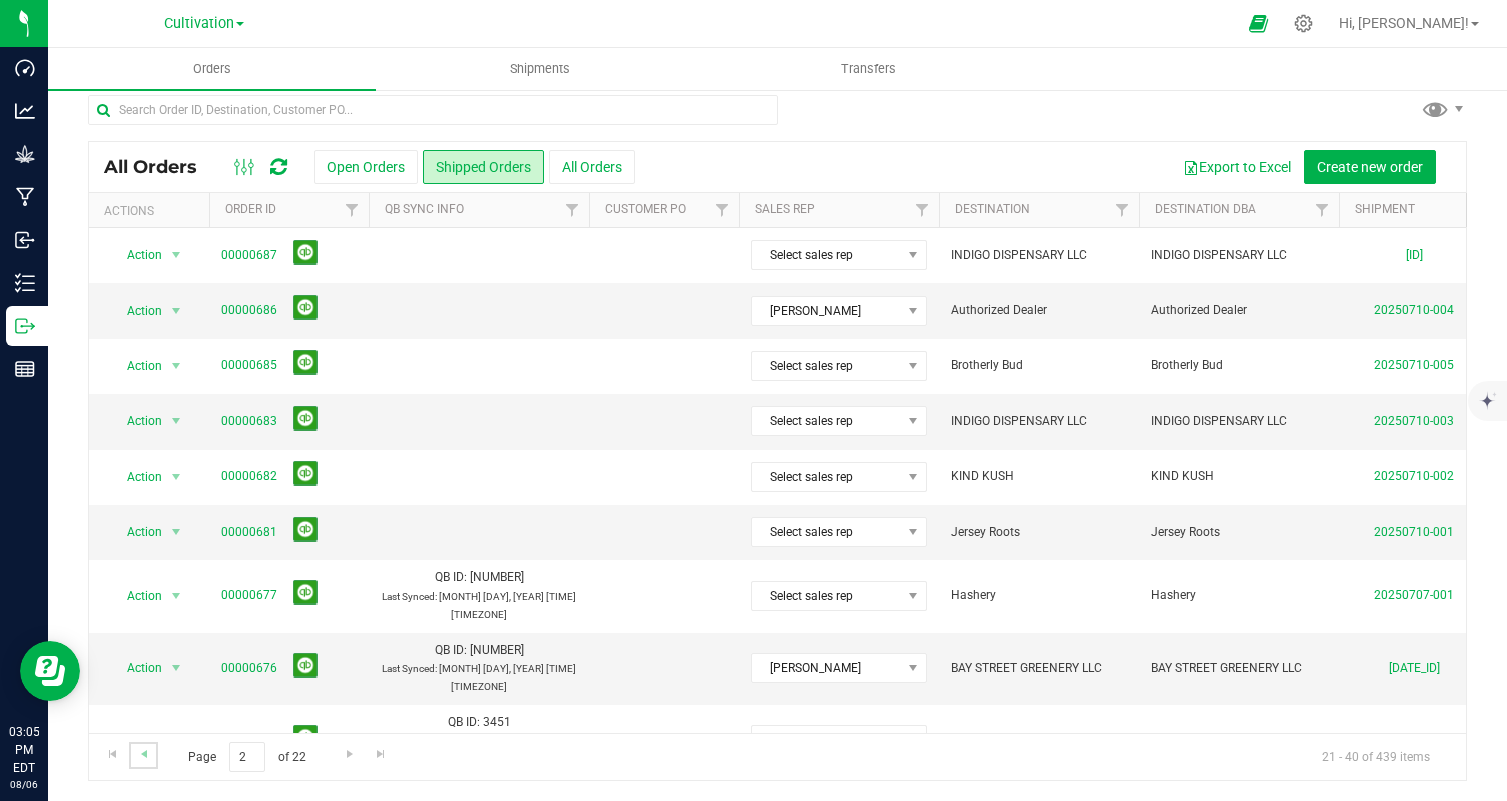 click at bounding box center [143, 755] 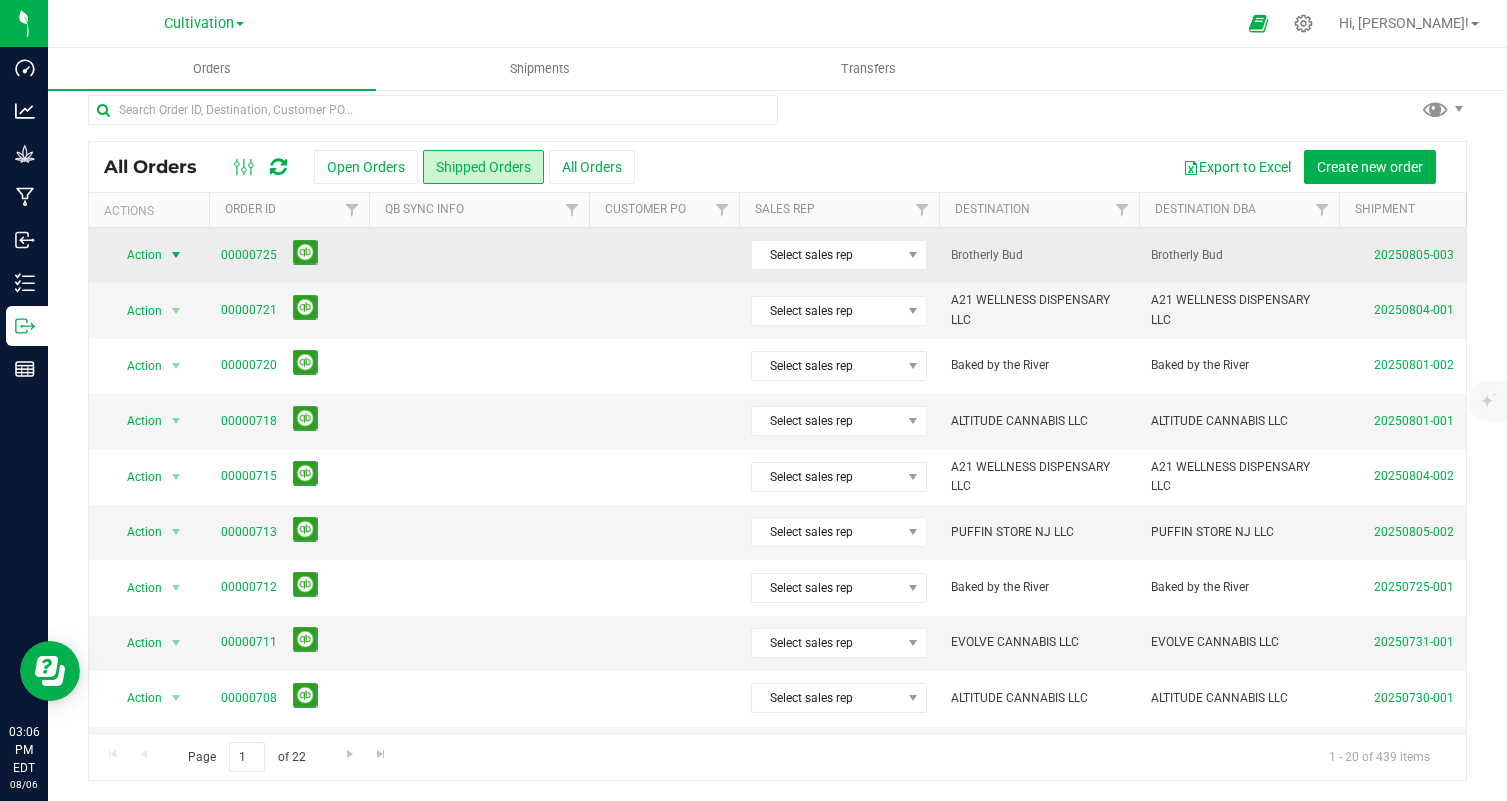 click on "Action" at bounding box center (136, 255) 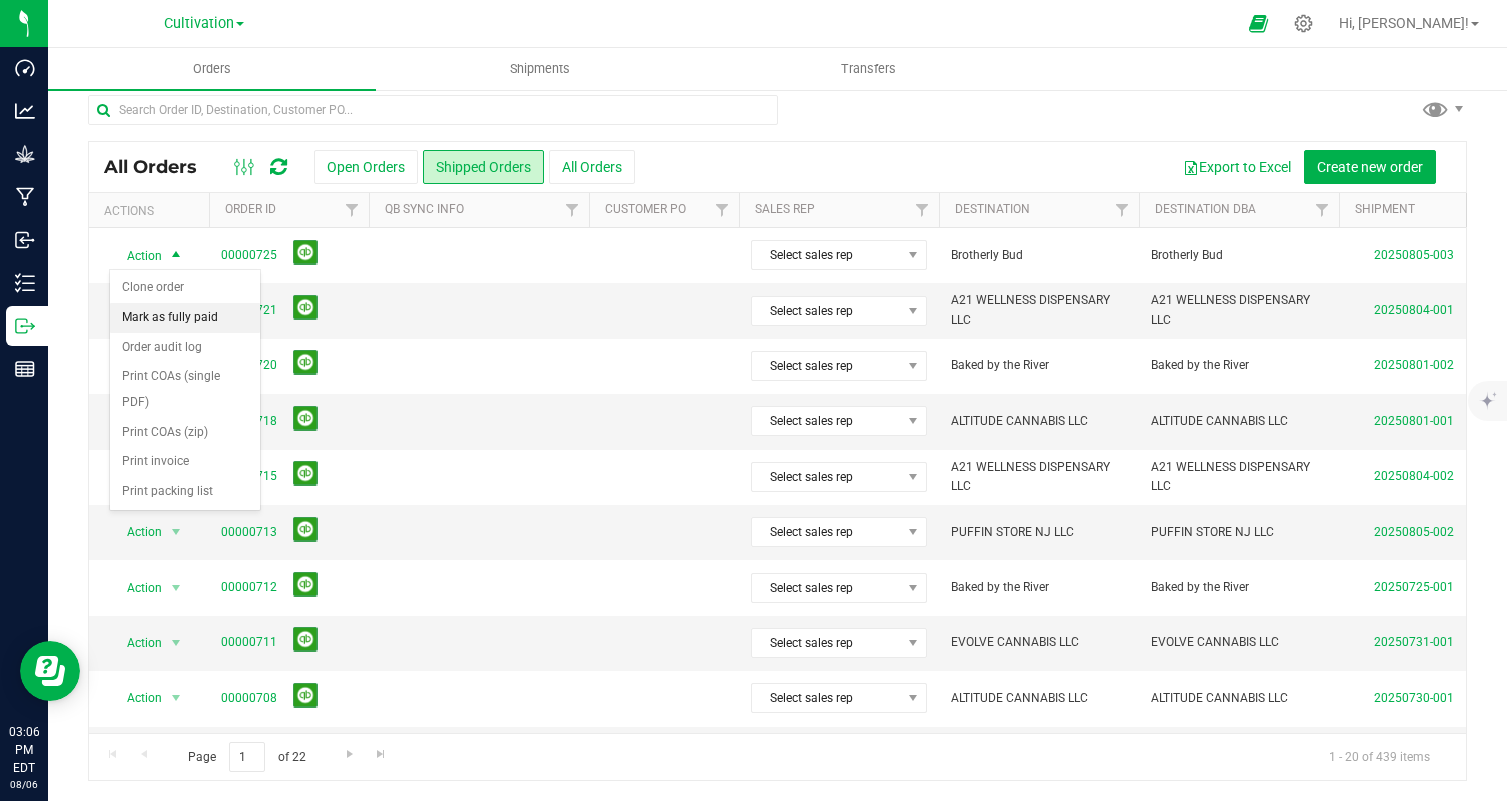 click on "Mark as fully paid" at bounding box center (185, 318) 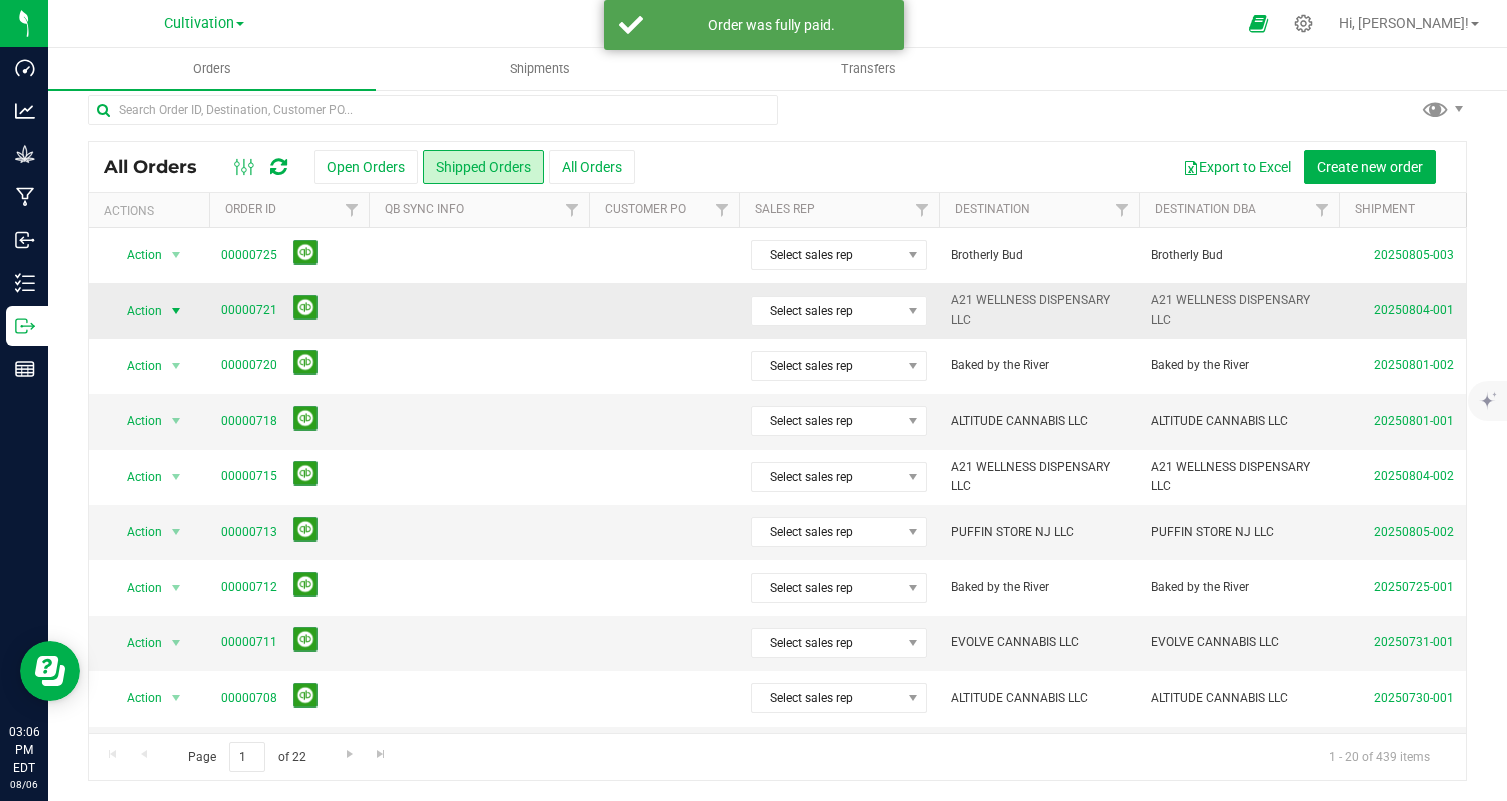 click on "Action" at bounding box center [136, 311] 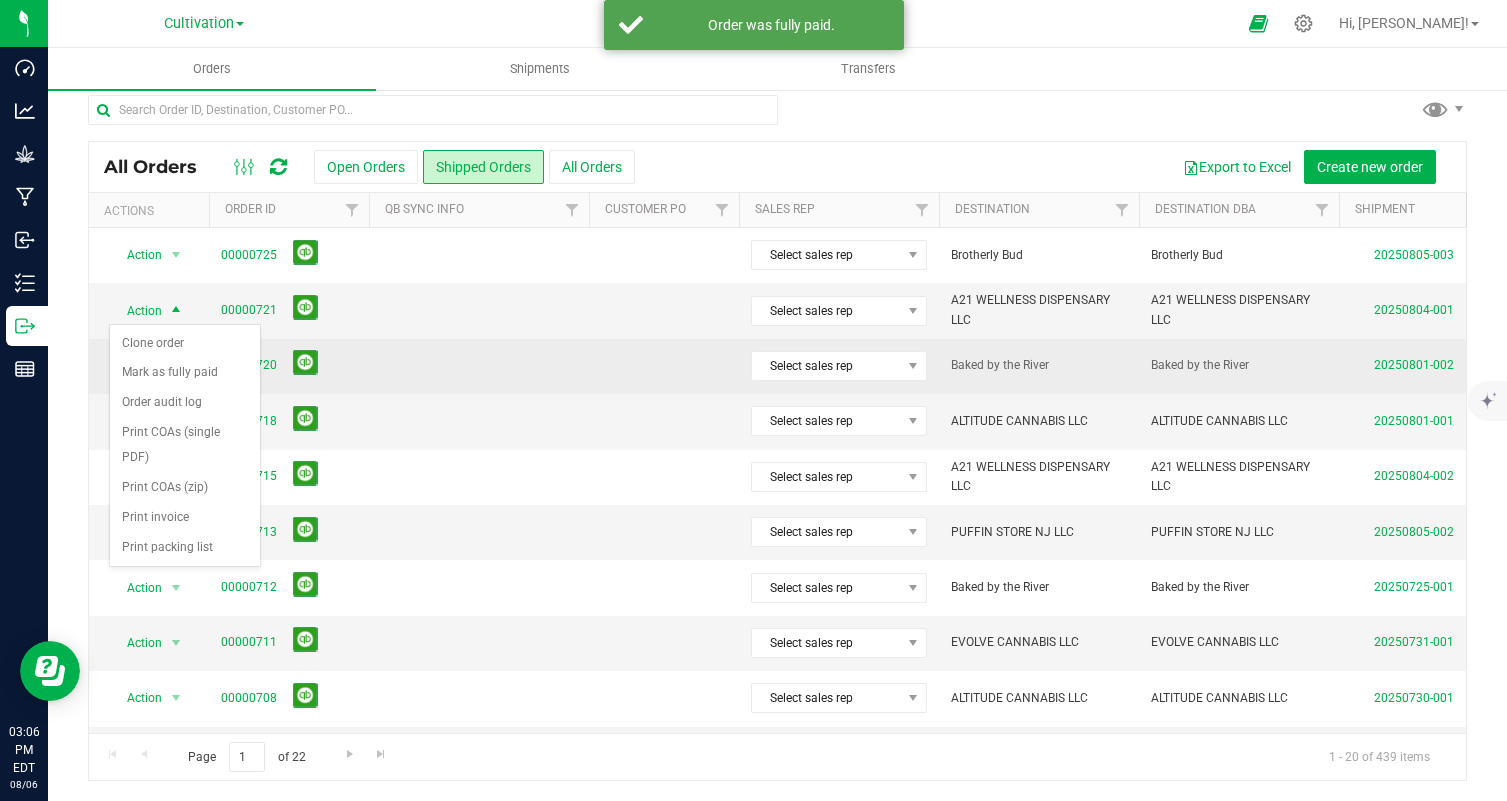click at bounding box center (479, 366) 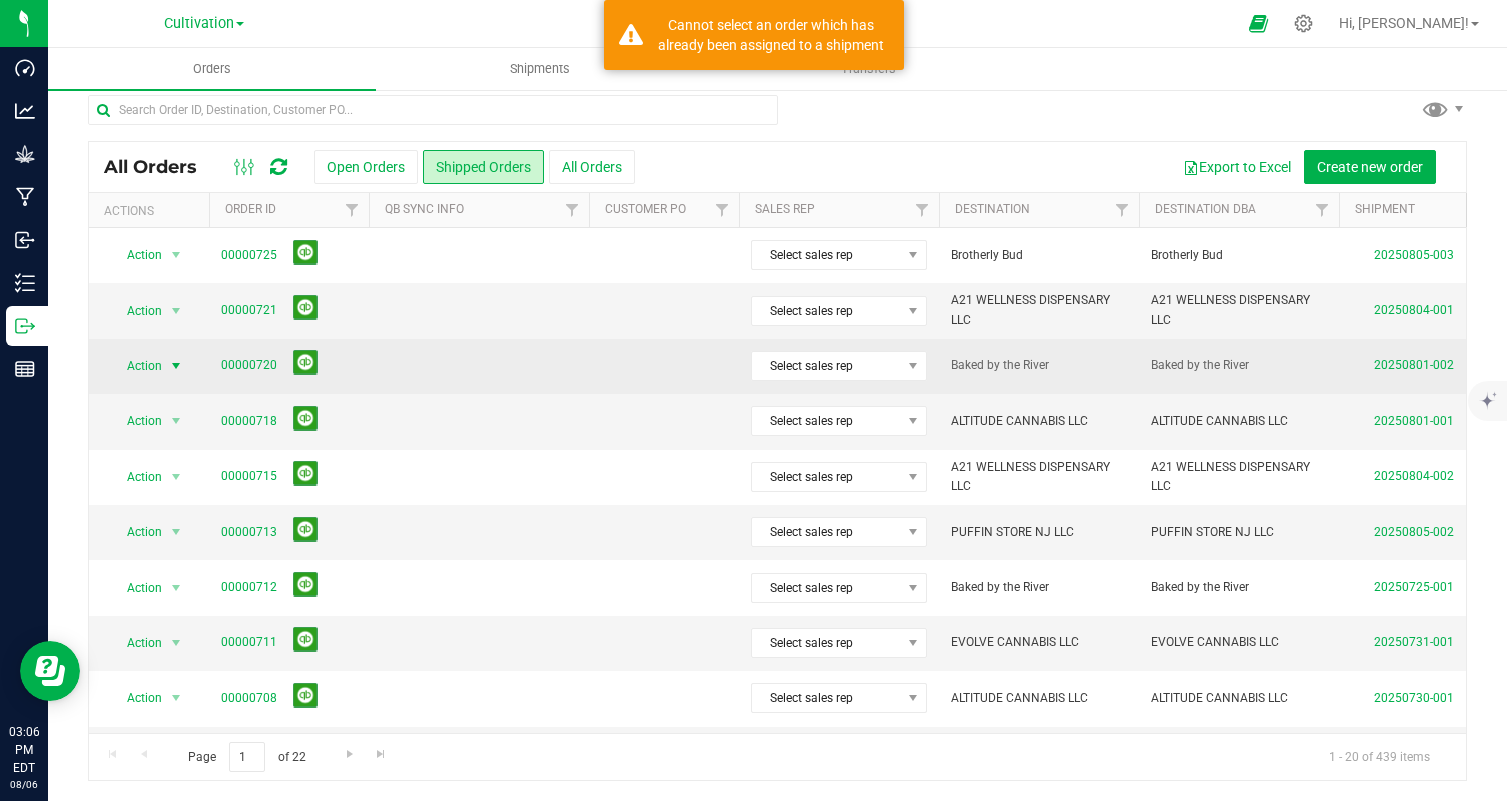 click on "Action" at bounding box center (136, 366) 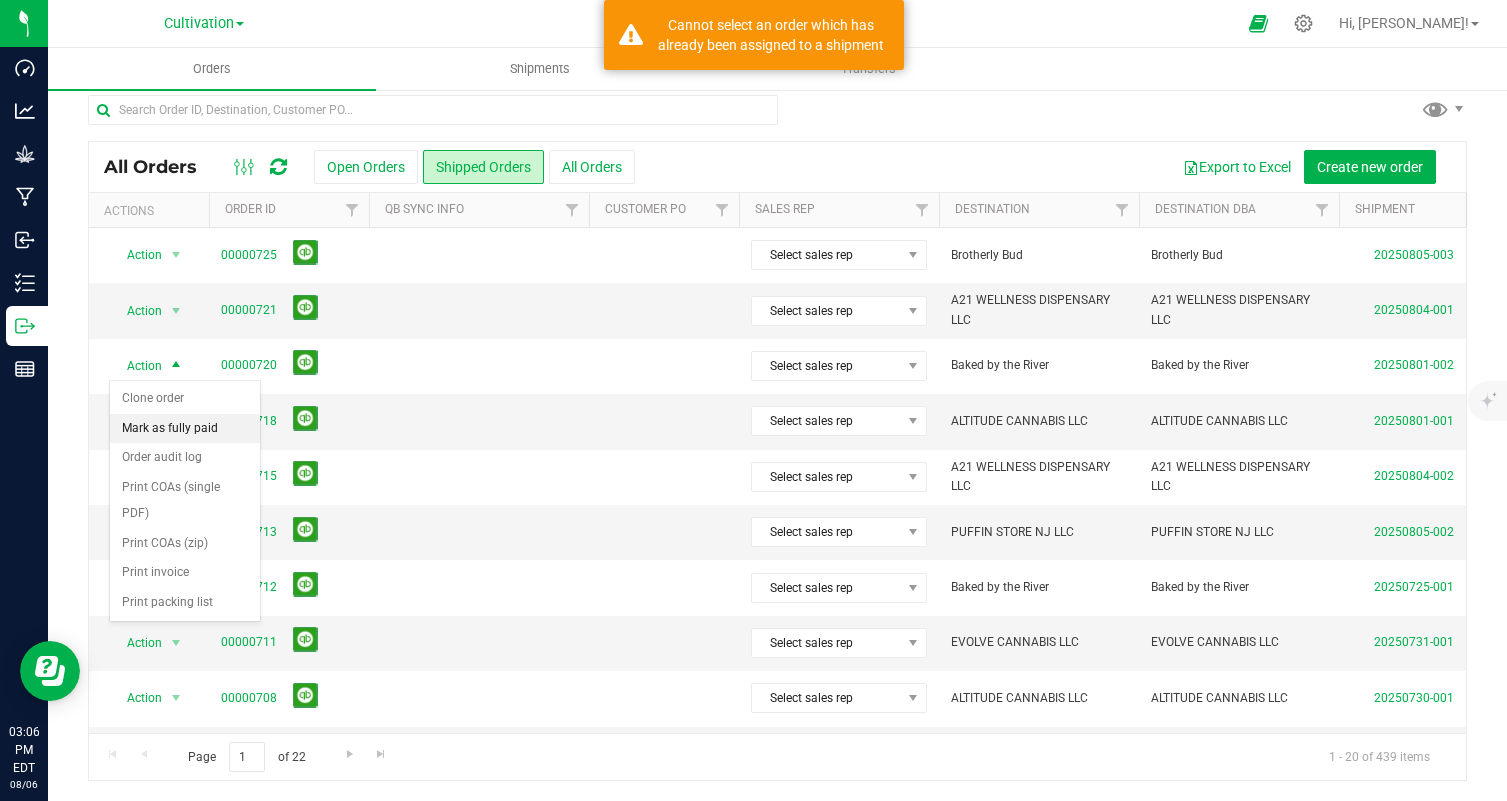 click on "Mark as fully paid" at bounding box center (185, 429) 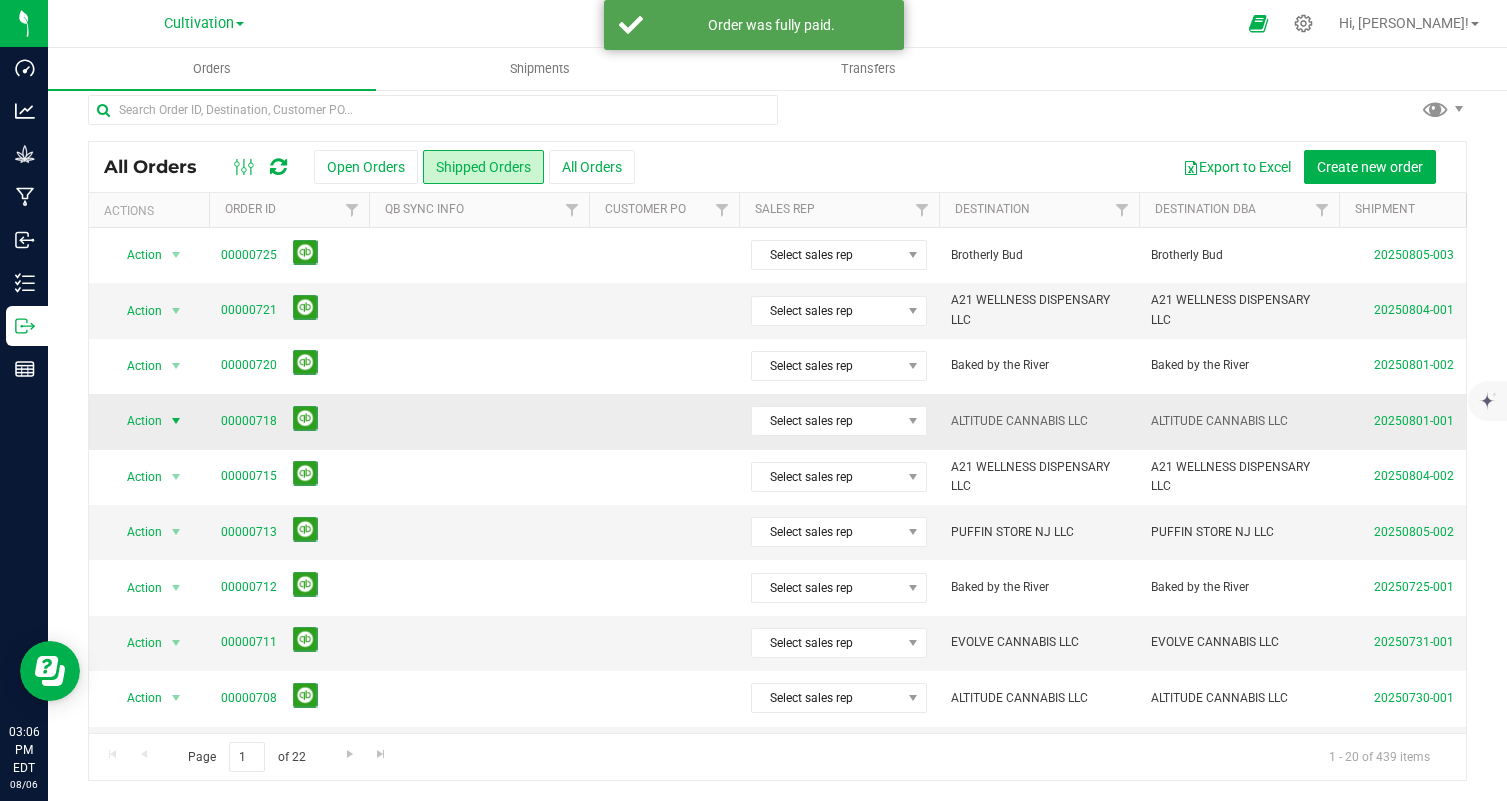 click on "Action" at bounding box center [136, 421] 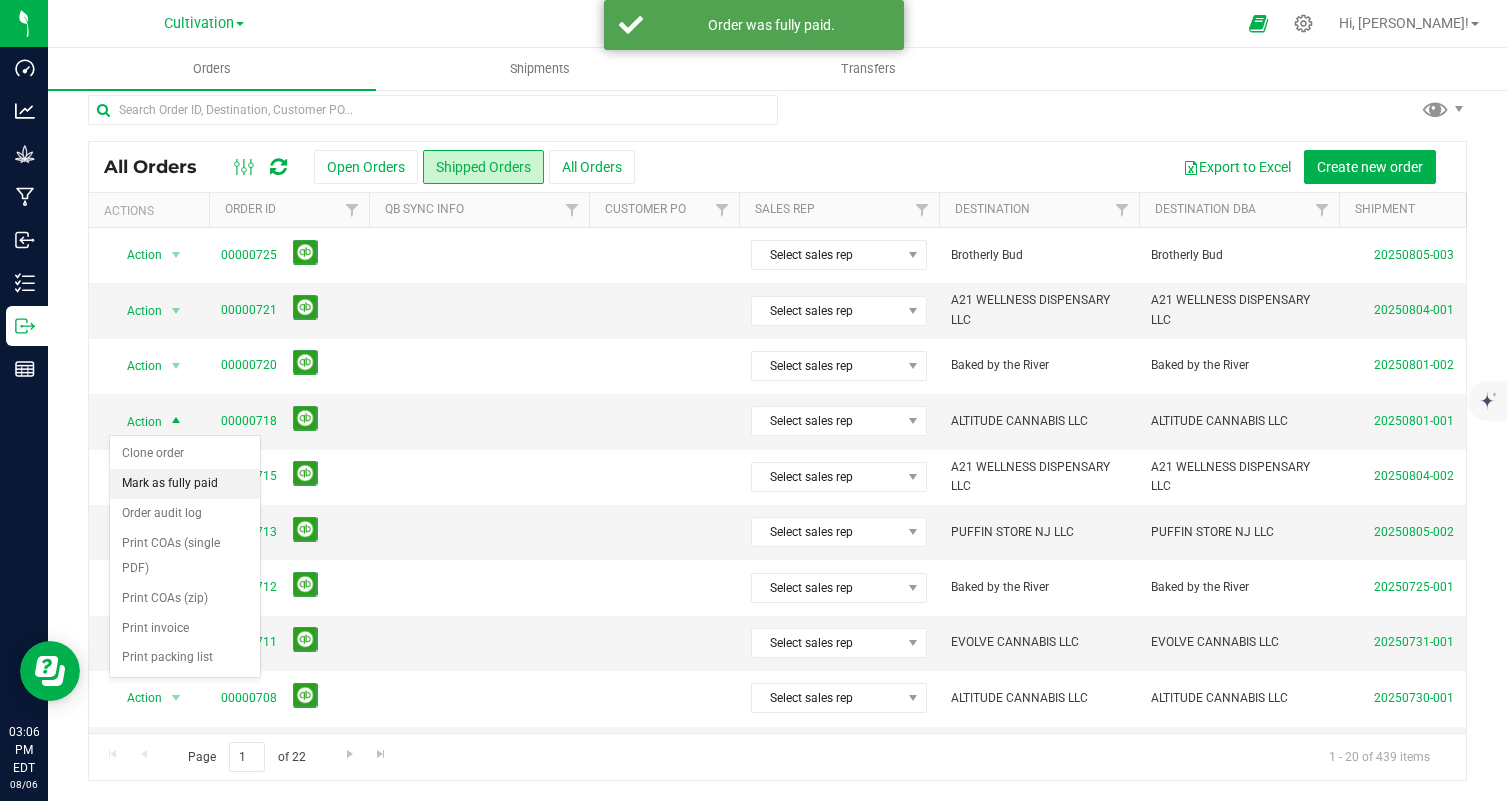 click on "Mark as fully paid" at bounding box center (185, 484) 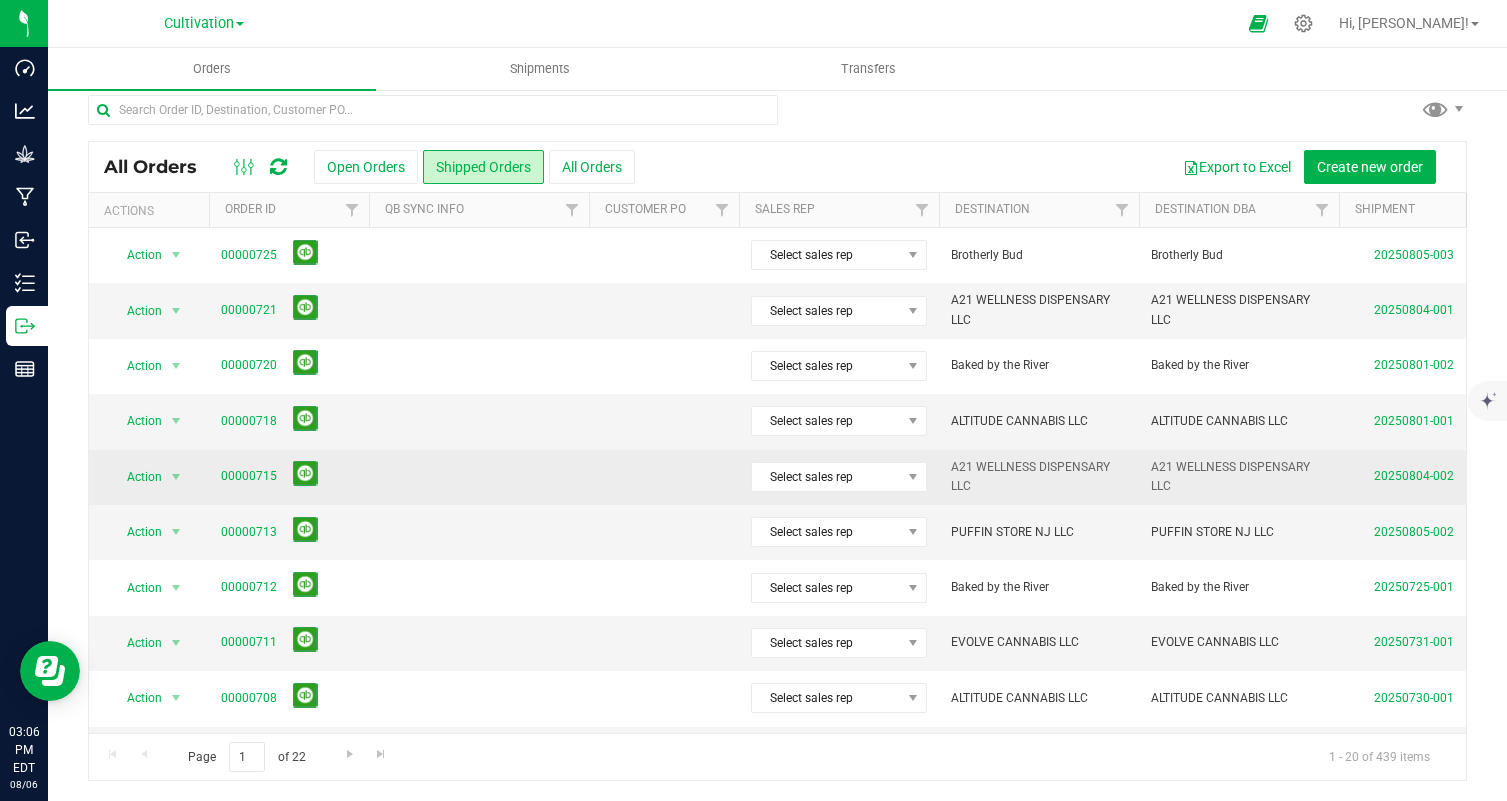 scroll, scrollTop: 0, scrollLeft: 96, axis: horizontal 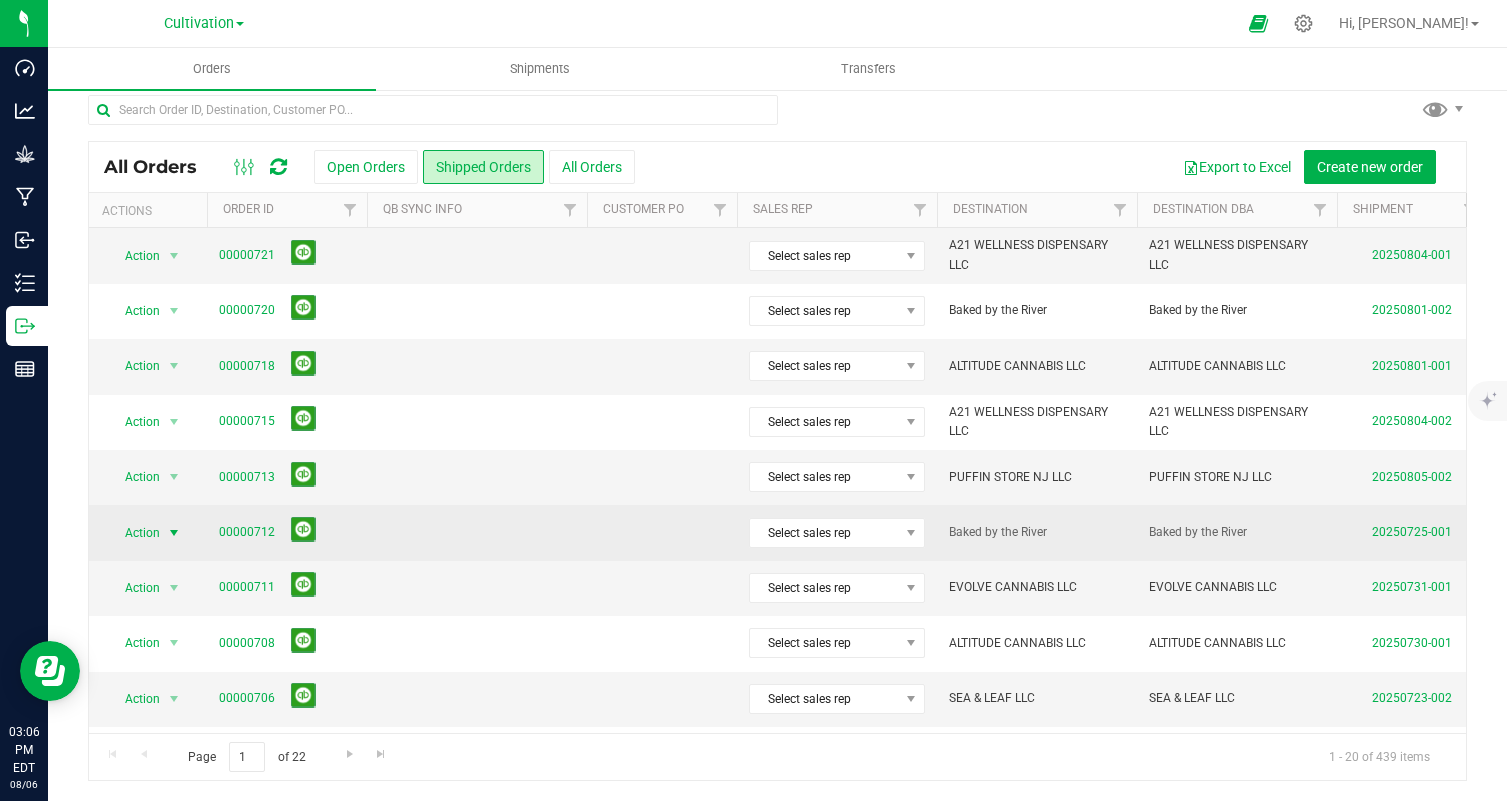 click on "Action" at bounding box center [134, 533] 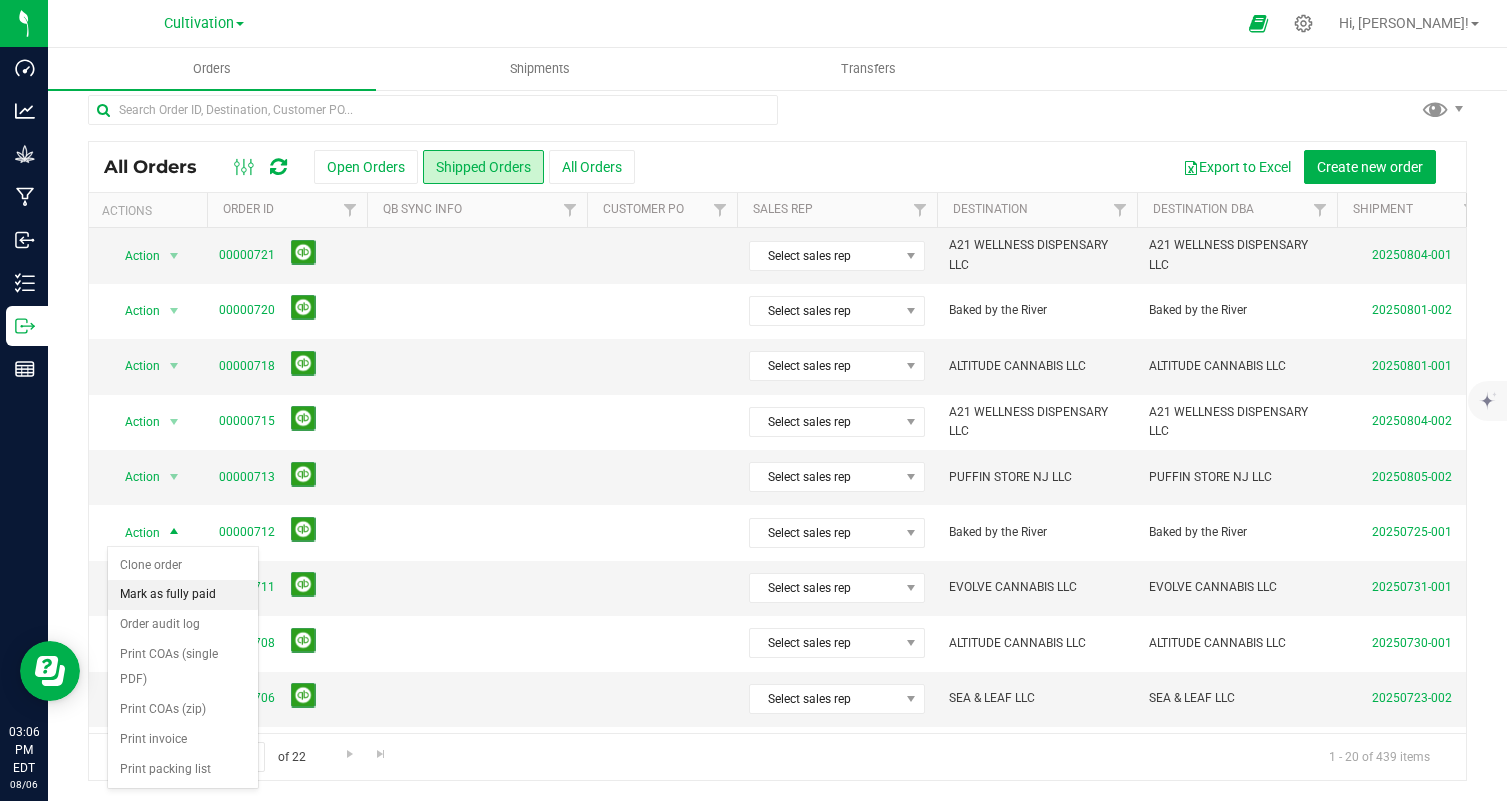 click on "Mark as fully paid" at bounding box center (183, 595) 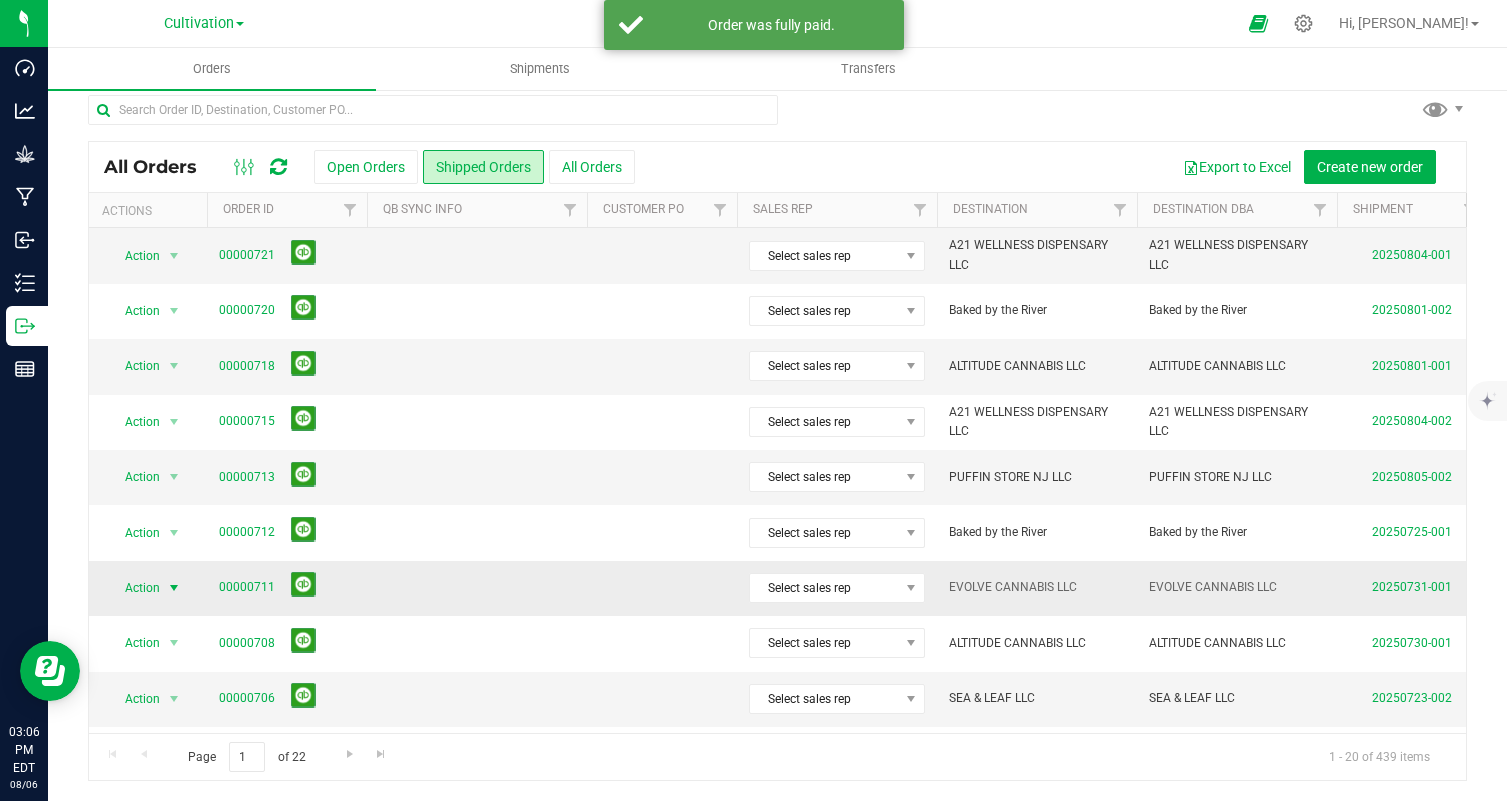 click on "Action" at bounding box center [134, 588] 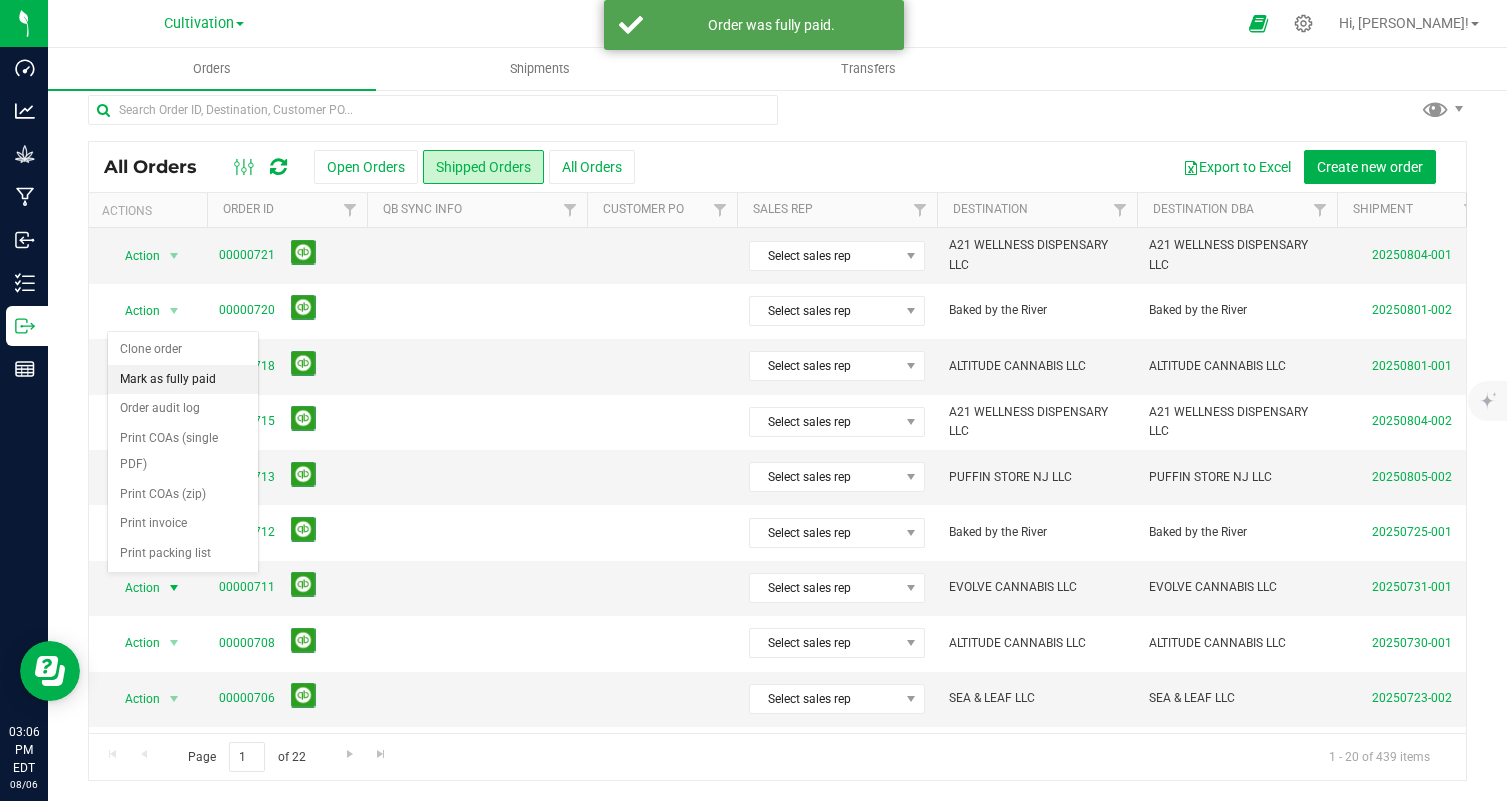 click on "Mark as fully paid" at bounding box center [183, 380] 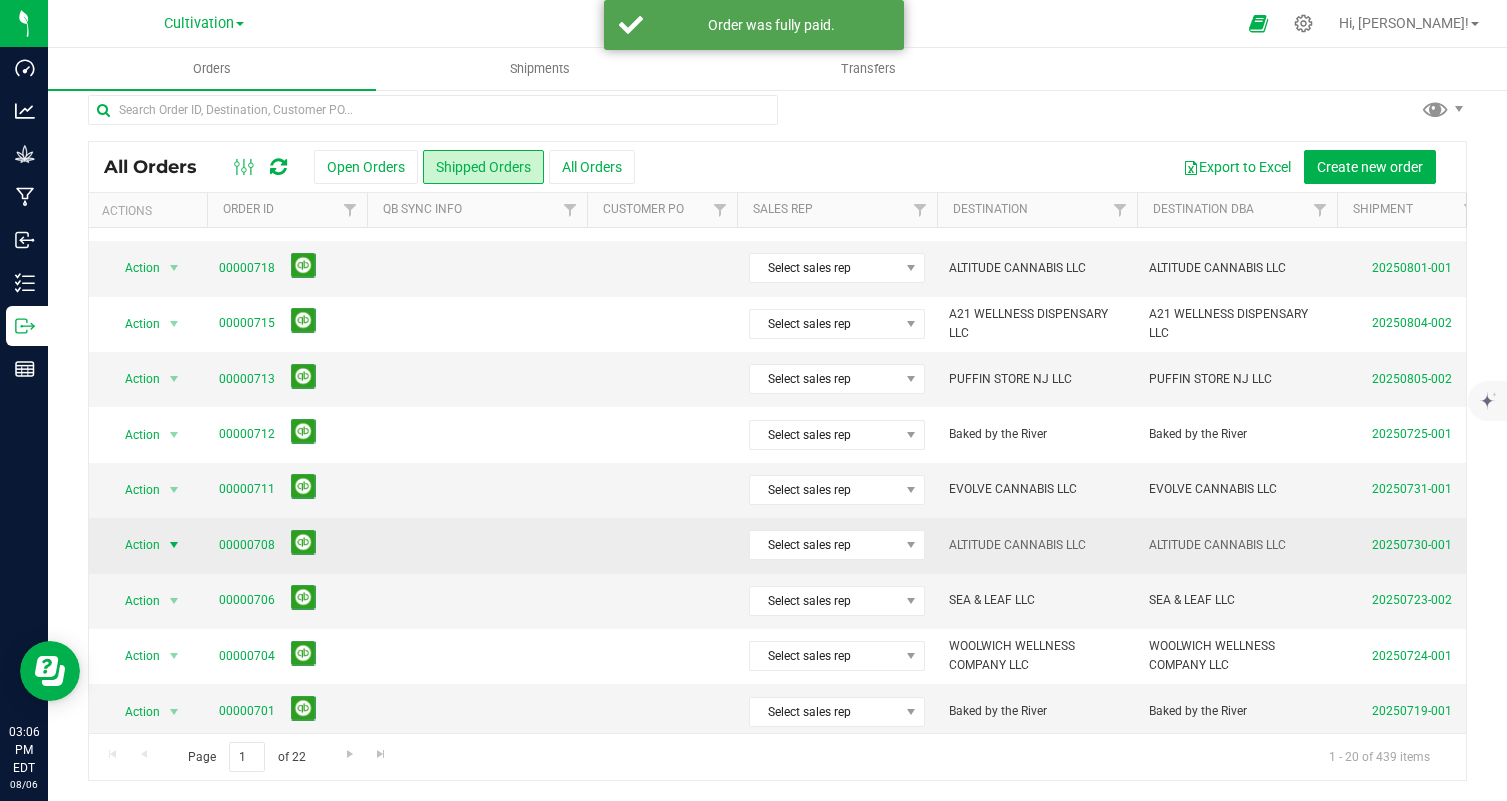 click on "Action" at bounding box center [134, 545] 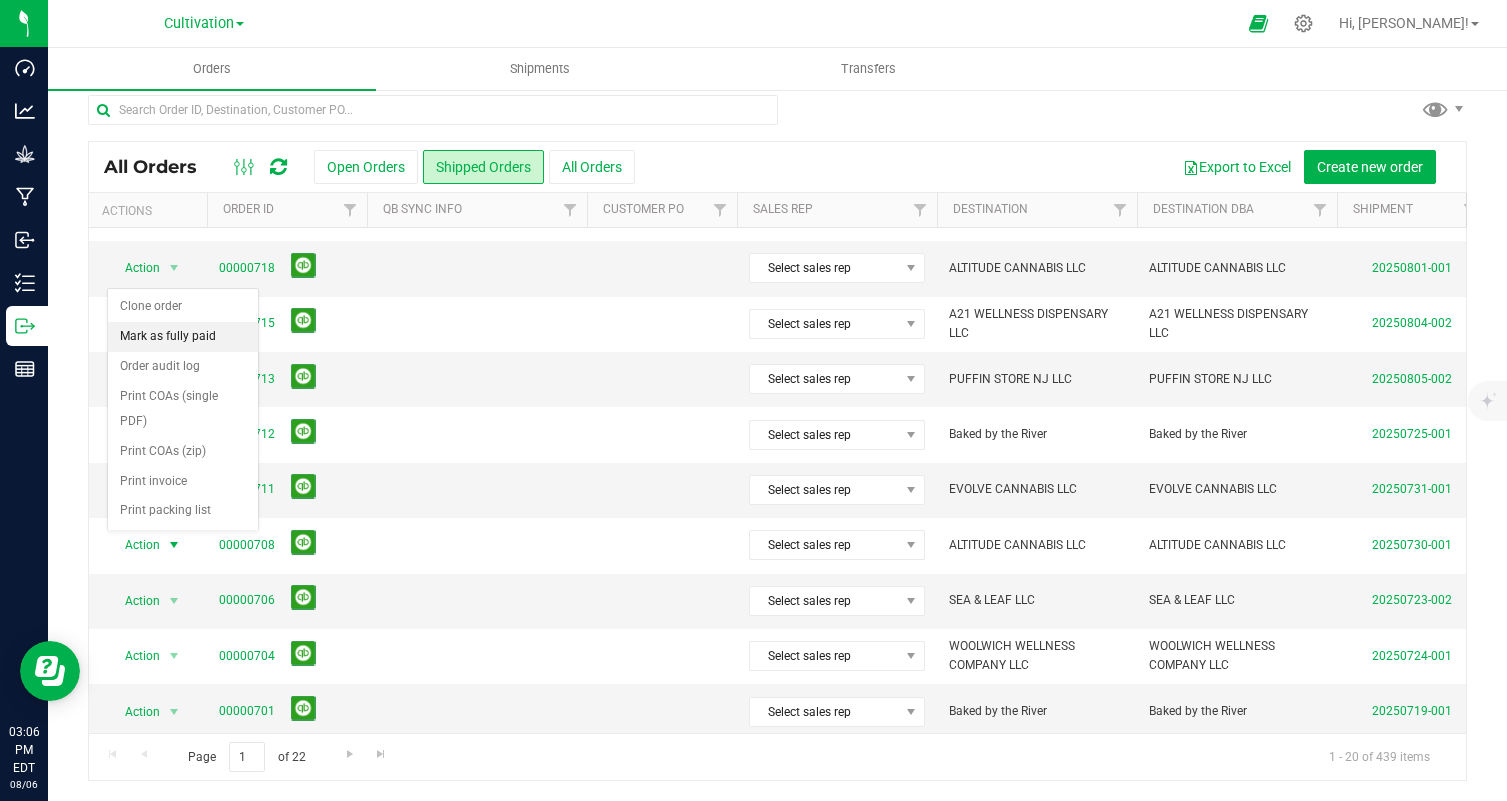 click on "Mark as fully paid" at bounding box center [183, 337] 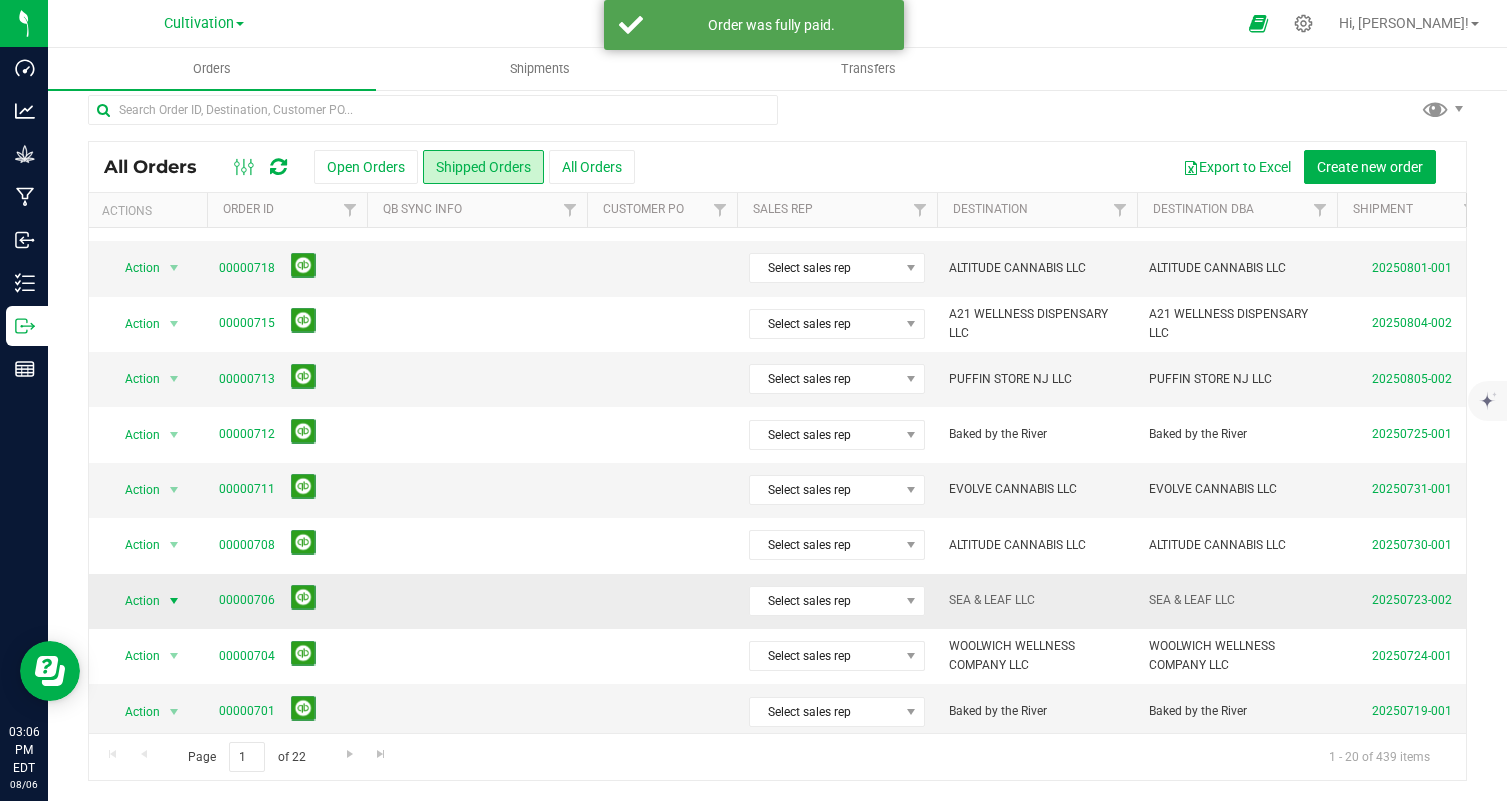 click at bounding box center (174, 601) 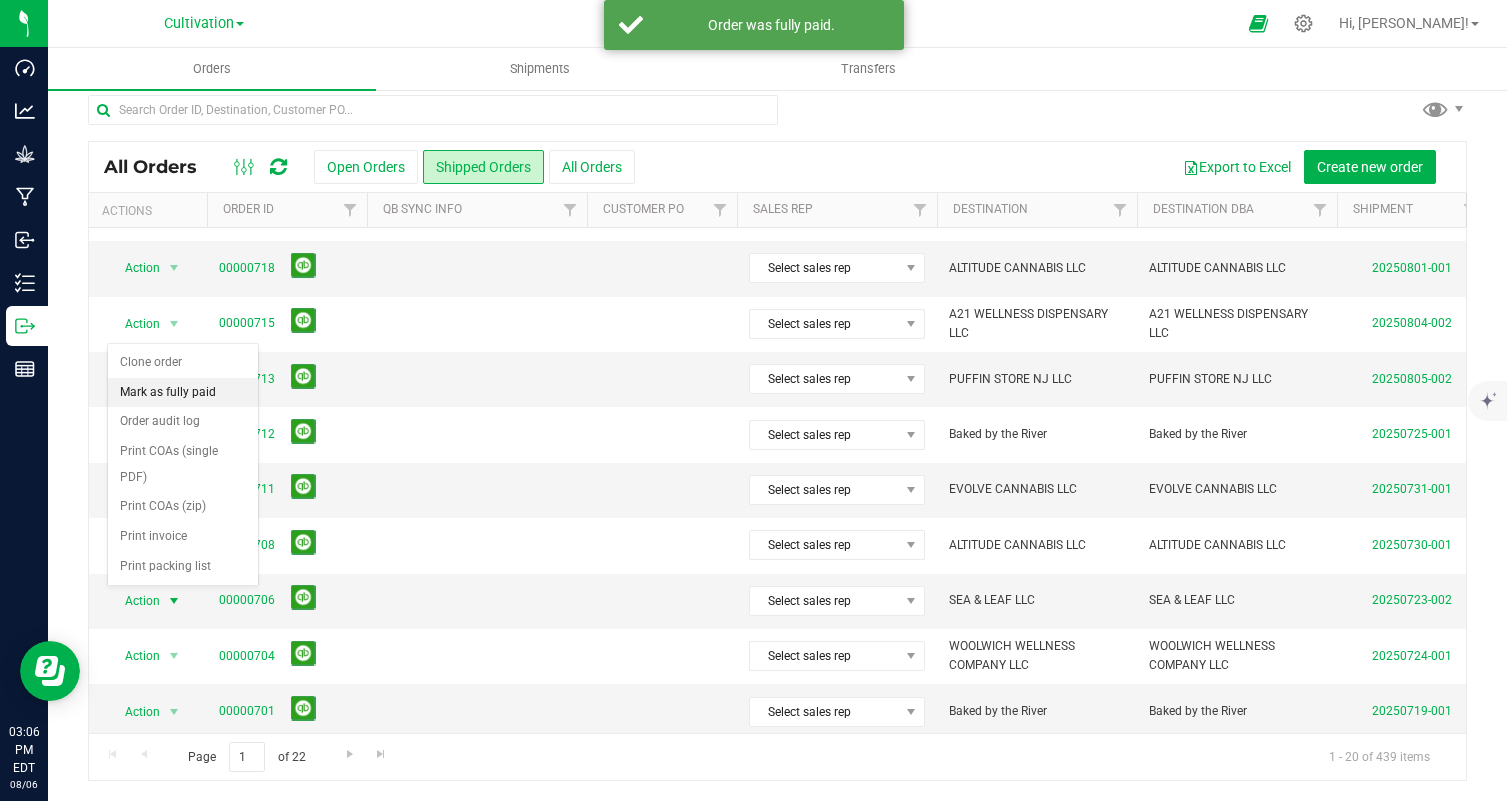 click on "Mark as fully paid" at bounding box center (183, 393) 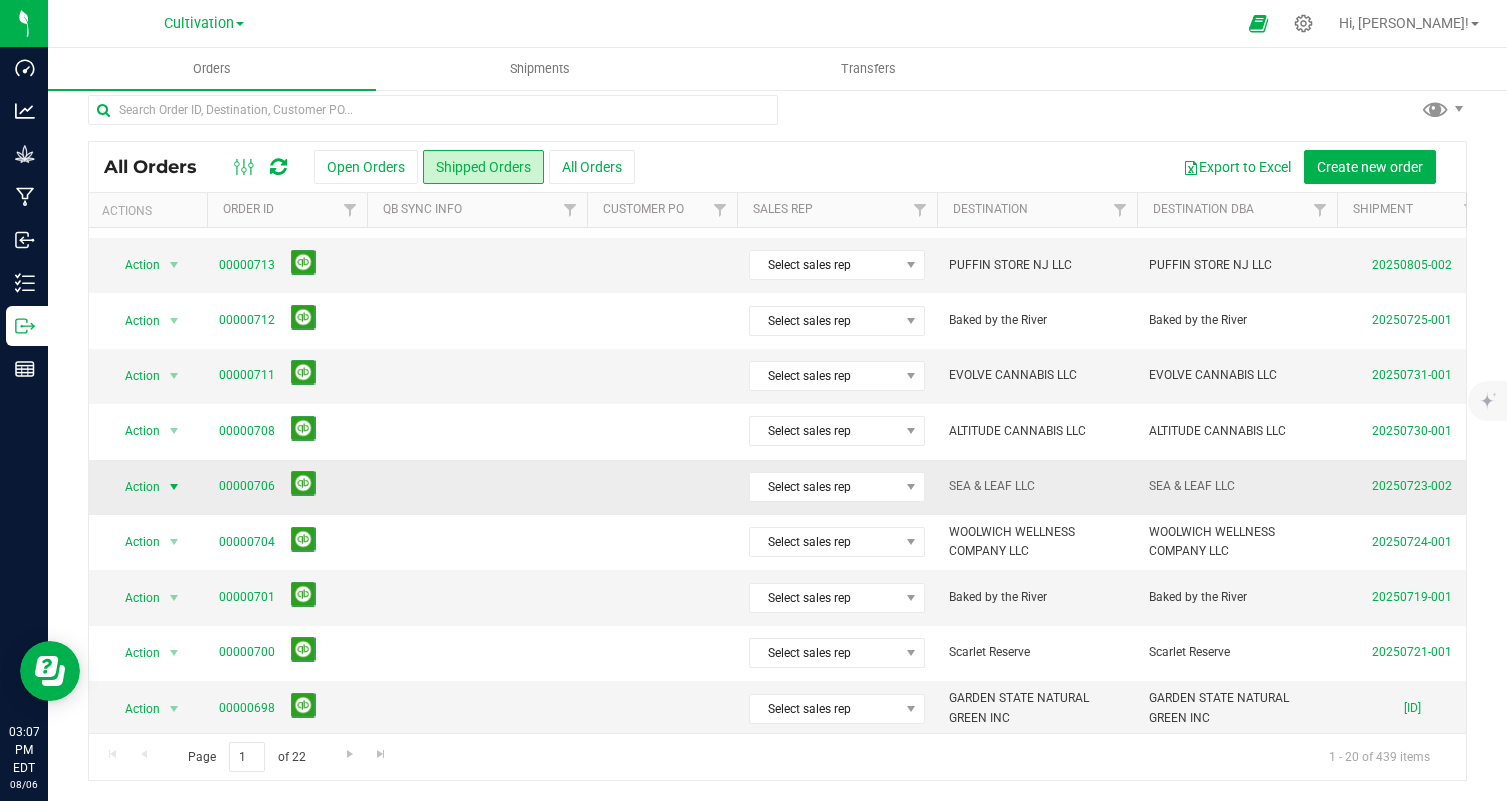 click on "Action" at bounding box center (134, 487) 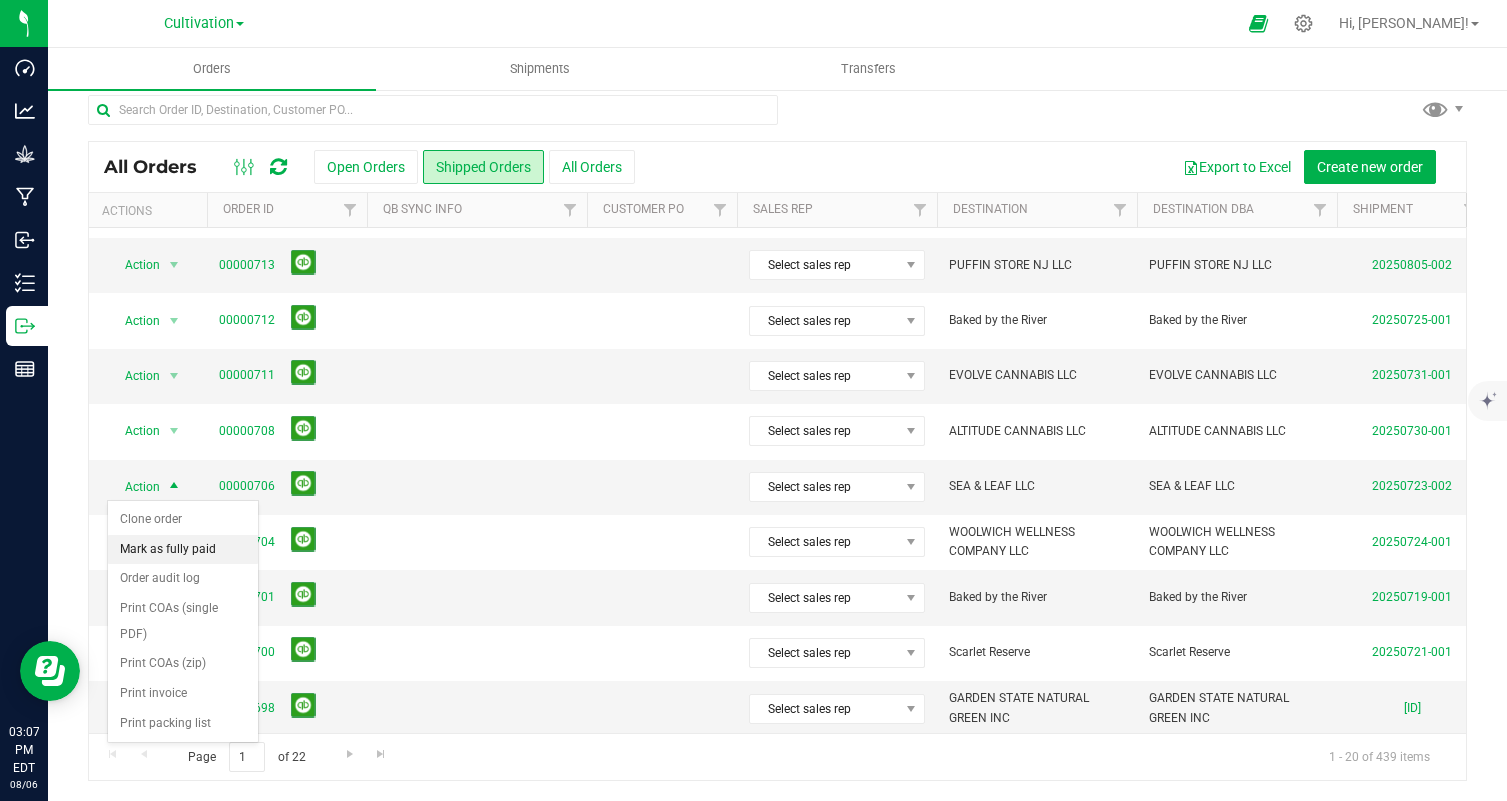 click on "Mark as fully paid" at bounding box center [183, 550] 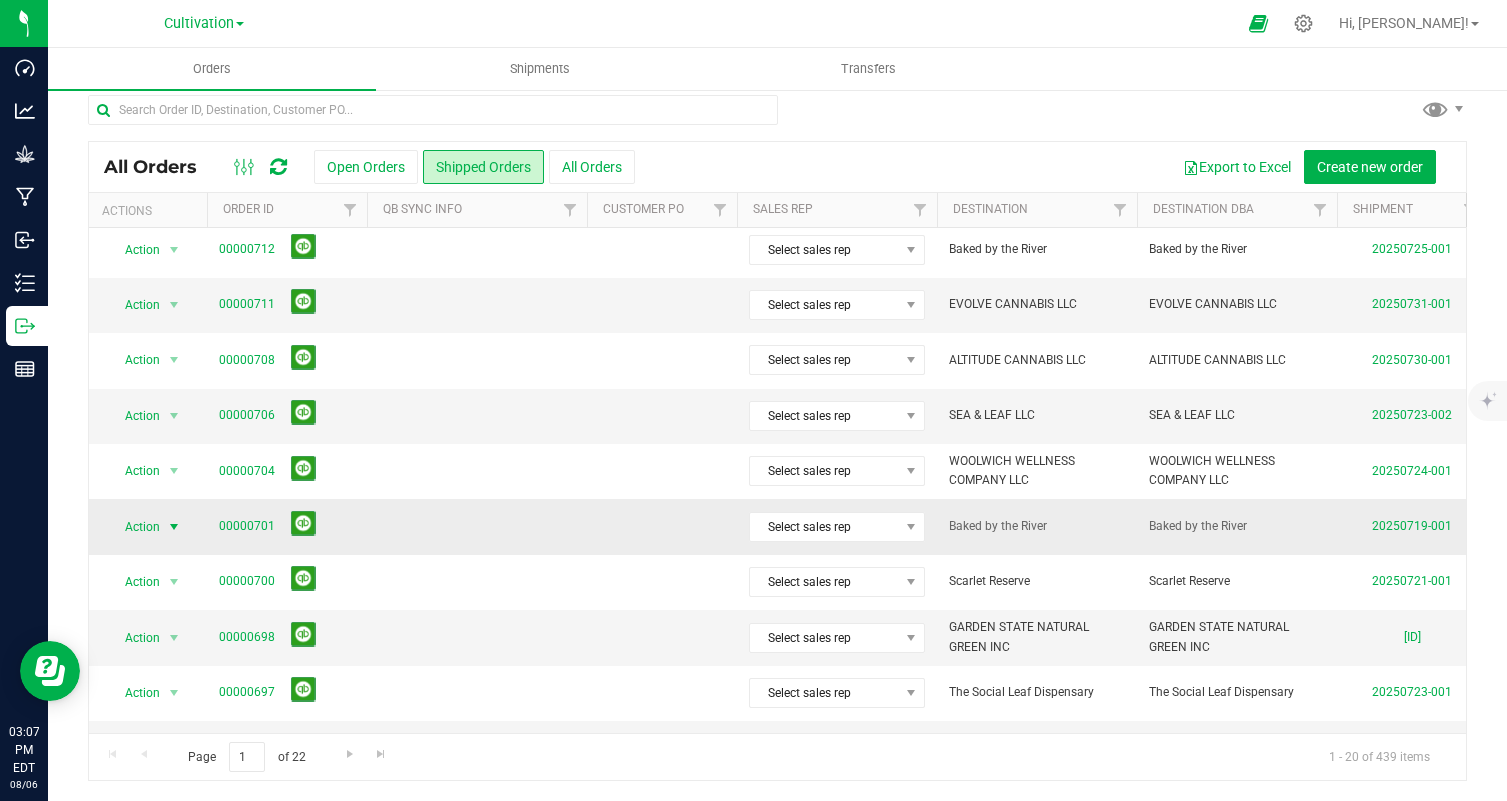 click on "Action" at bounding box center (134, 527) 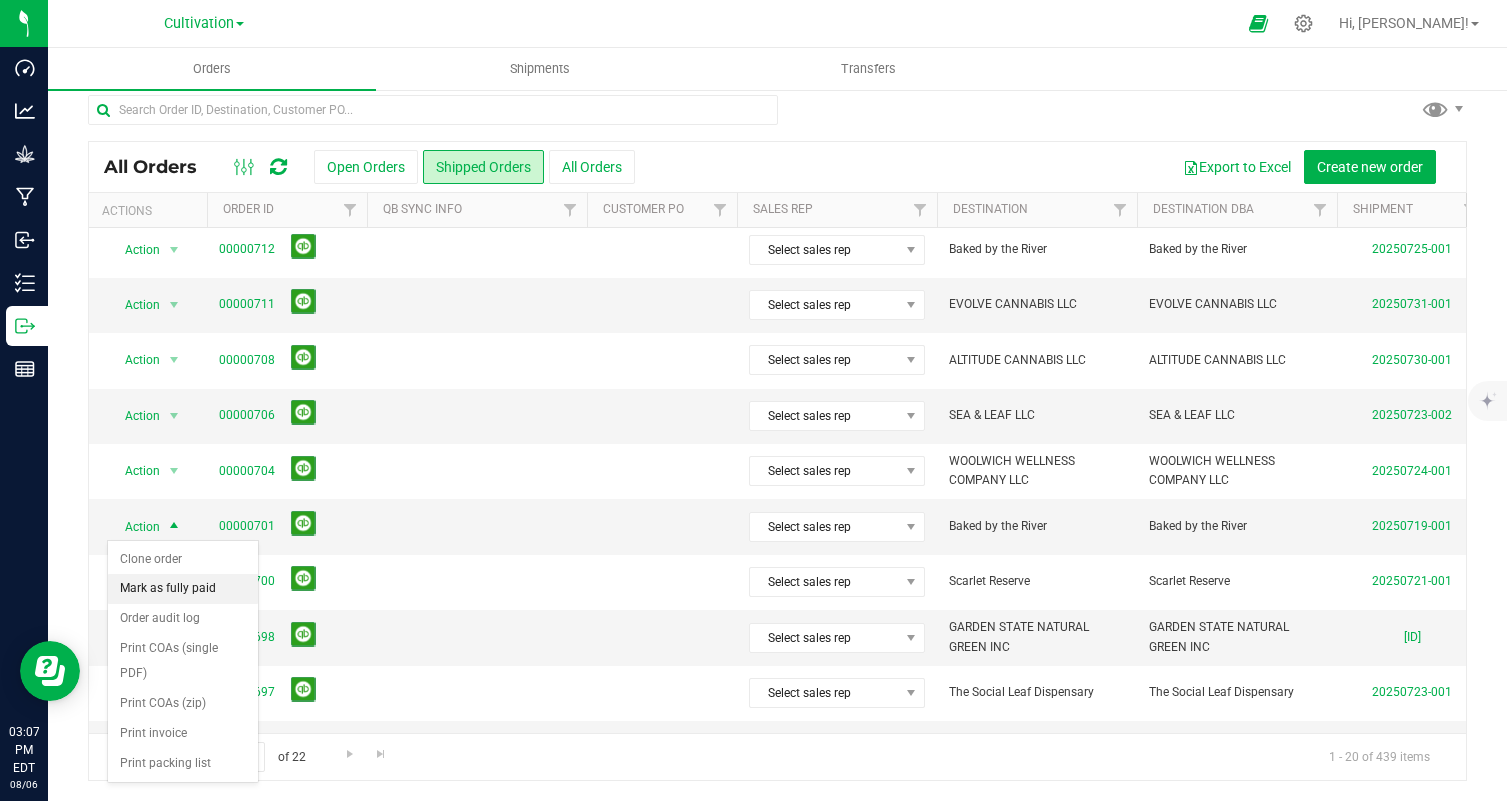 click on "Mark as fully paid" at bounding box center [183, 589] 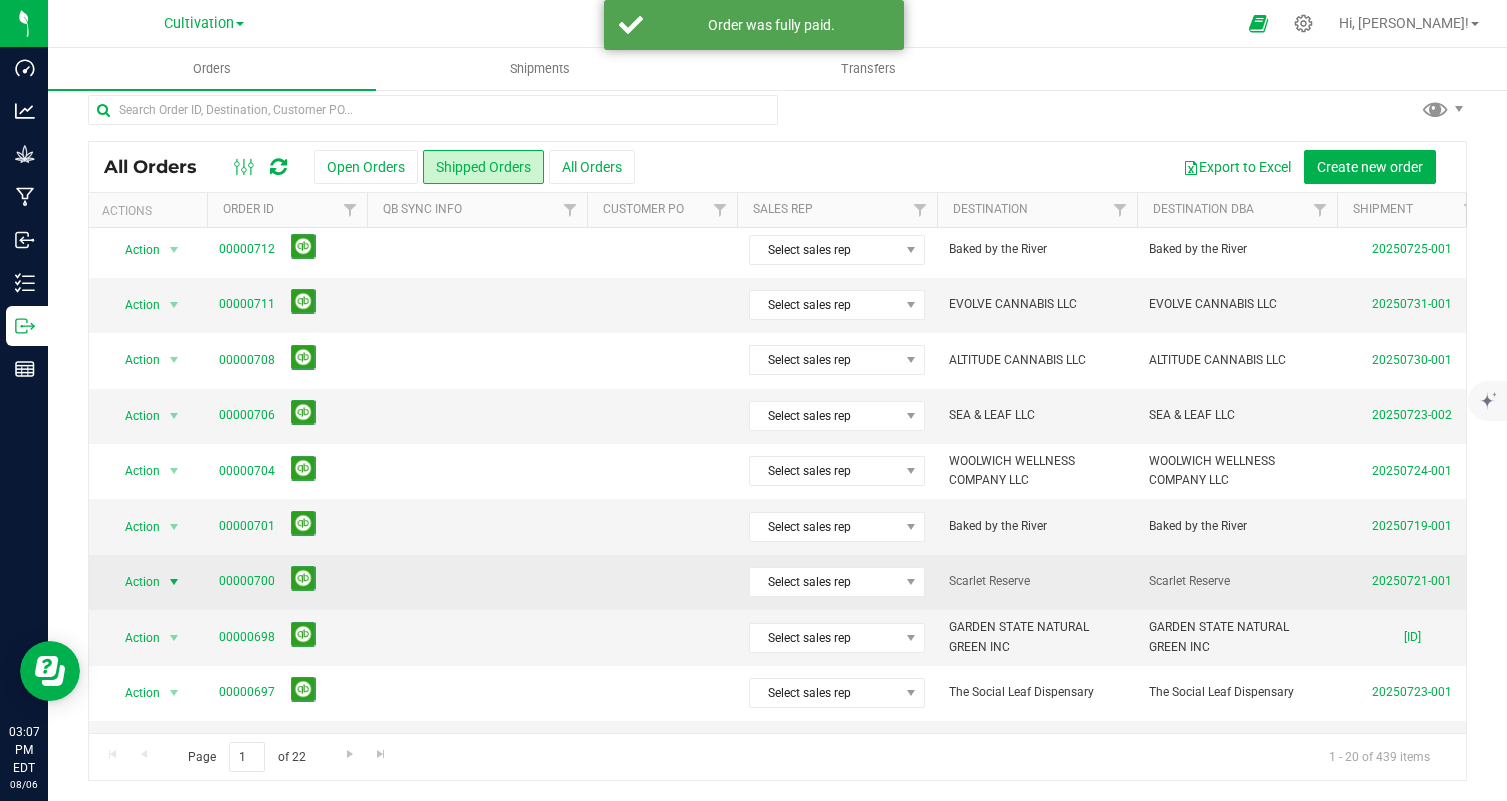 click at bounding box center (174, 582) 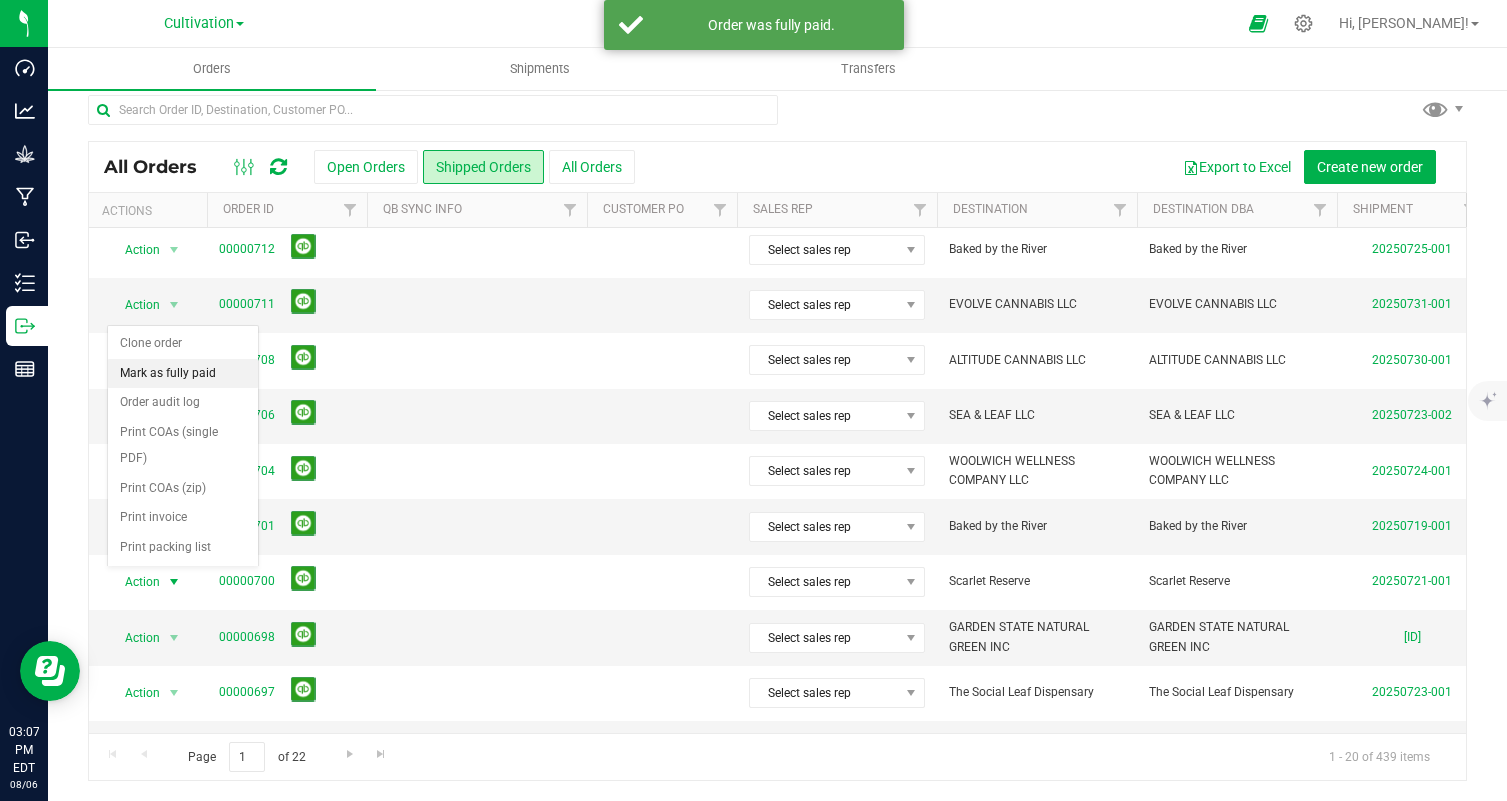 click on "Mark as fully paid" at bounding box center (183, 374) 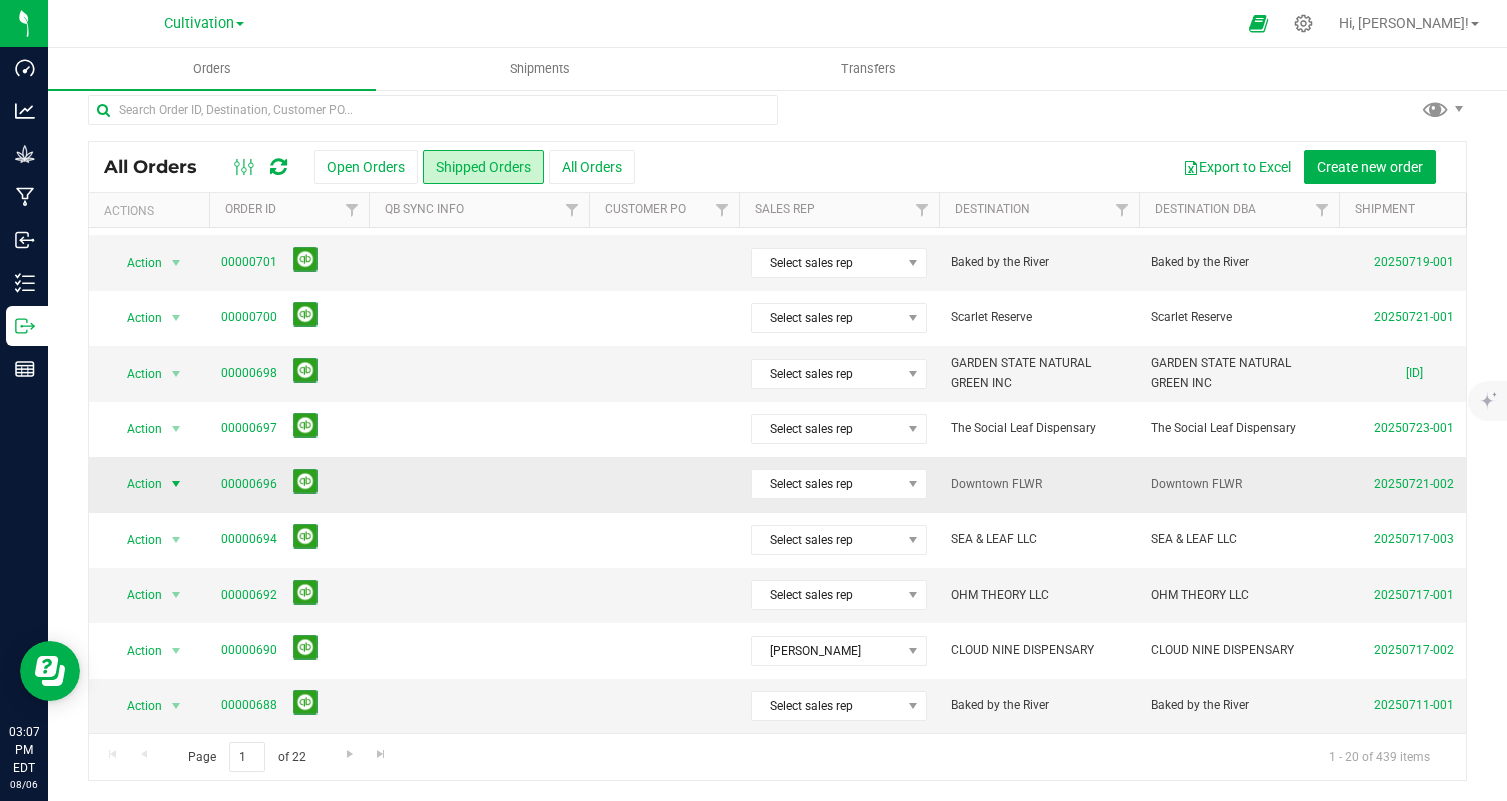 click at bounding box center (176, 484) 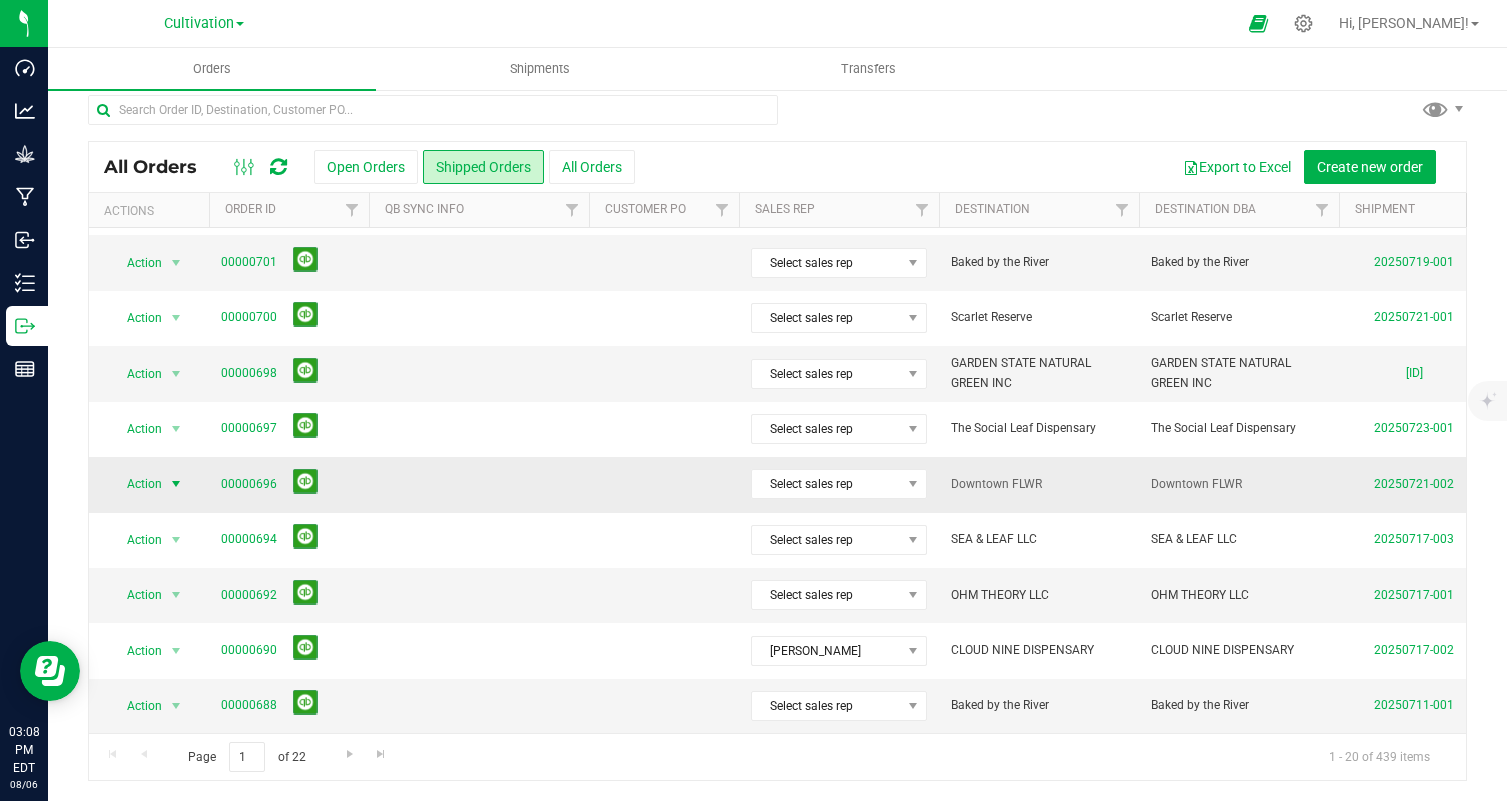 click on "Action" at bounding box center (136, 484) 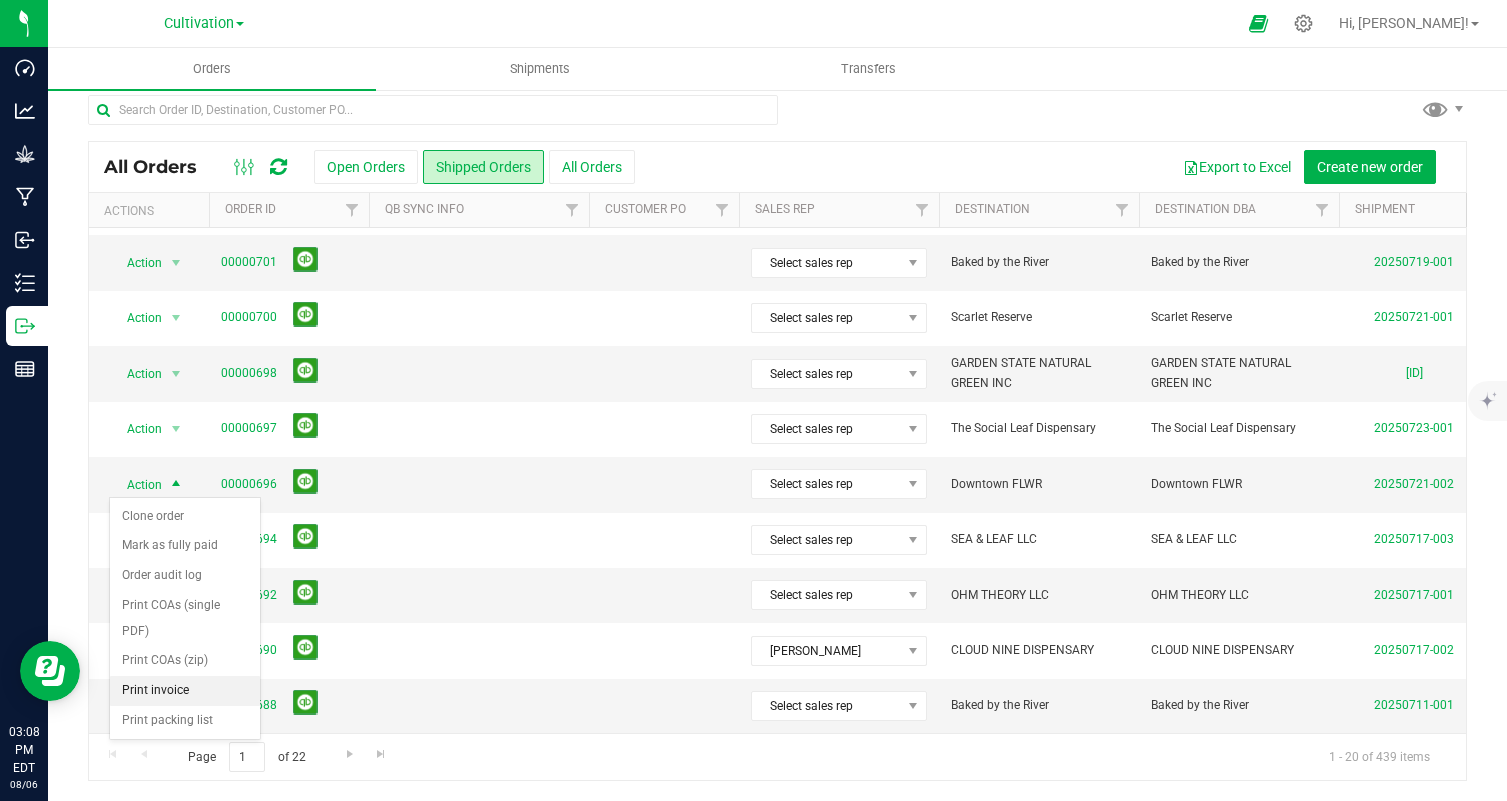click on "Print invoice" at bounding box center (185, 691) 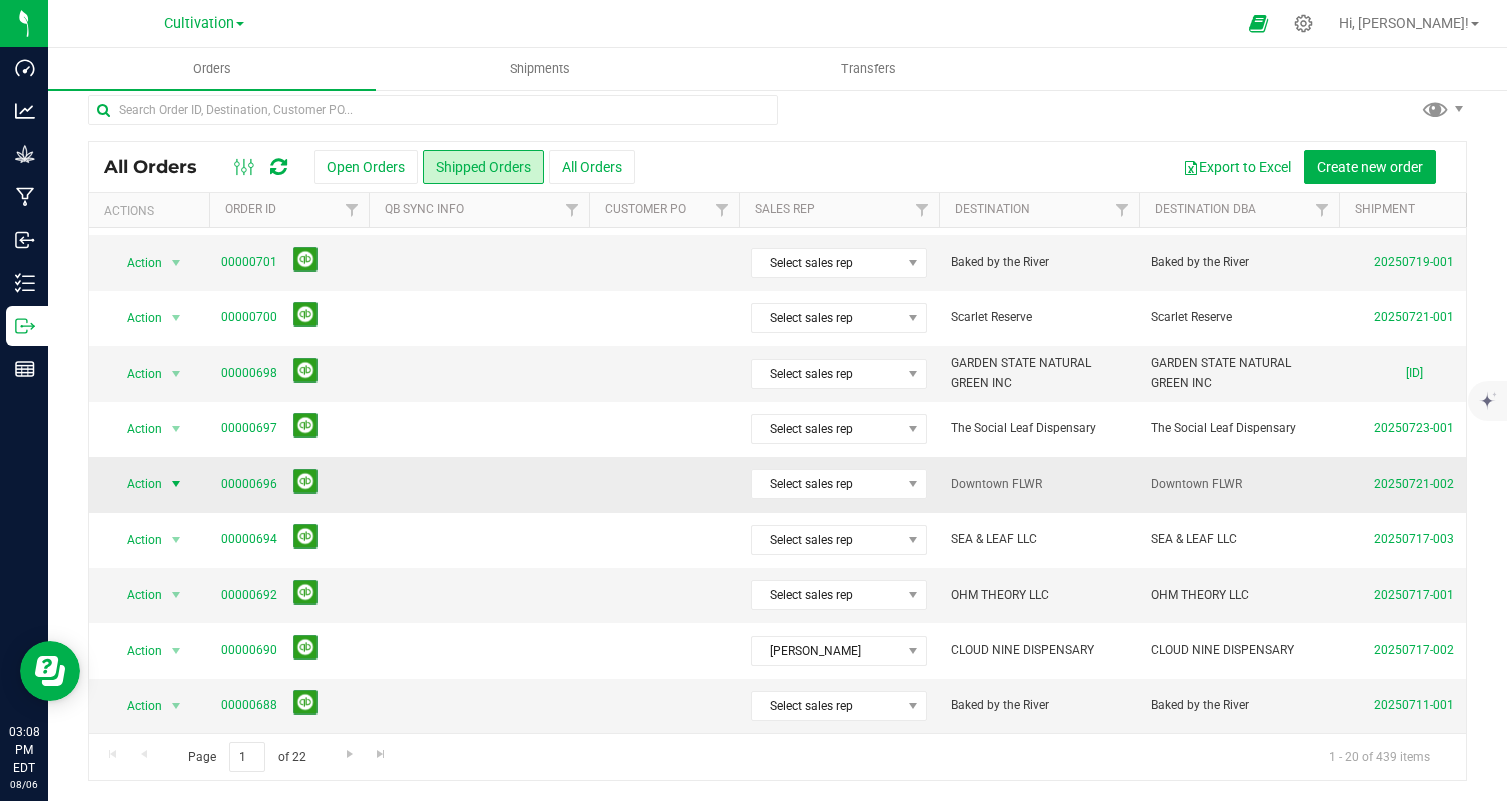 click on "Action" at bounding box center (136, 484) 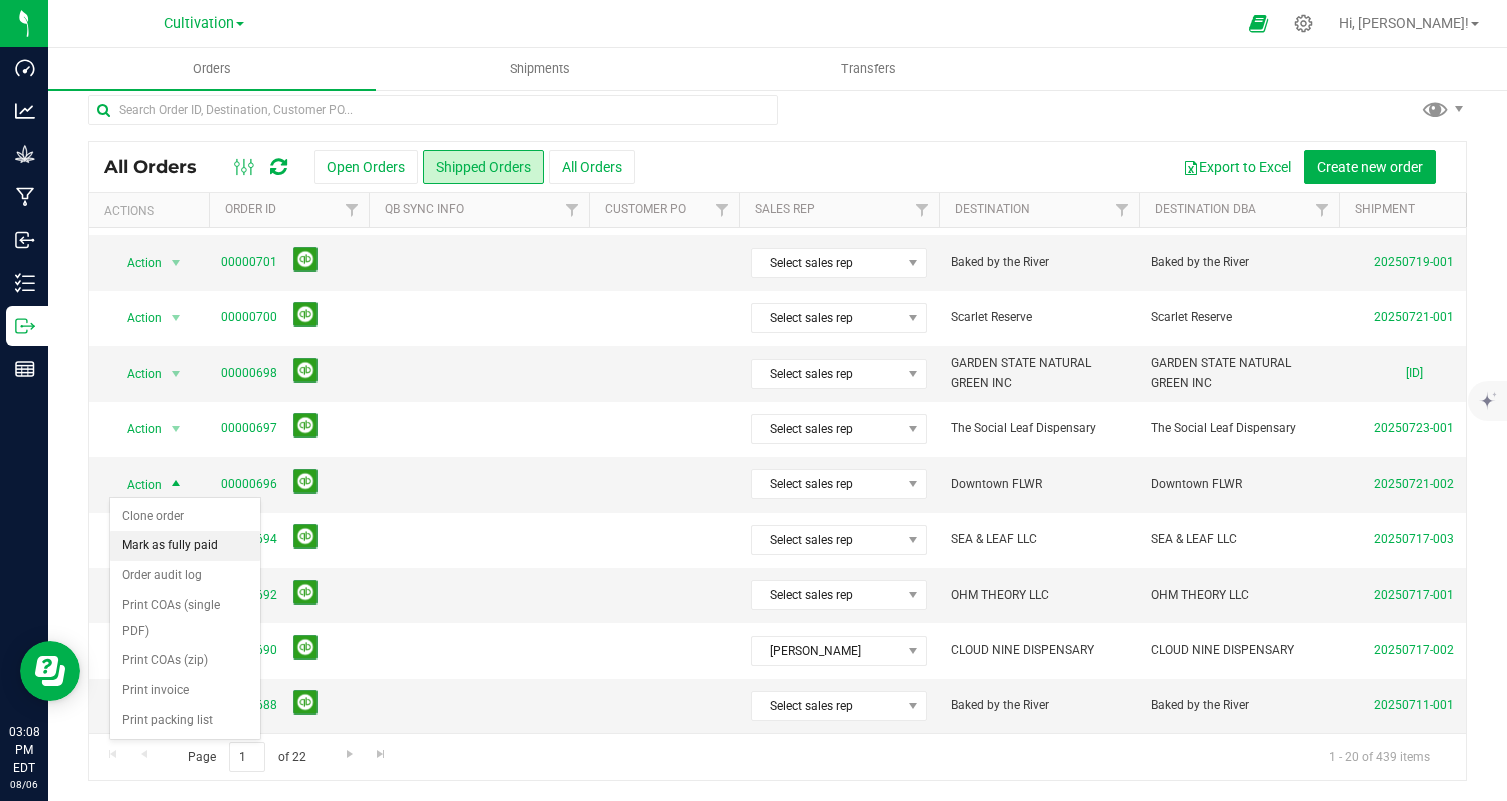 click on "Mark as fully paid" at bounding box center [185, 546] 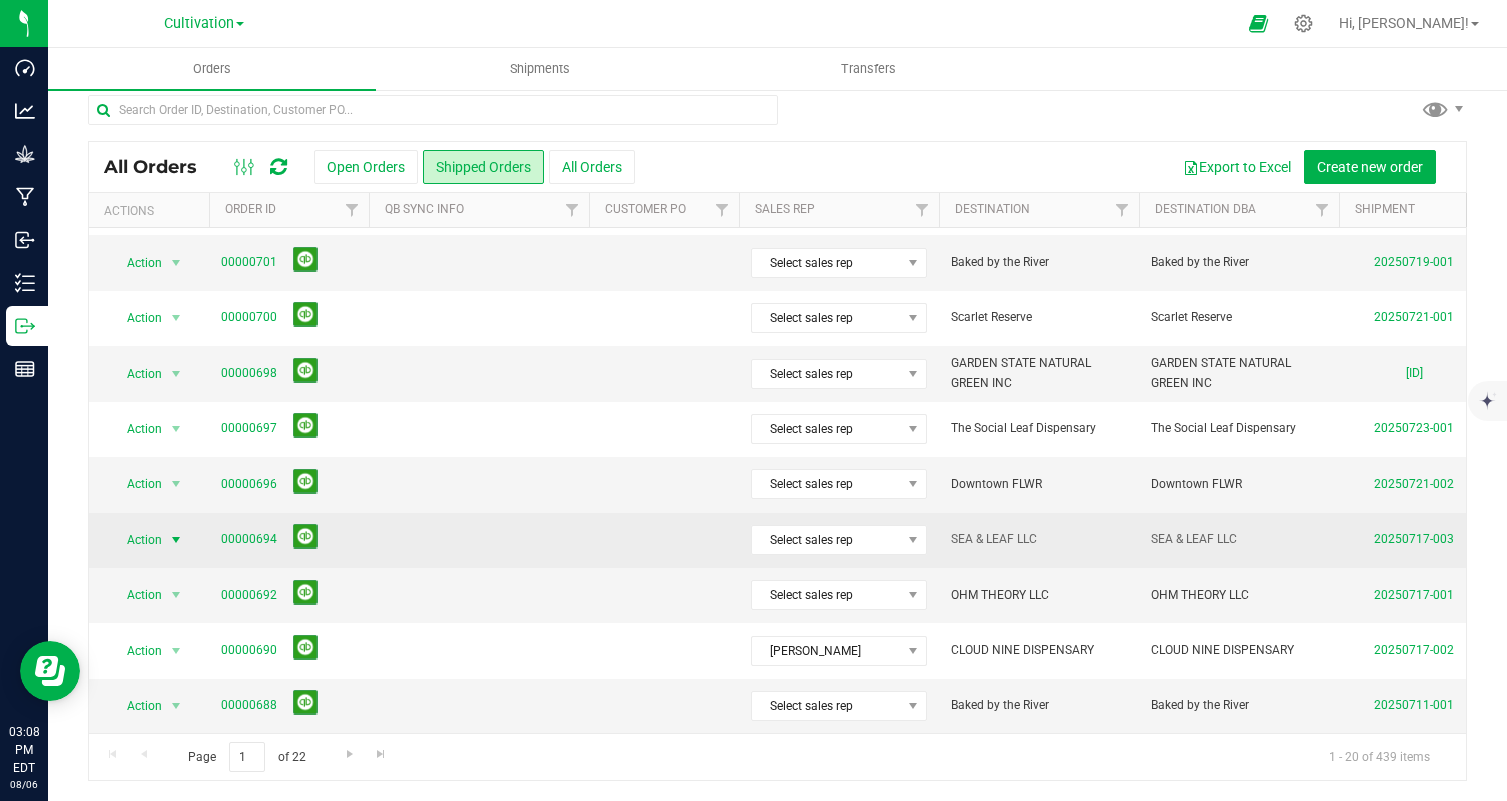 click on "Action" at bounding box center (136, 540) 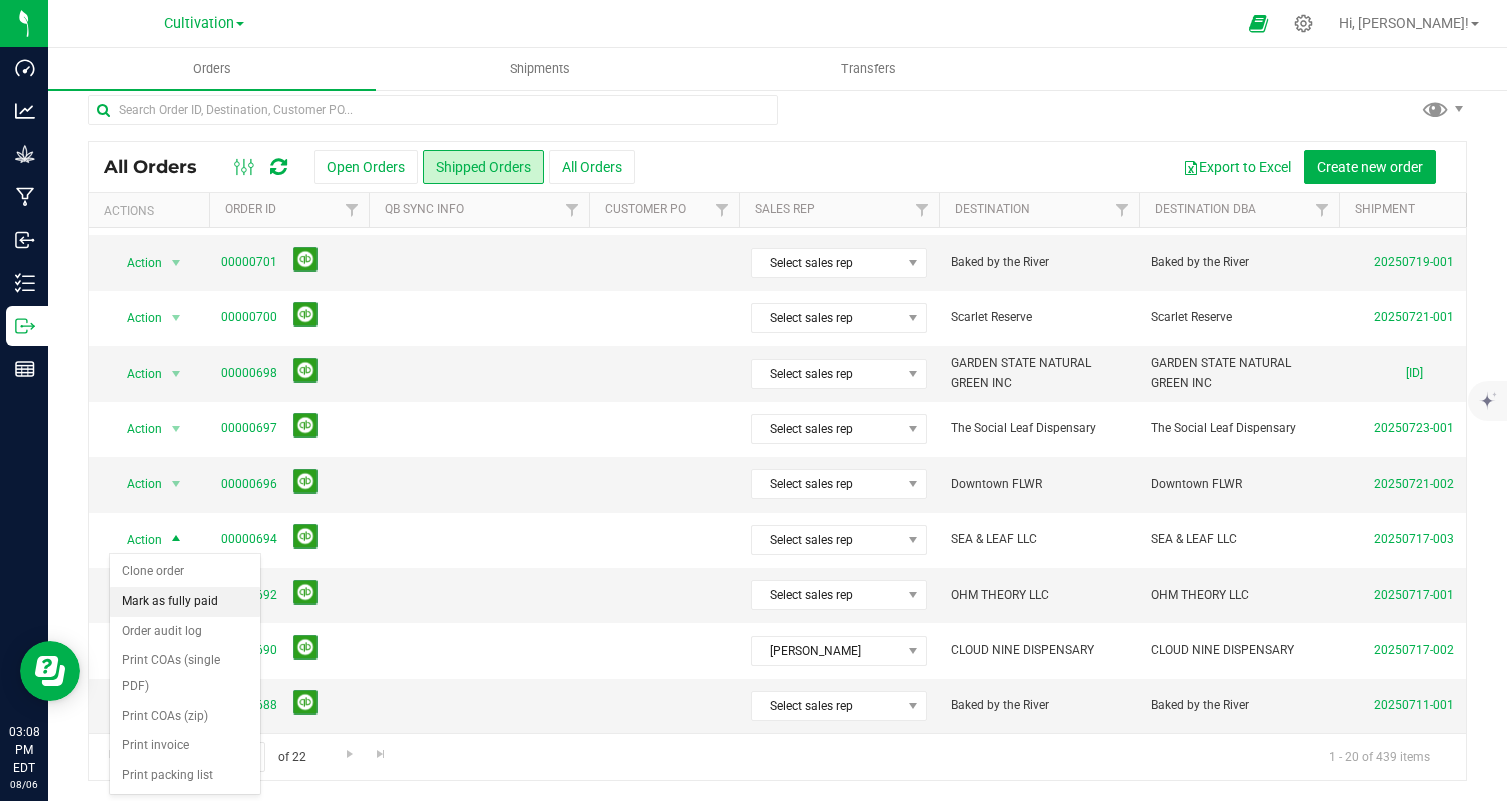 click on "Mark as fully paid" at bounding box center (185, 602) 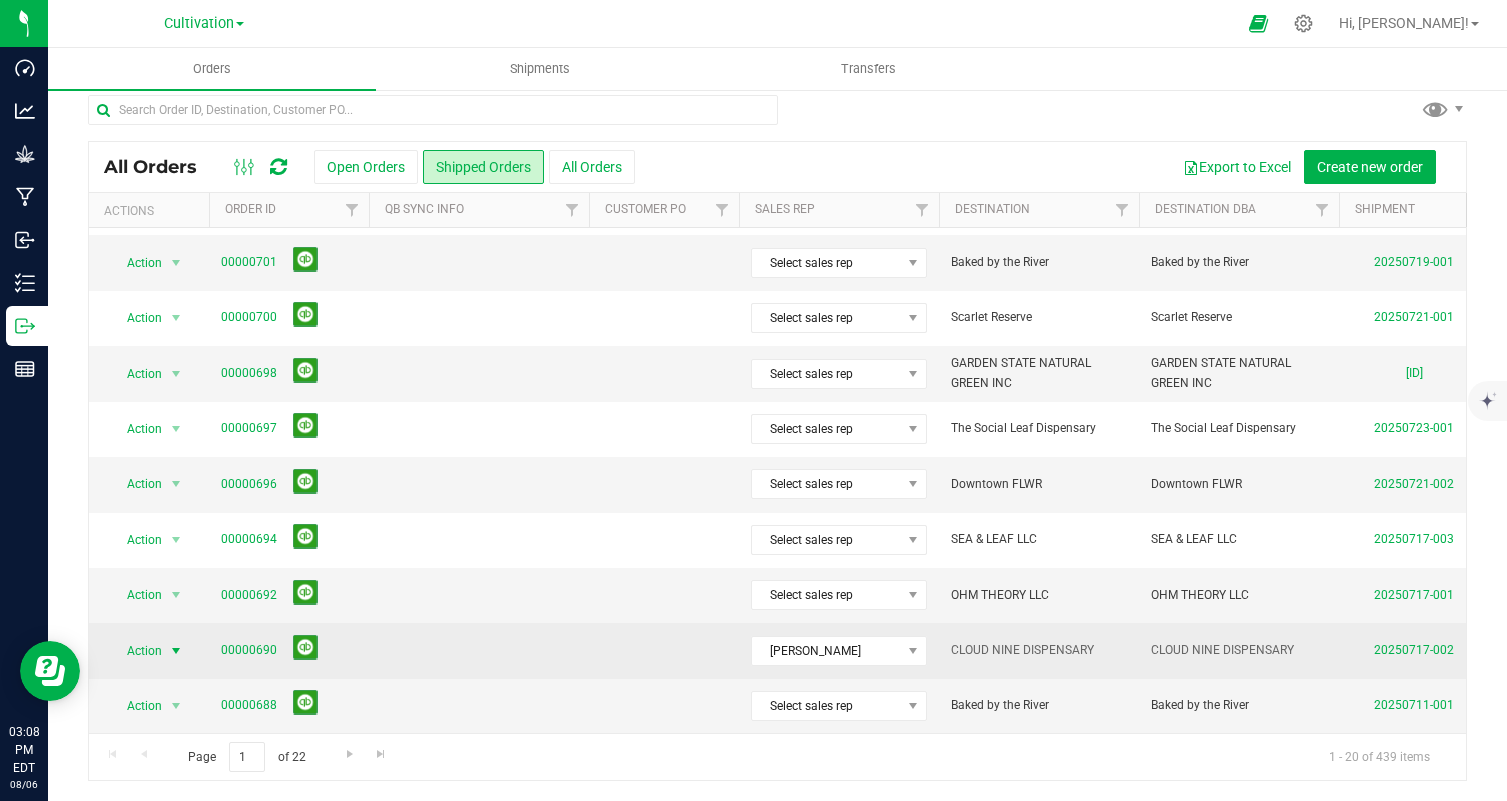 click on "Action" at bounding box center [136, 651] 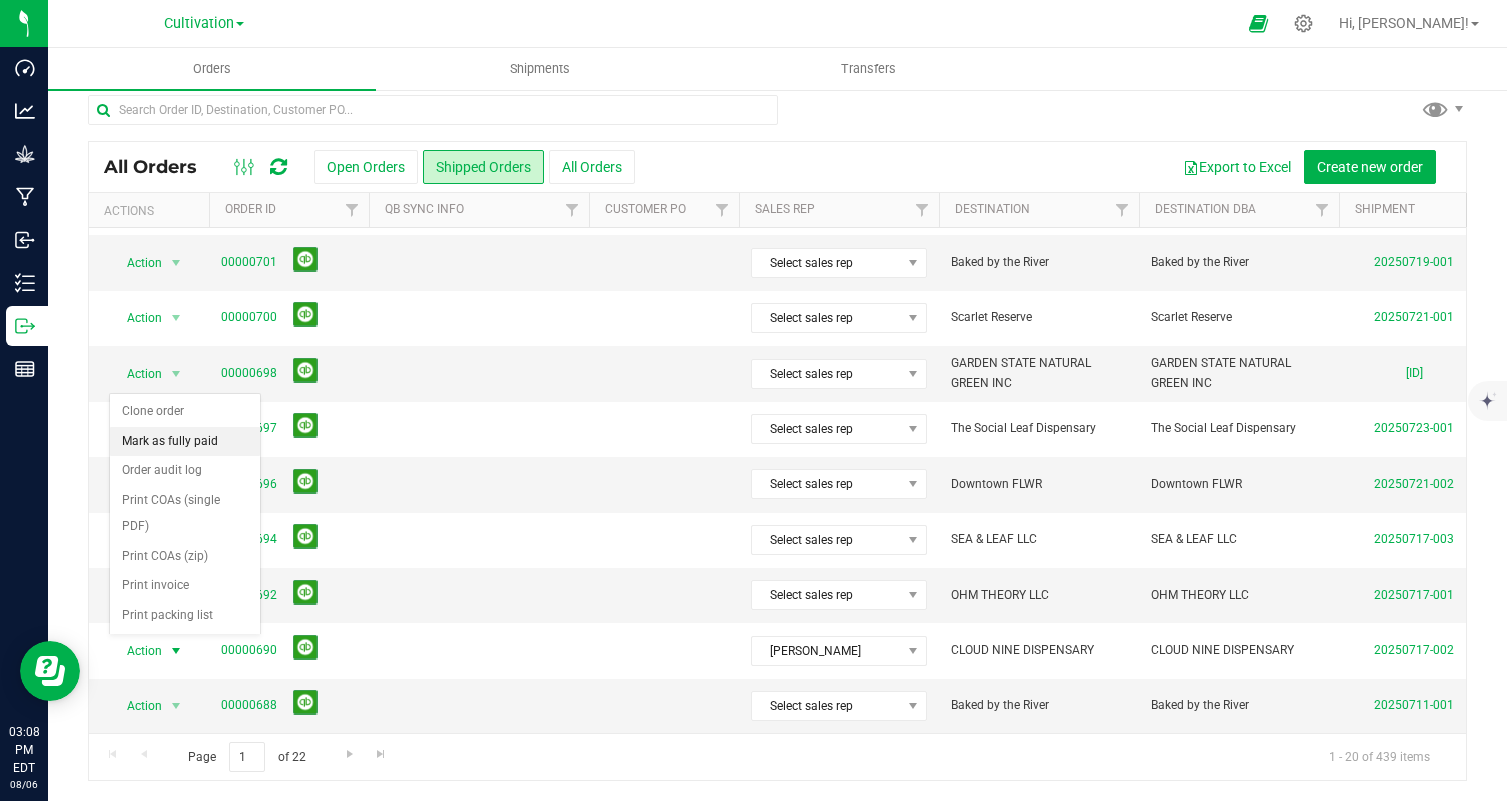 click on "Mark as fully paid" at bounding box center [185, 442] 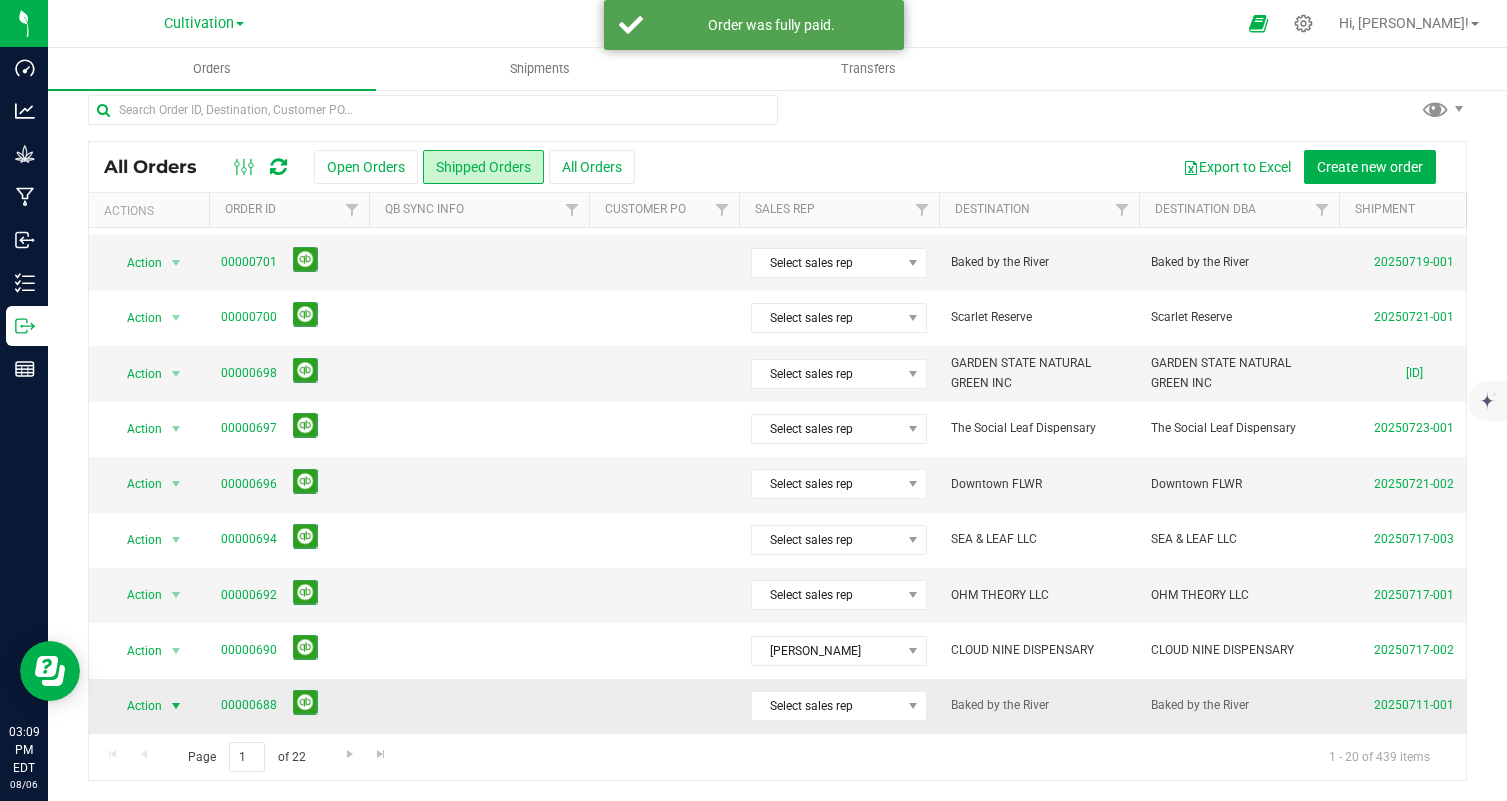 click on "Action" at bounding box center [136, 706] 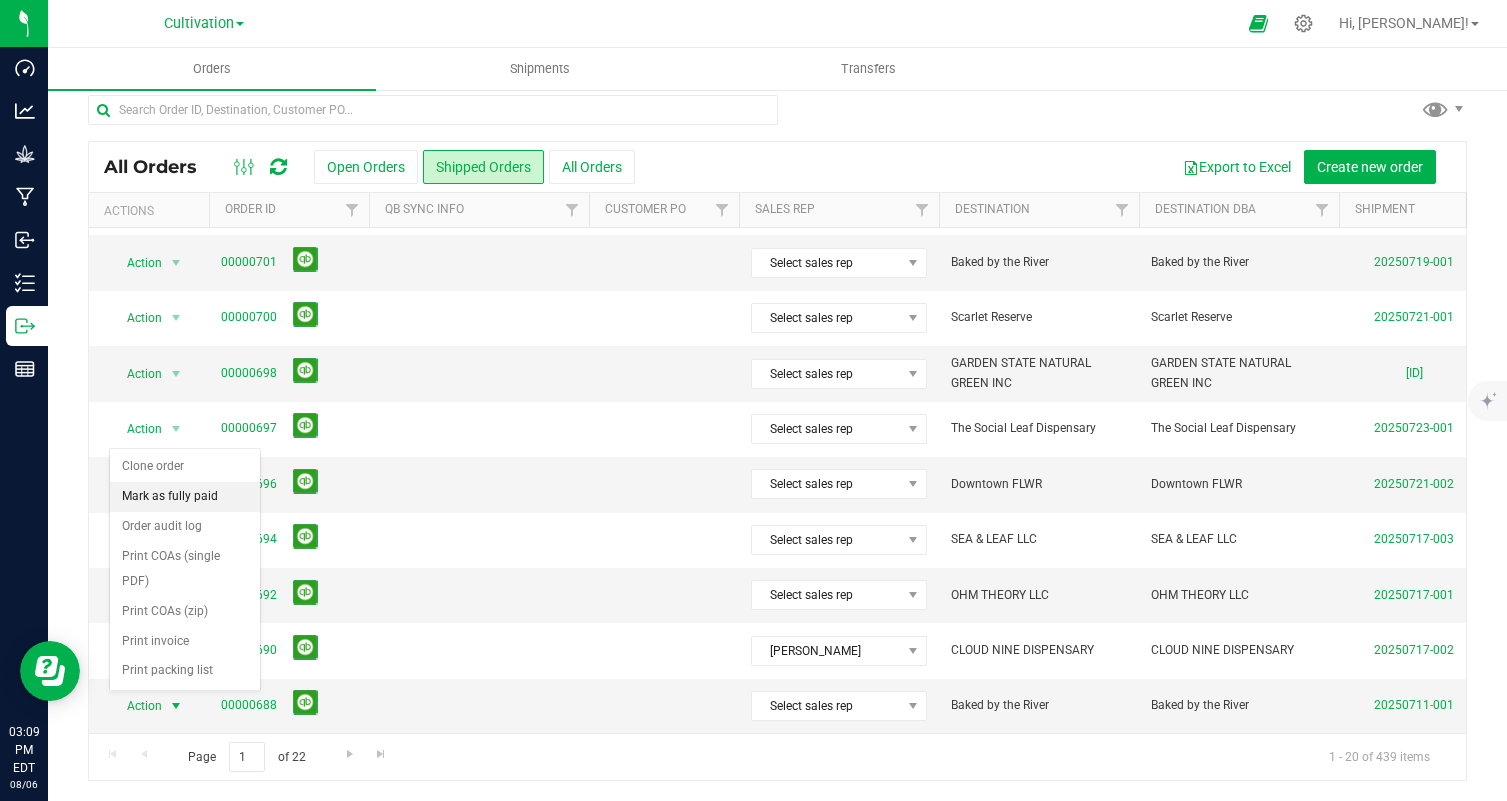 click on "Mark as fully paid" at bounding box center [185, 497] 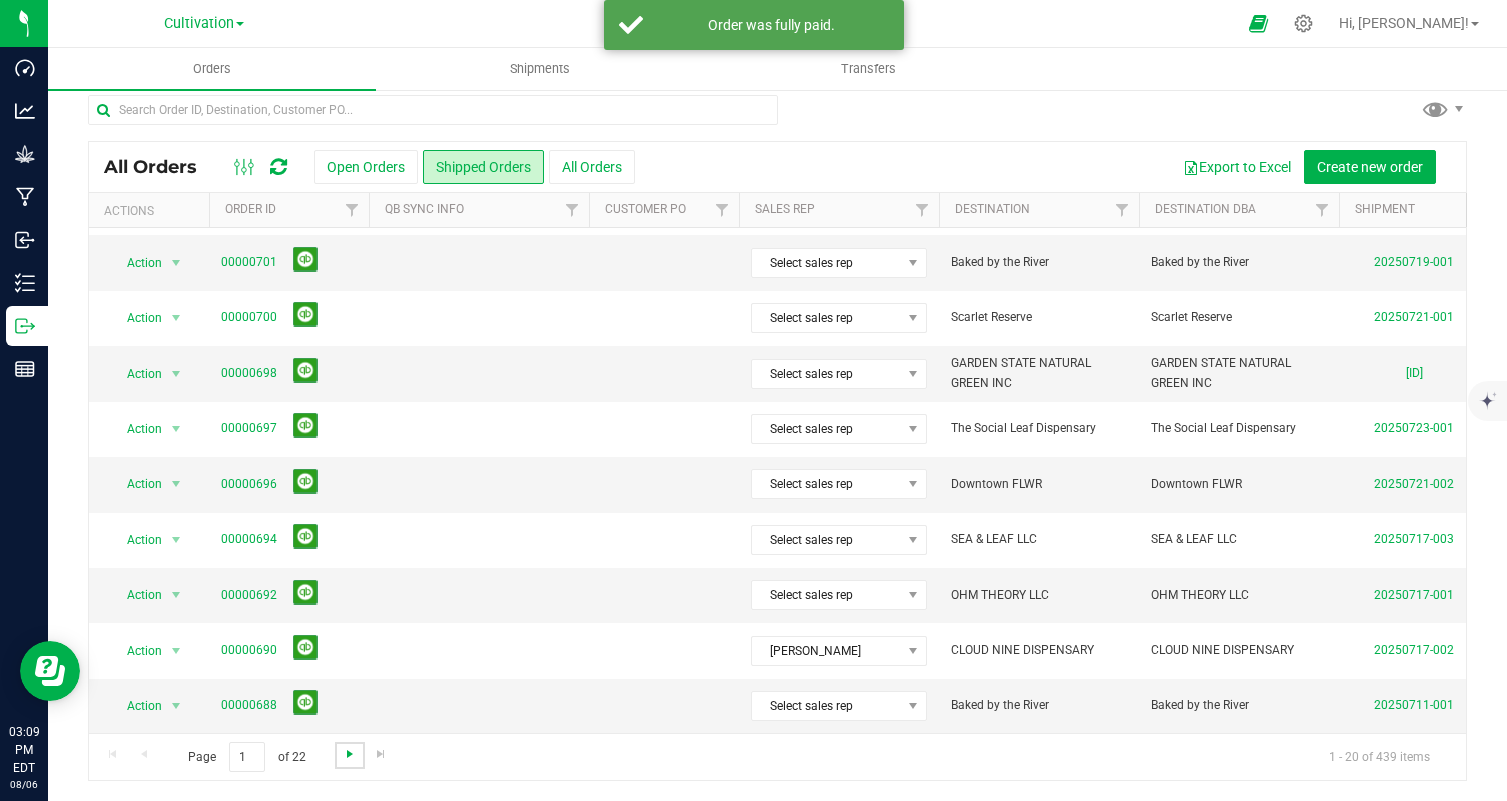 click at bounding box center [350, 754] 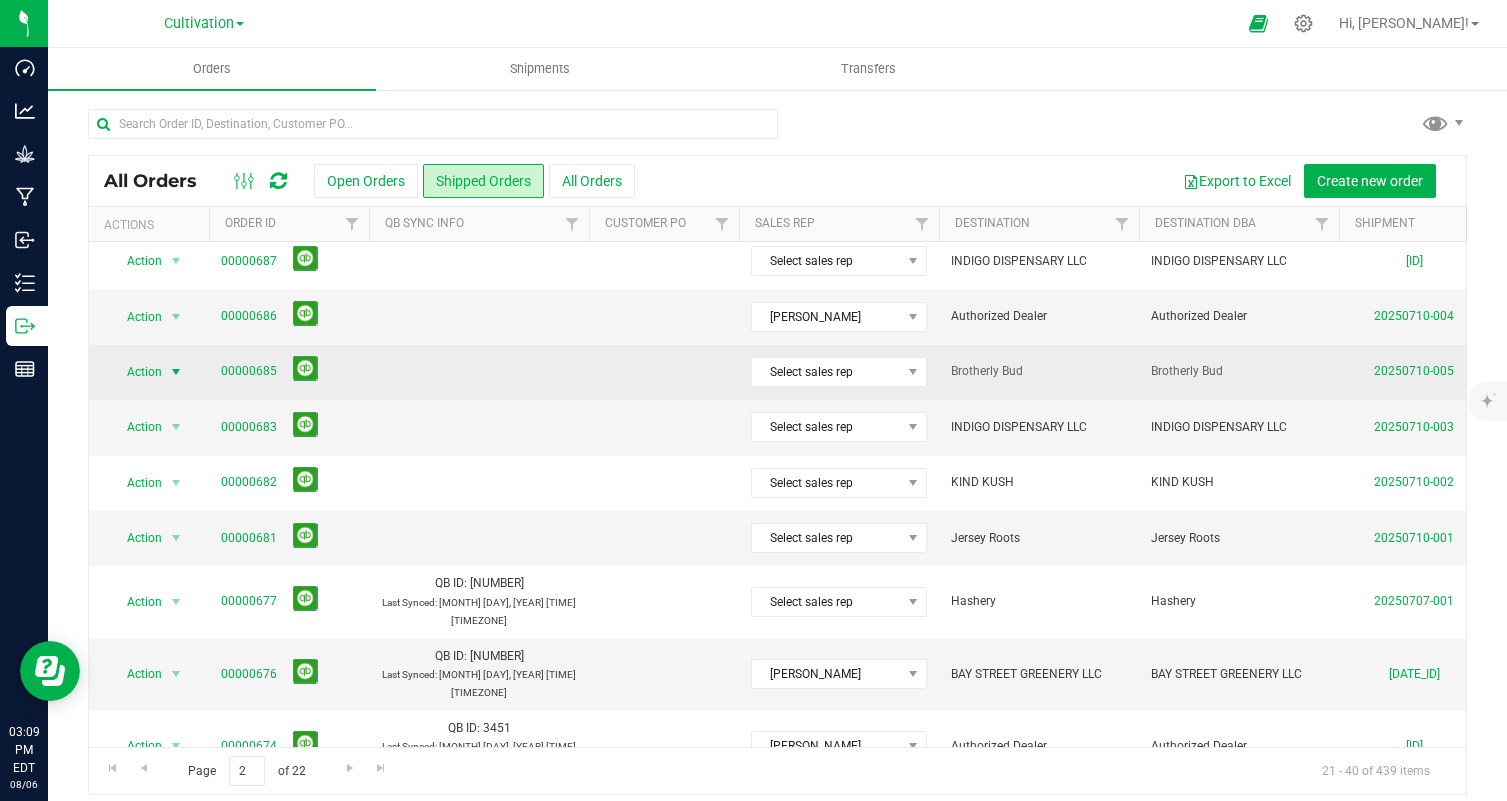 click on "Action" at bounding box center [136, 372] 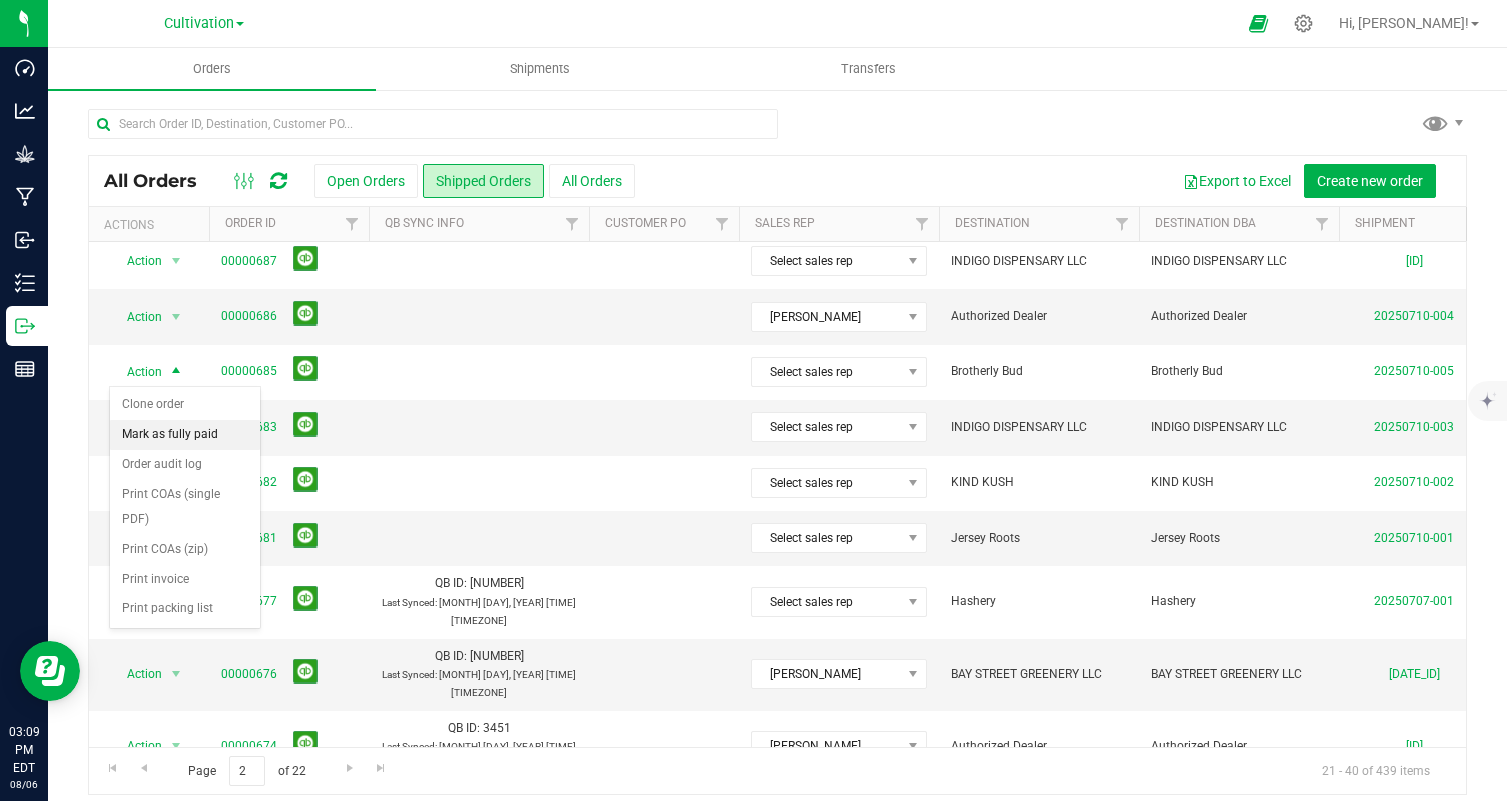 click on "Mark as fully paid" at bounding box center (185, 435) 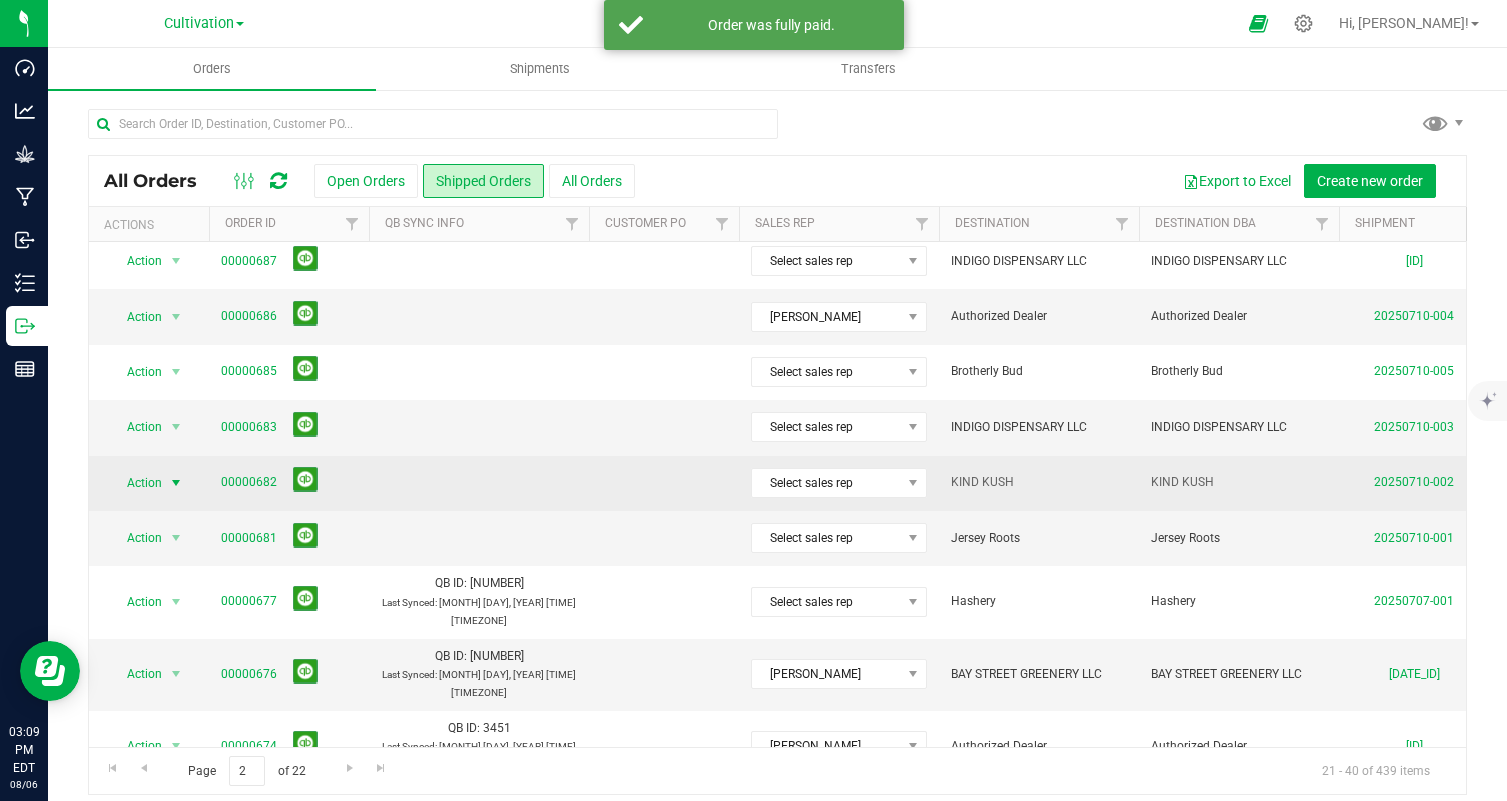 click on "Action" at bounding box center [136, 483] 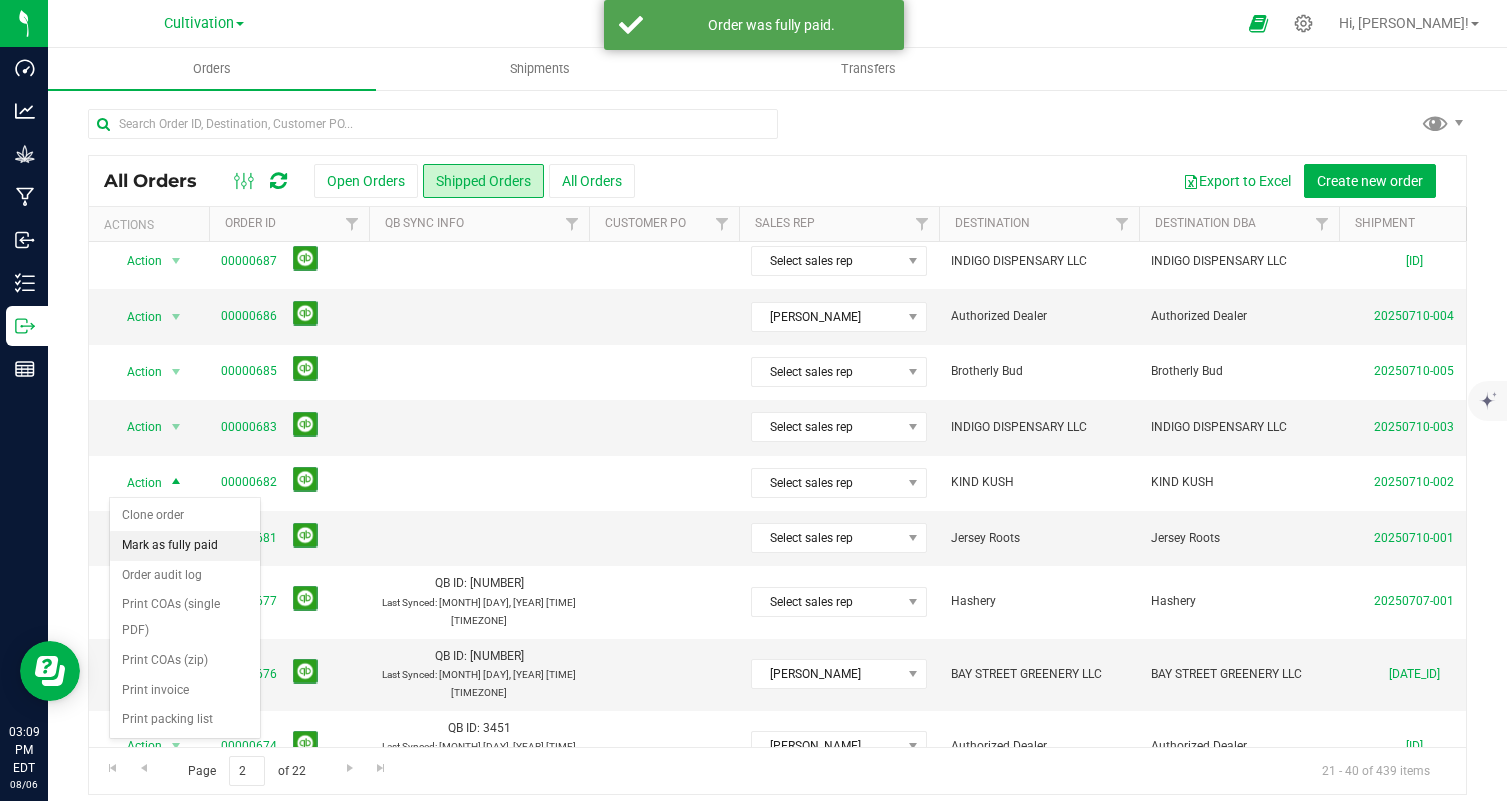 click on "Mark as fully paid" at bounding box center (185, 546) 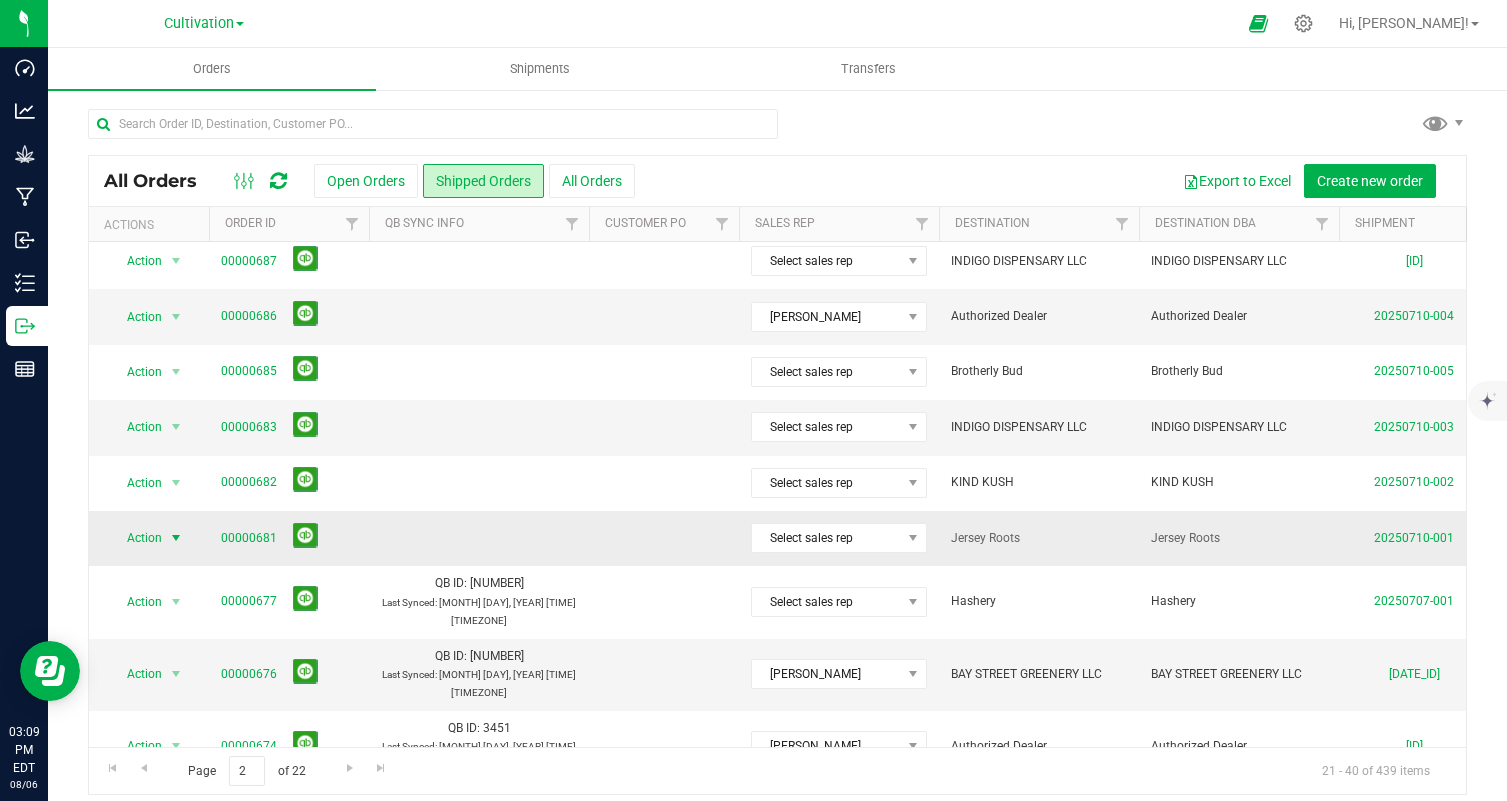 click at bounding box center [176, 538] 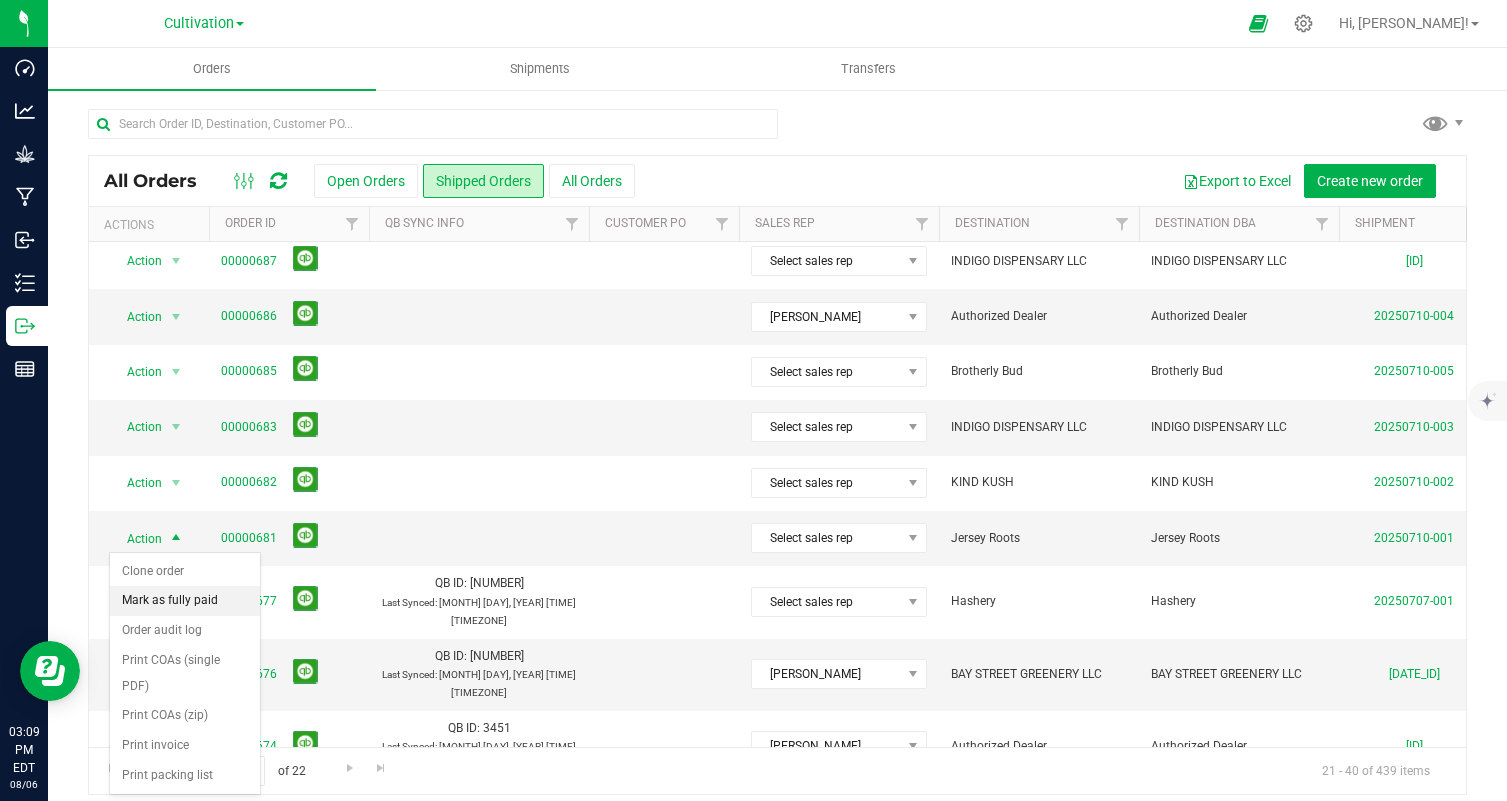 click on "Mark as fully paid" at bounding box center (185, 601) 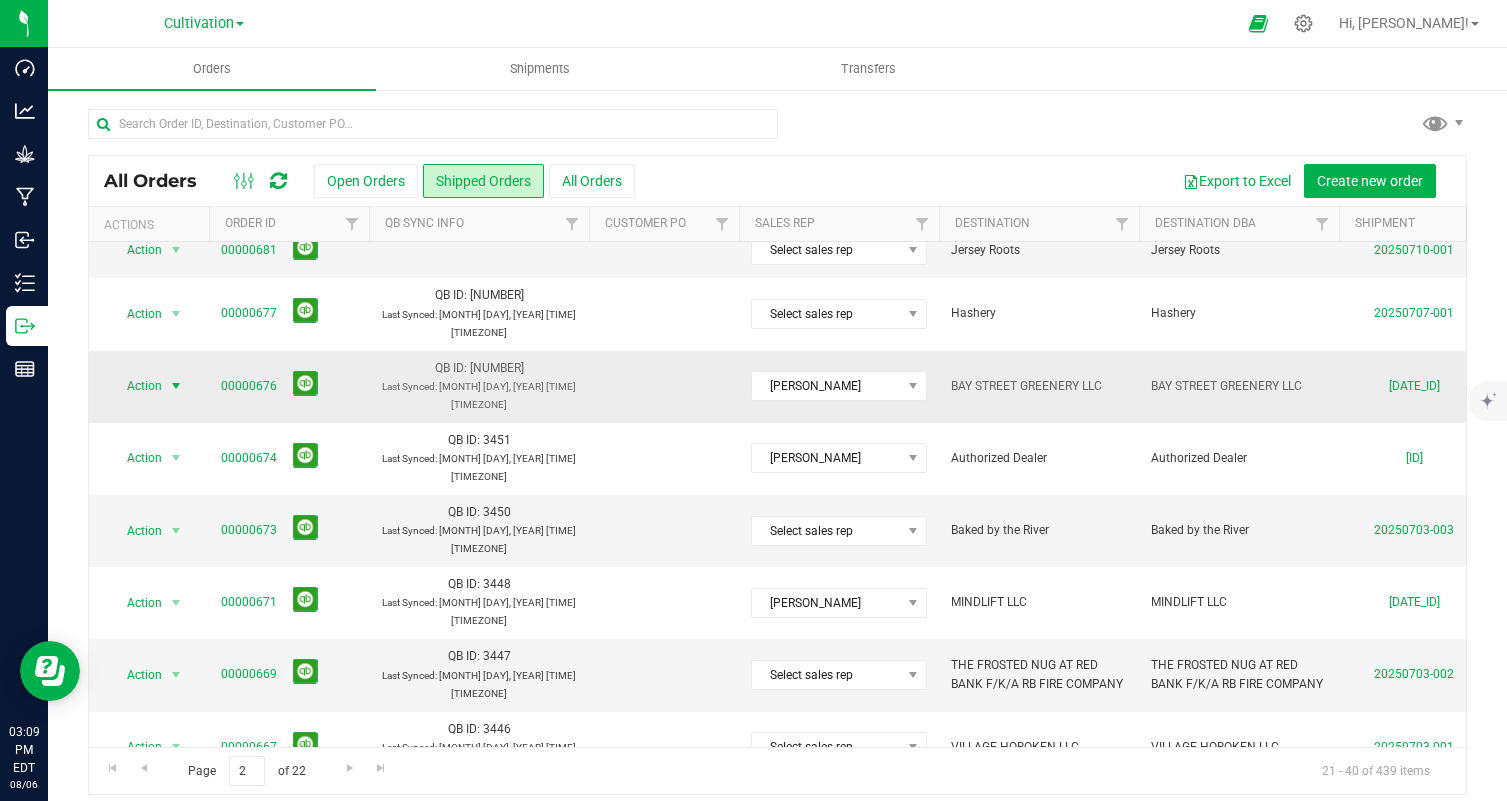 click on "Action" at bounding box center [136, 386] 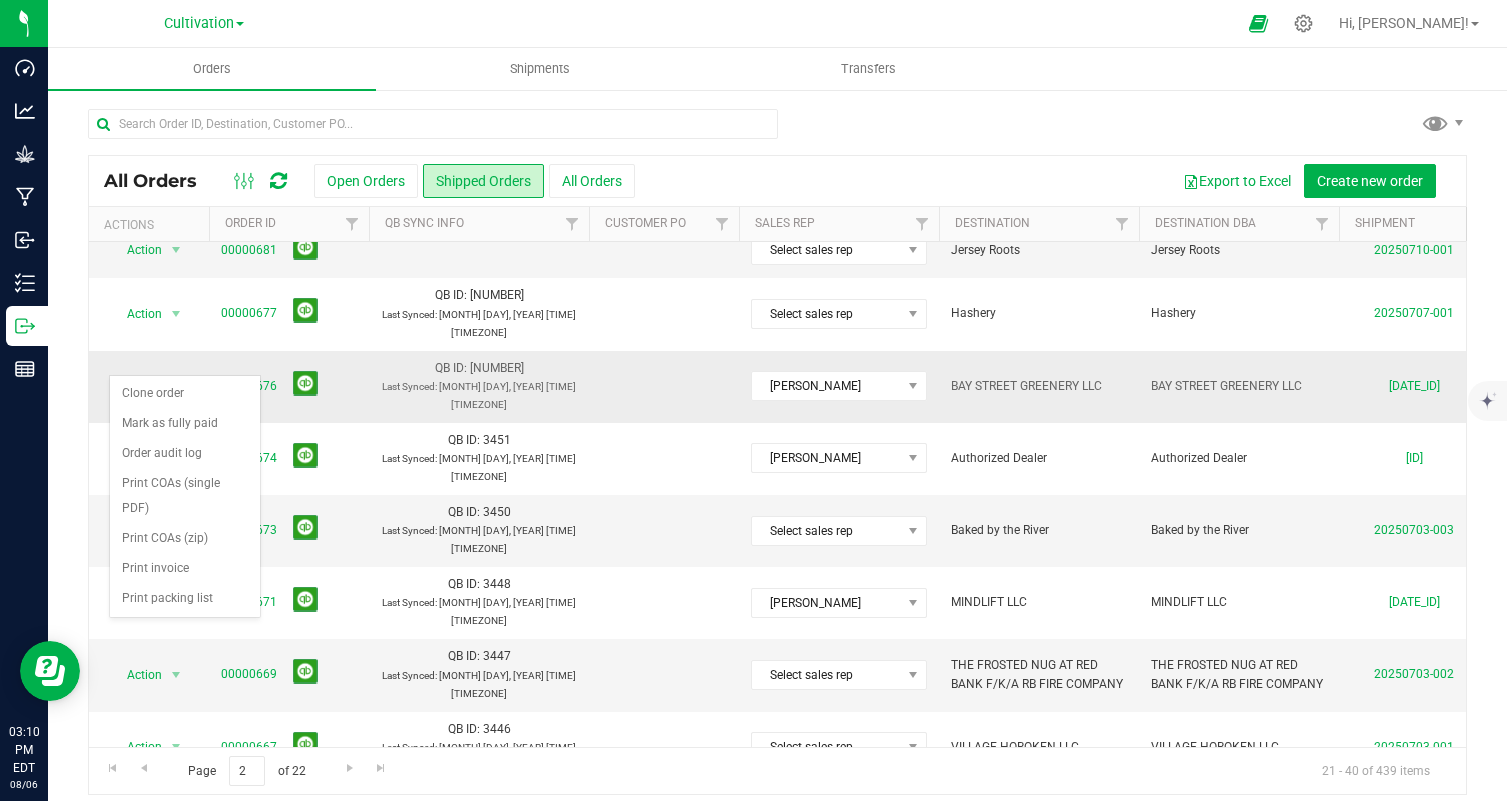 click on "Action" at bounding box center (136, 387) 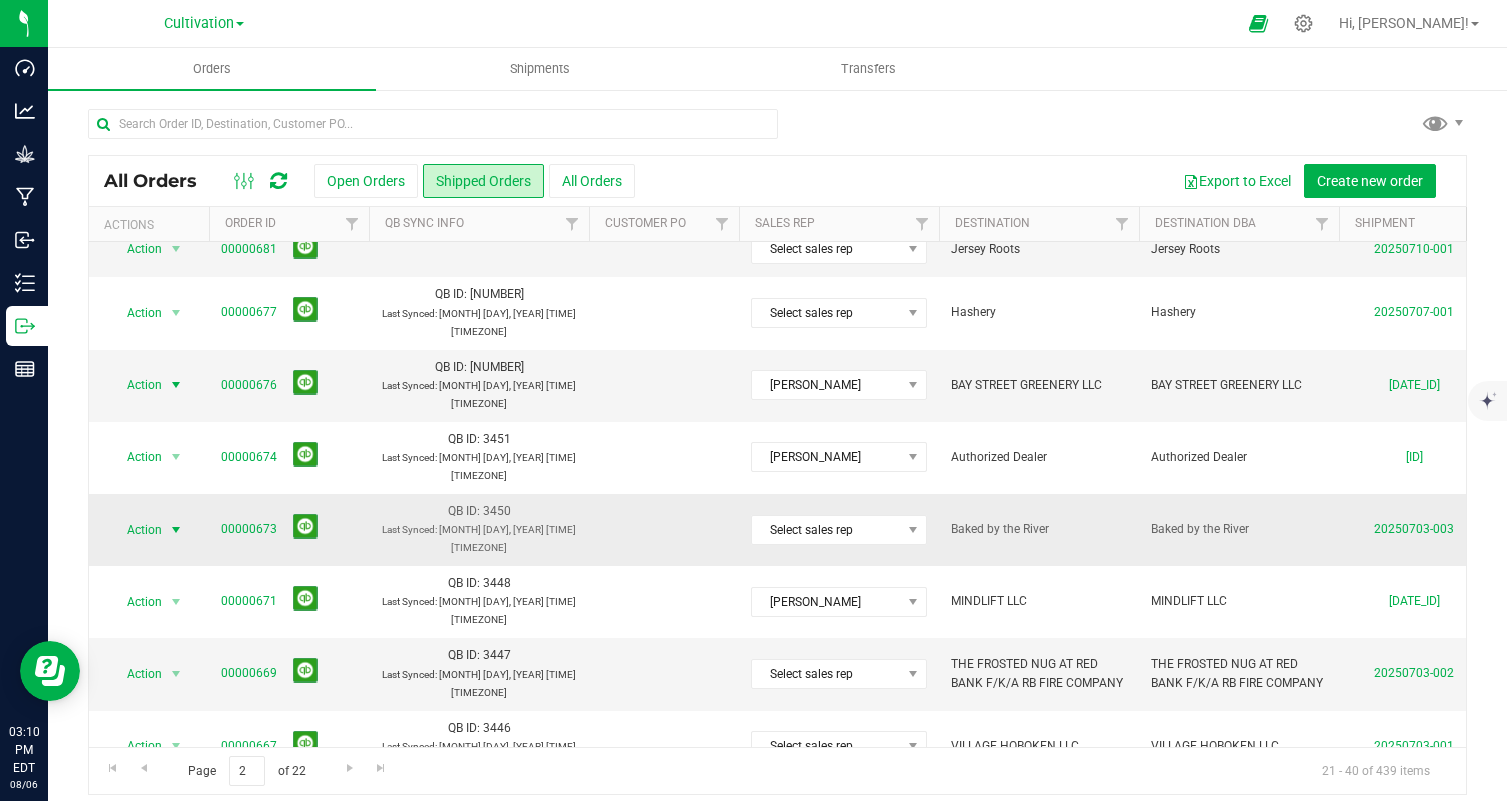 click on "Action" at bounding box center (136, 530) 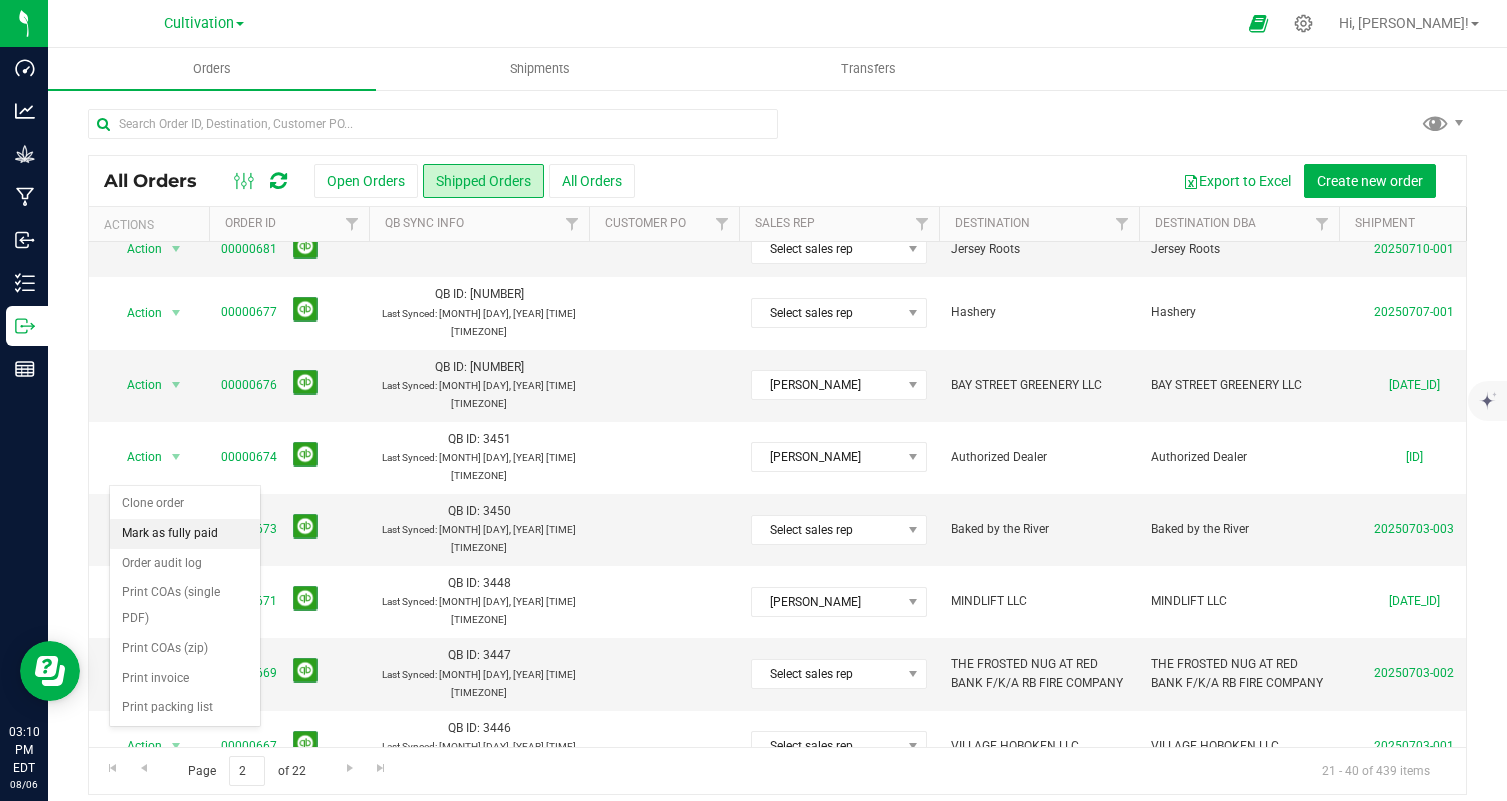 click on "Mark as fully paid" at bounding box center (185, 534) 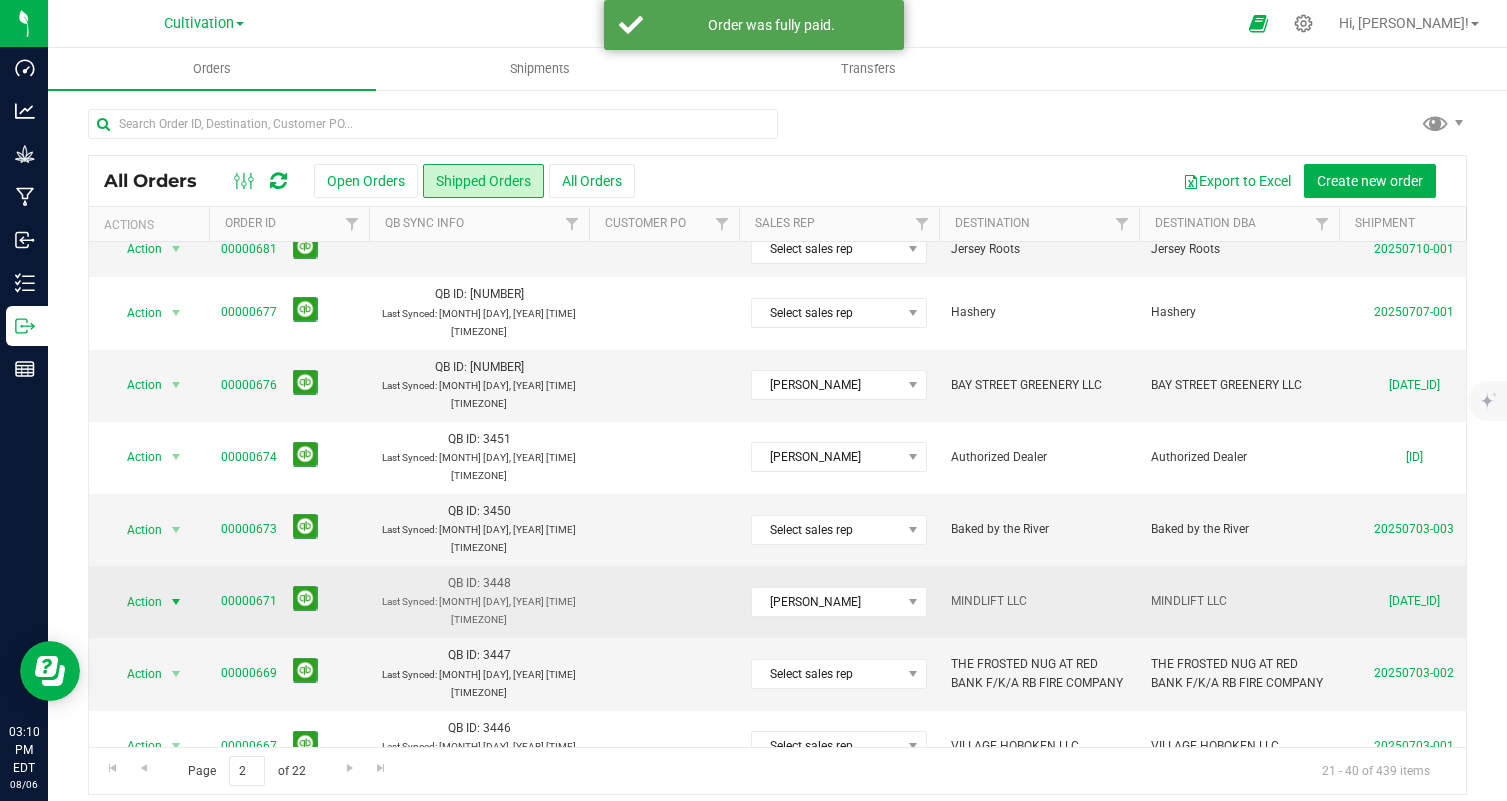 click on "Action" at bounding box center (136, 602) 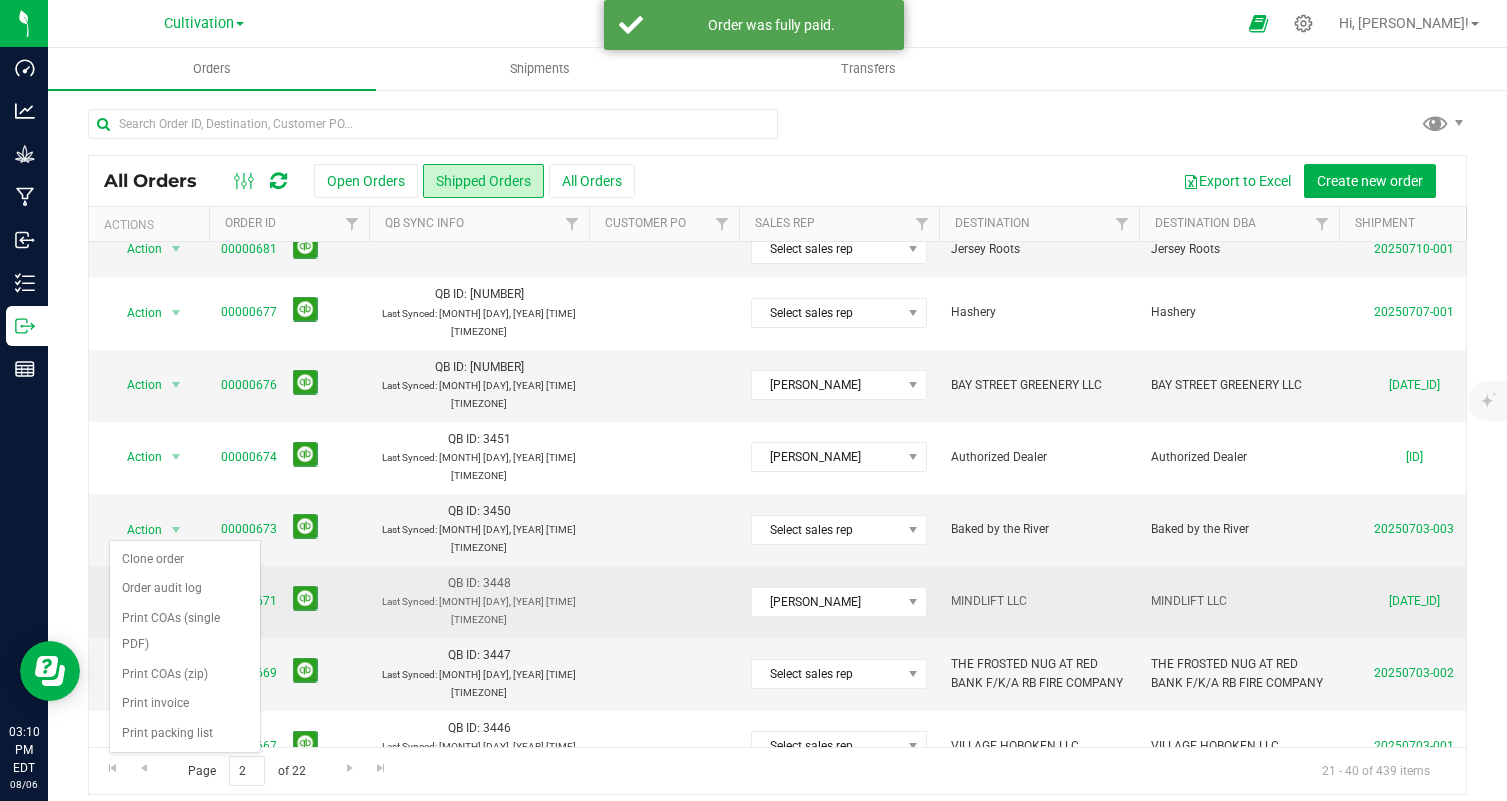 click on "[MONTH] [DAY], [YEAR] [TIME] [TIMEZONE]" at bounding box center [507, 610] 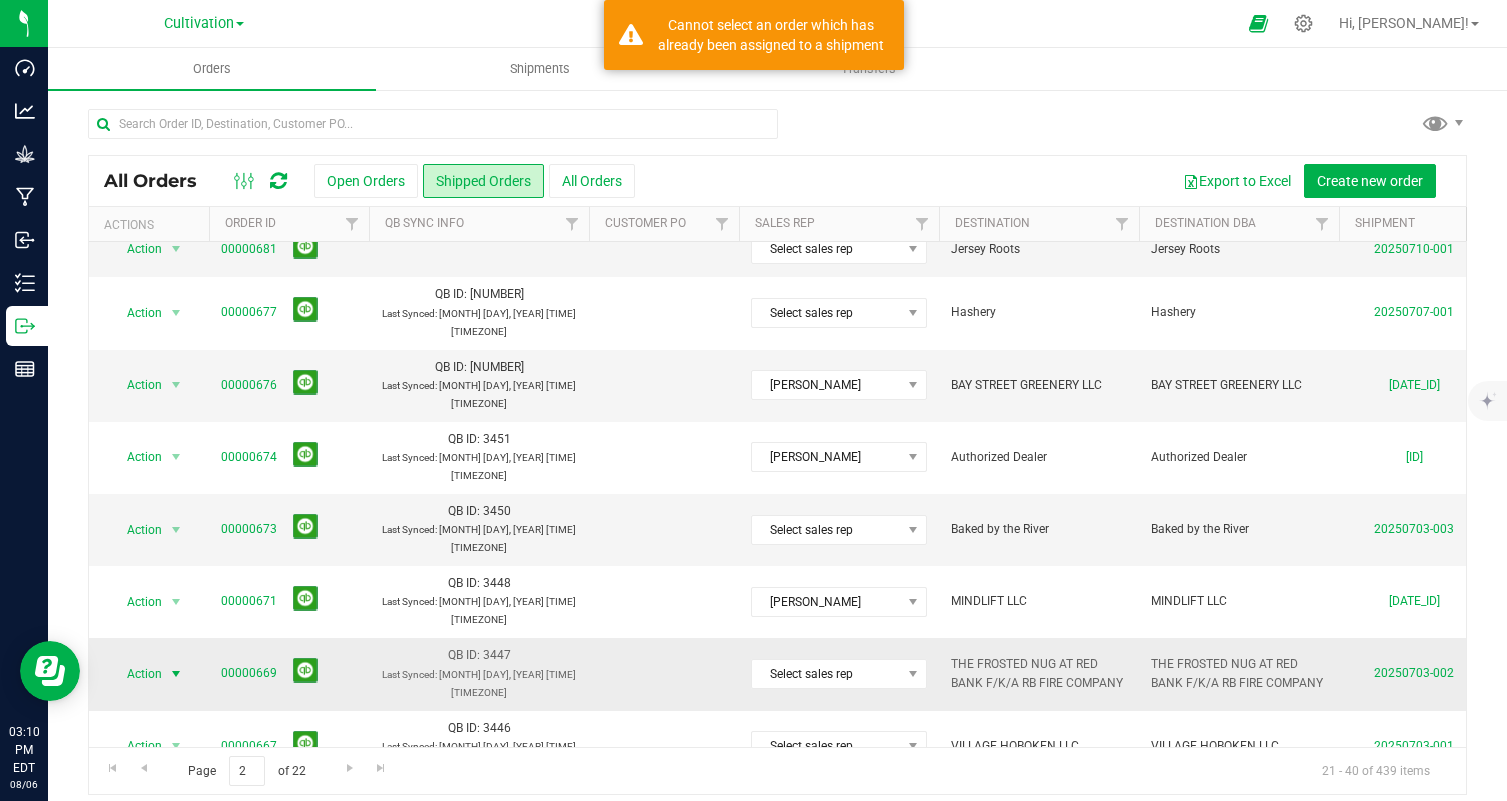 click at bounding box center (176, 674) 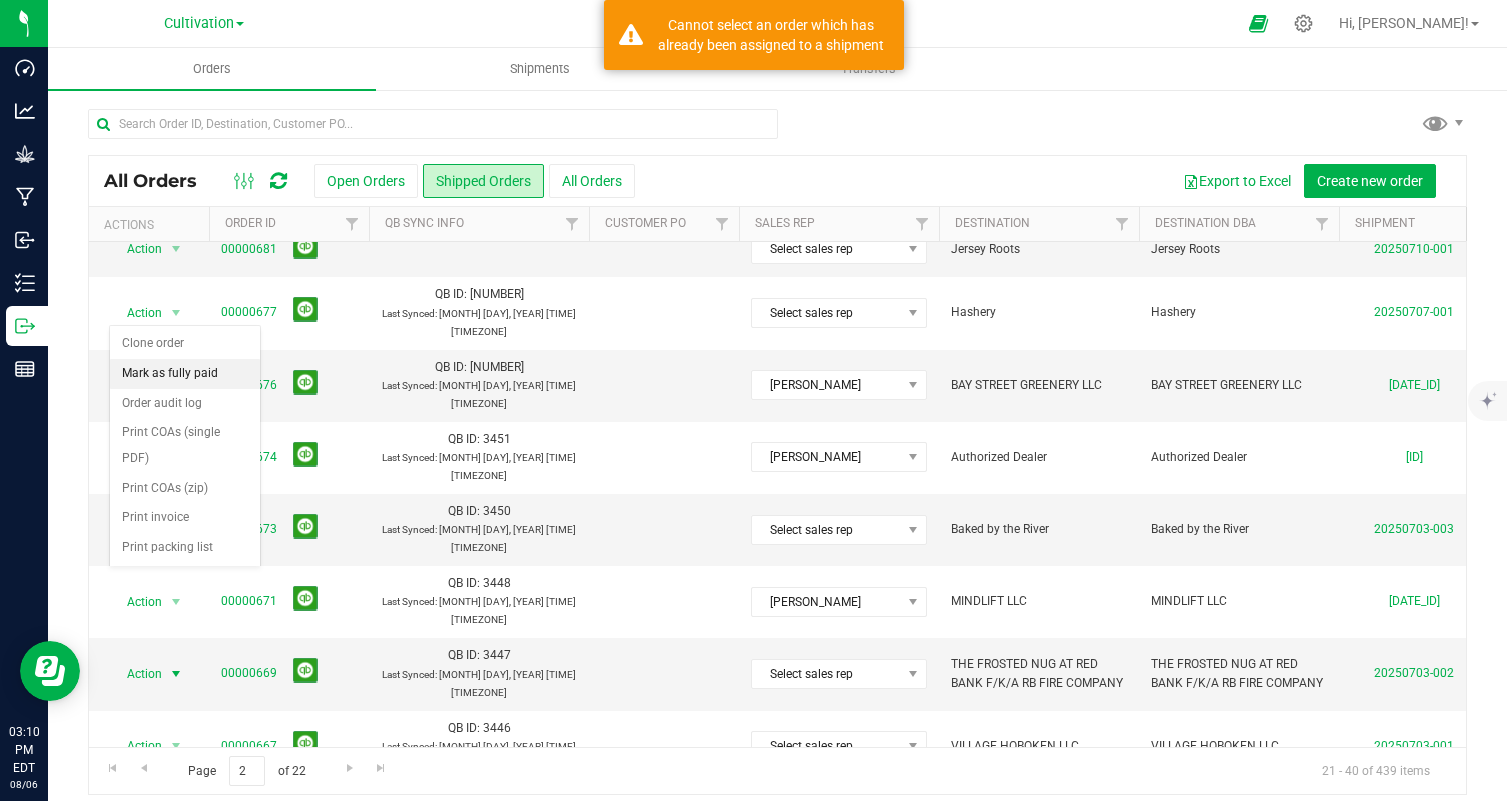 click on "Mark as fully paid" at bounding box center (185, 374) 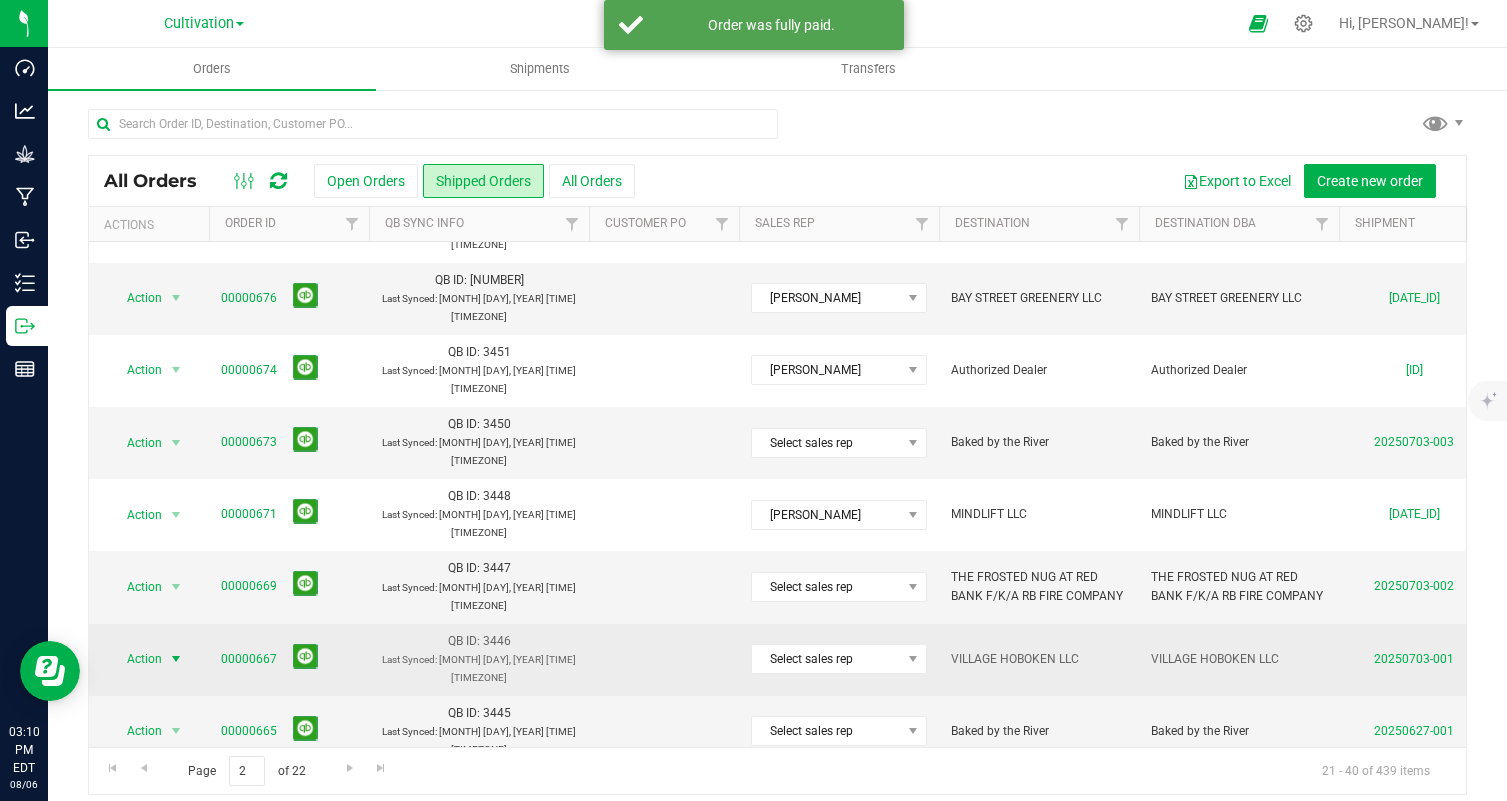 click on "Action" at bounding box center [136, 659] 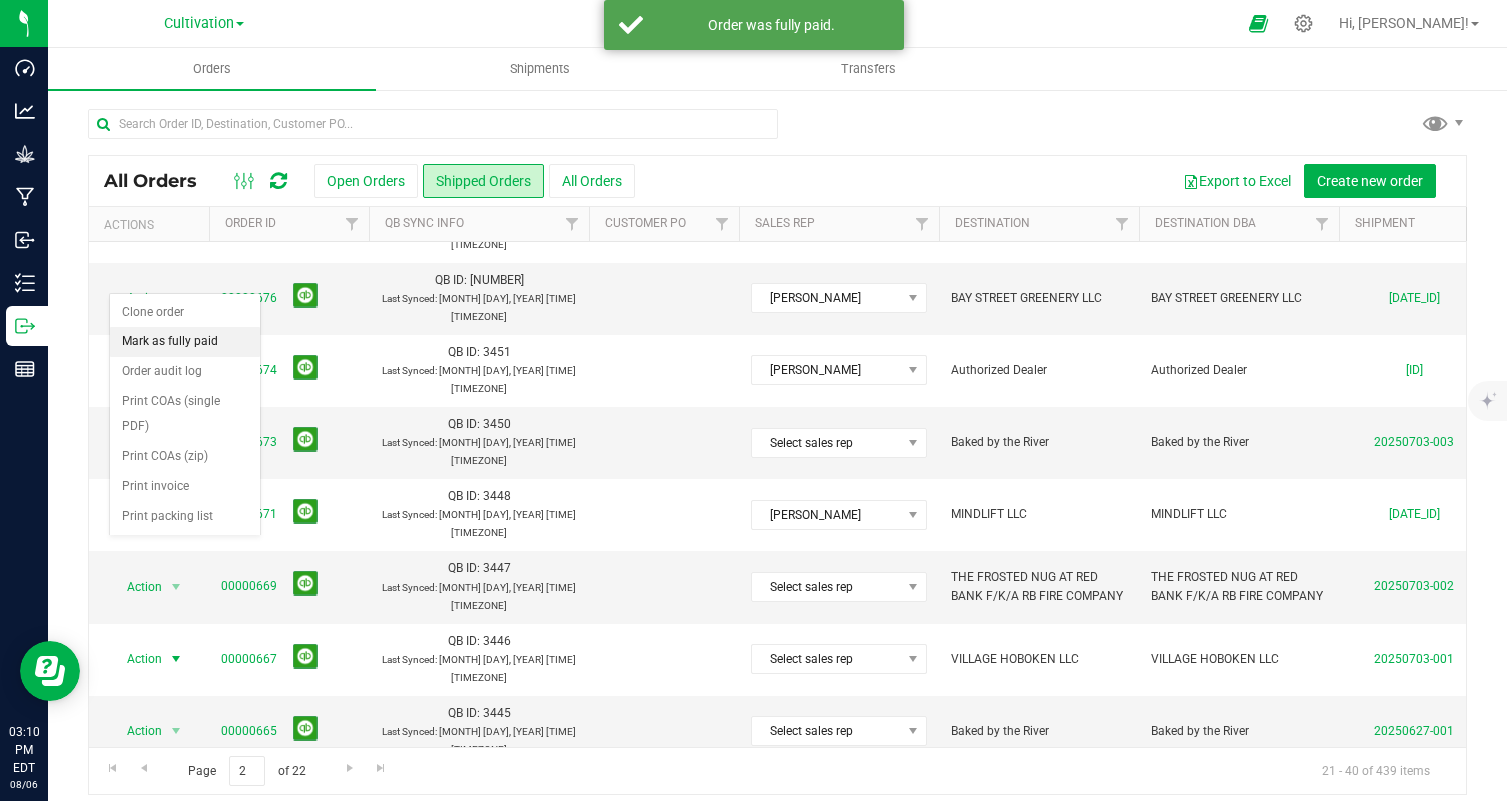 click on "Mark as fully paid" at bounding box center [185, 342] 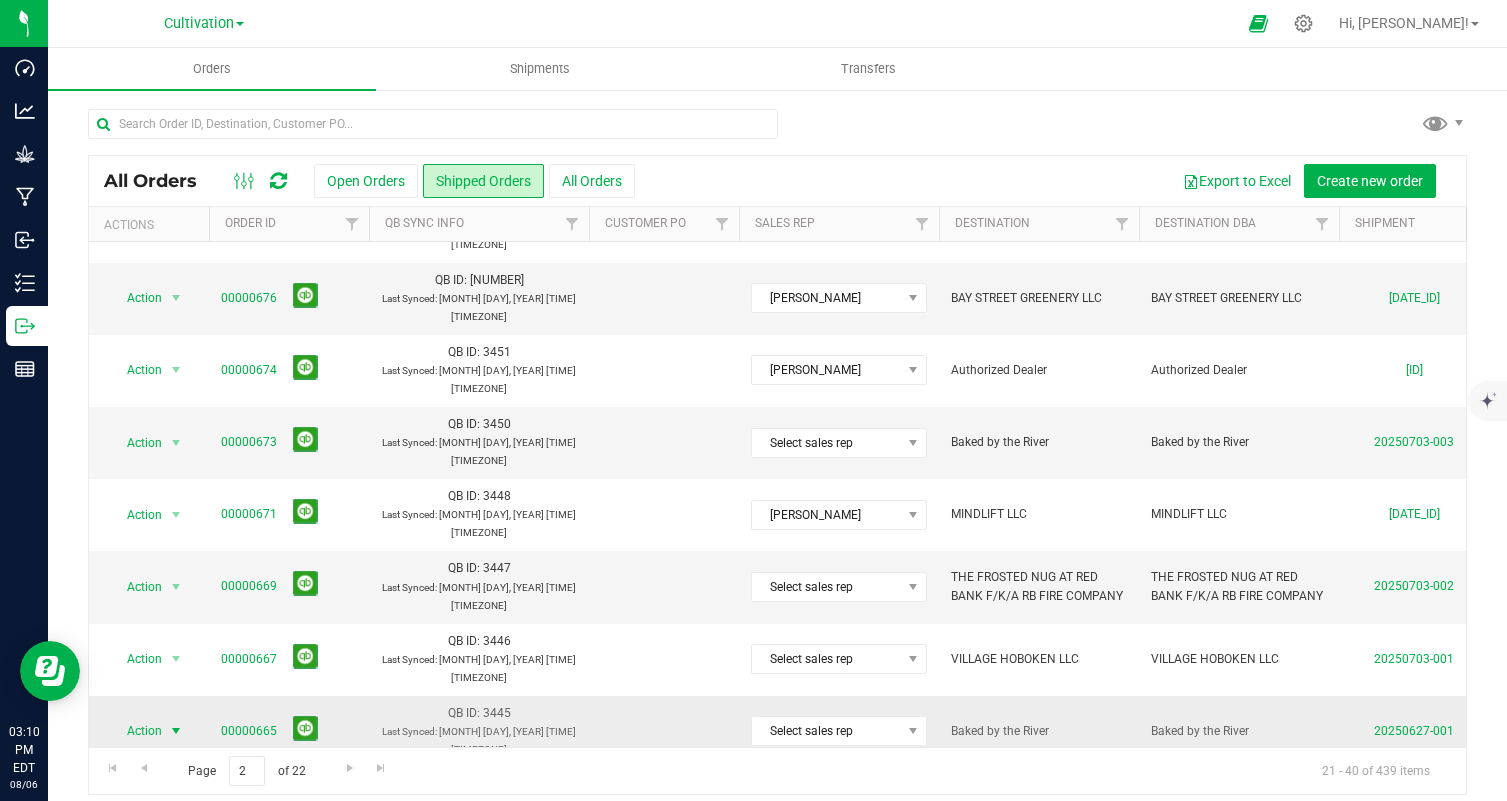 click on "Action" at bounding box center (136, 731) 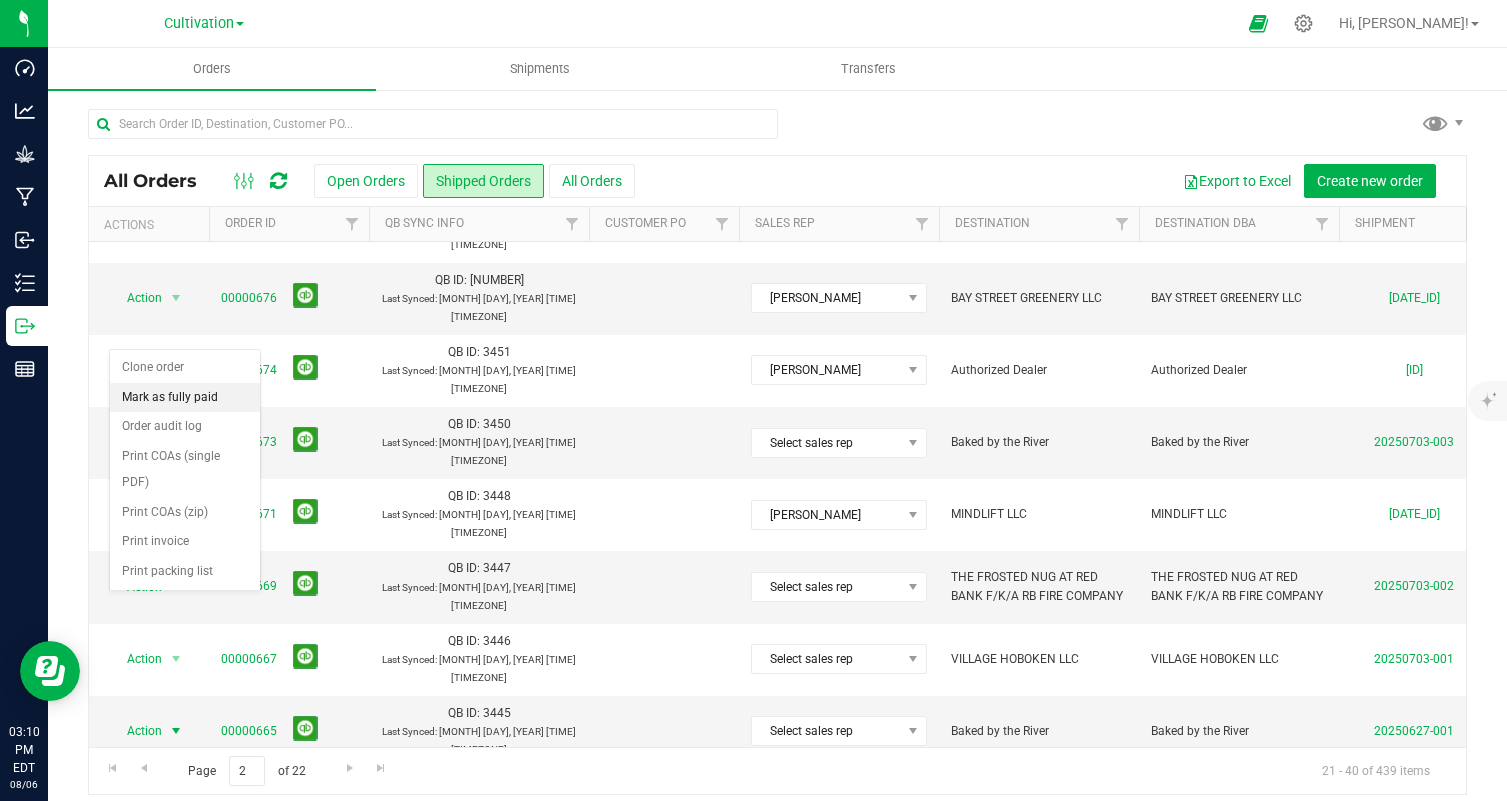 click on "Mark as fully paid" at bounding box center [185, 398] 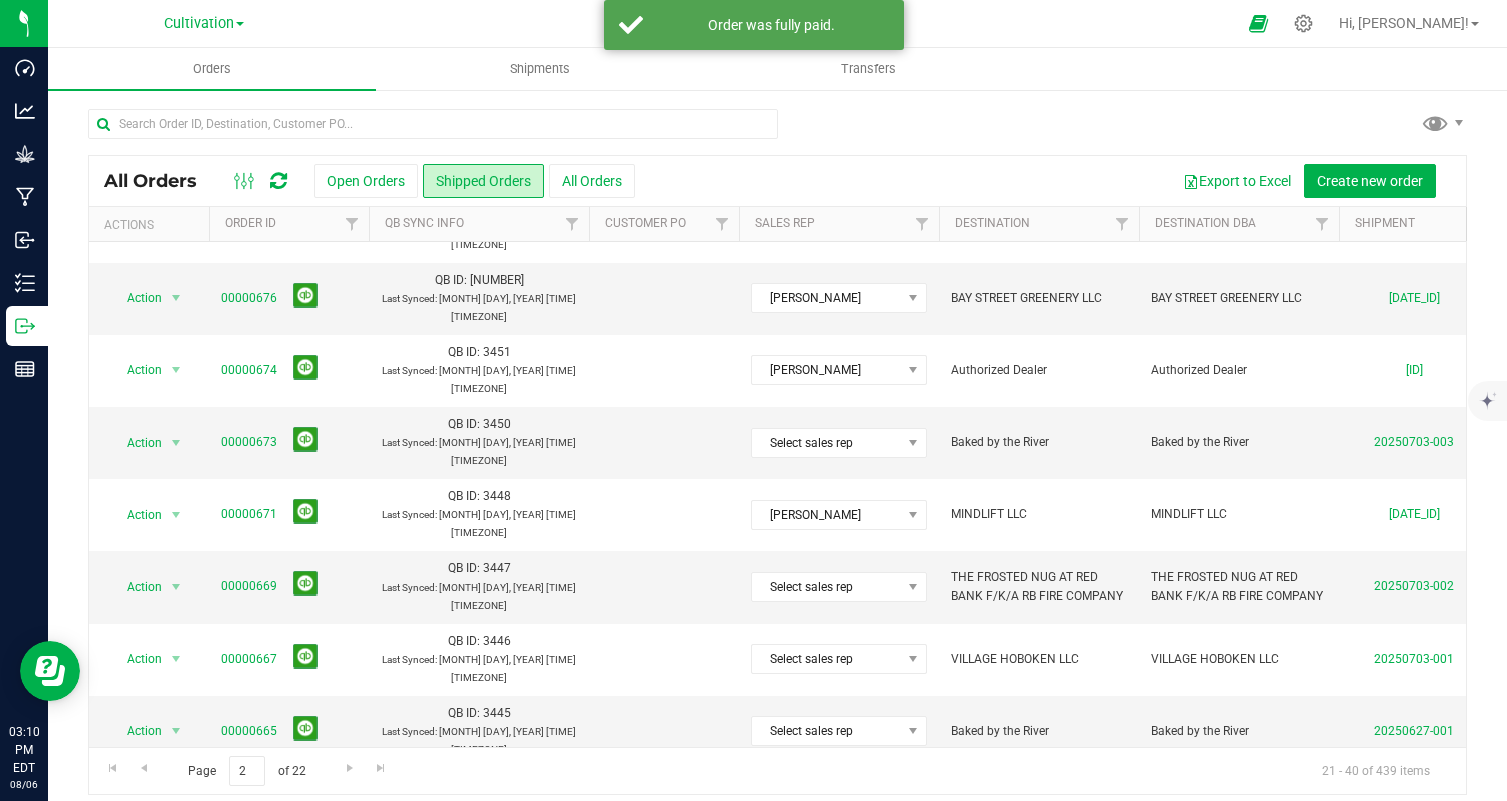 click at bounding box center (176, 804) 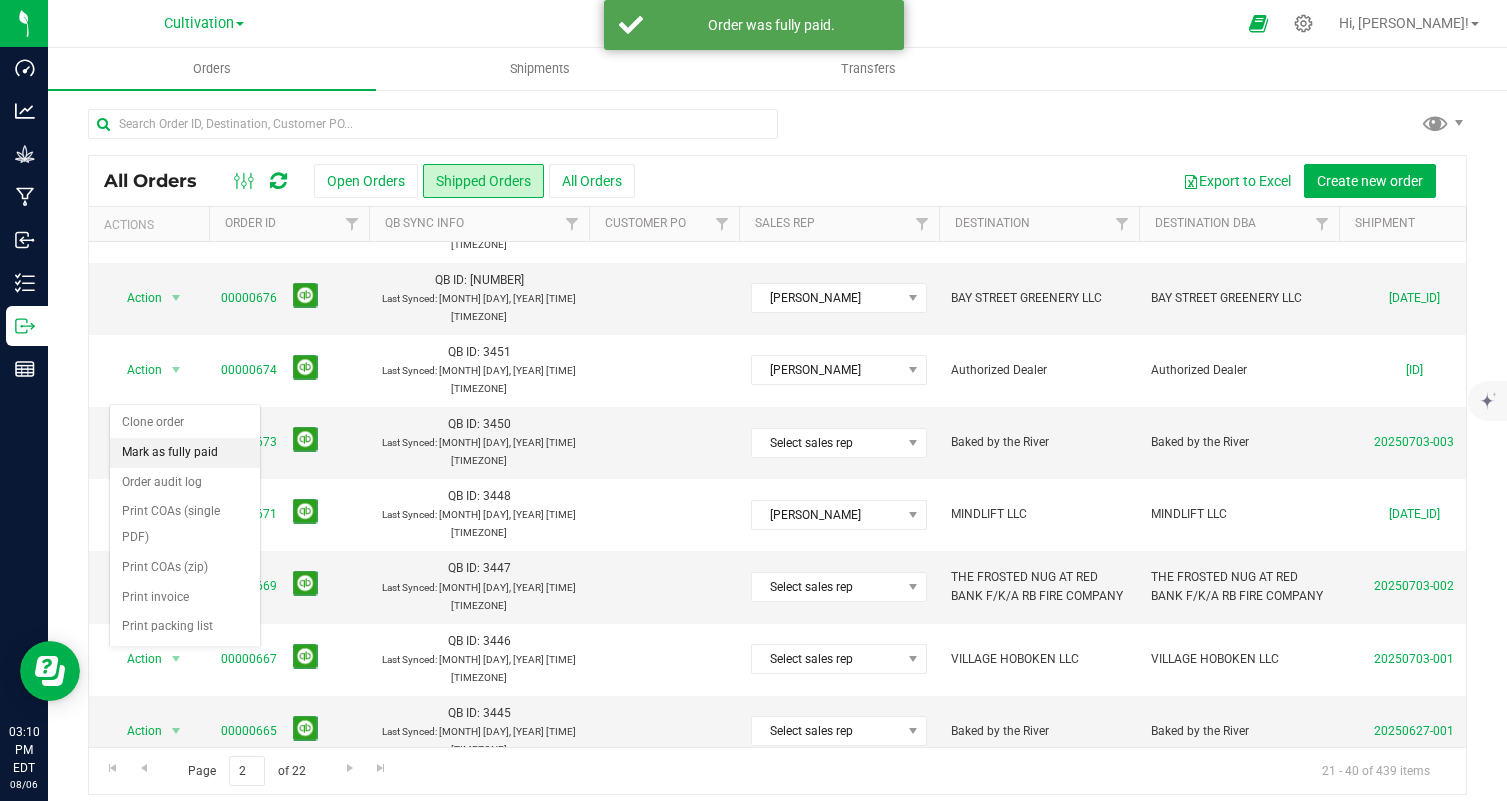 click on "Mark as fully paid" at bounding box center (185, 453) 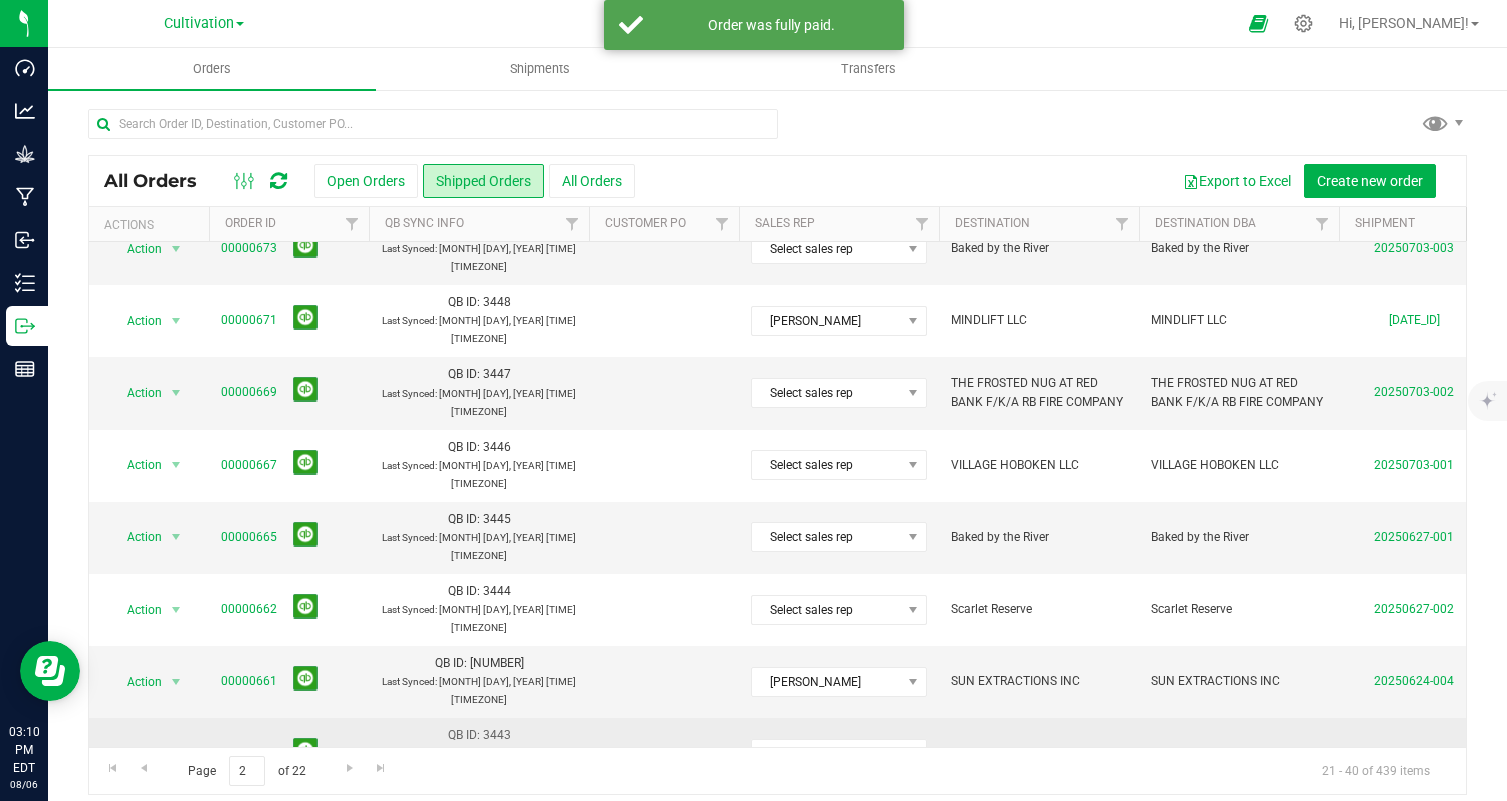 click at bounding box center (176, 754) 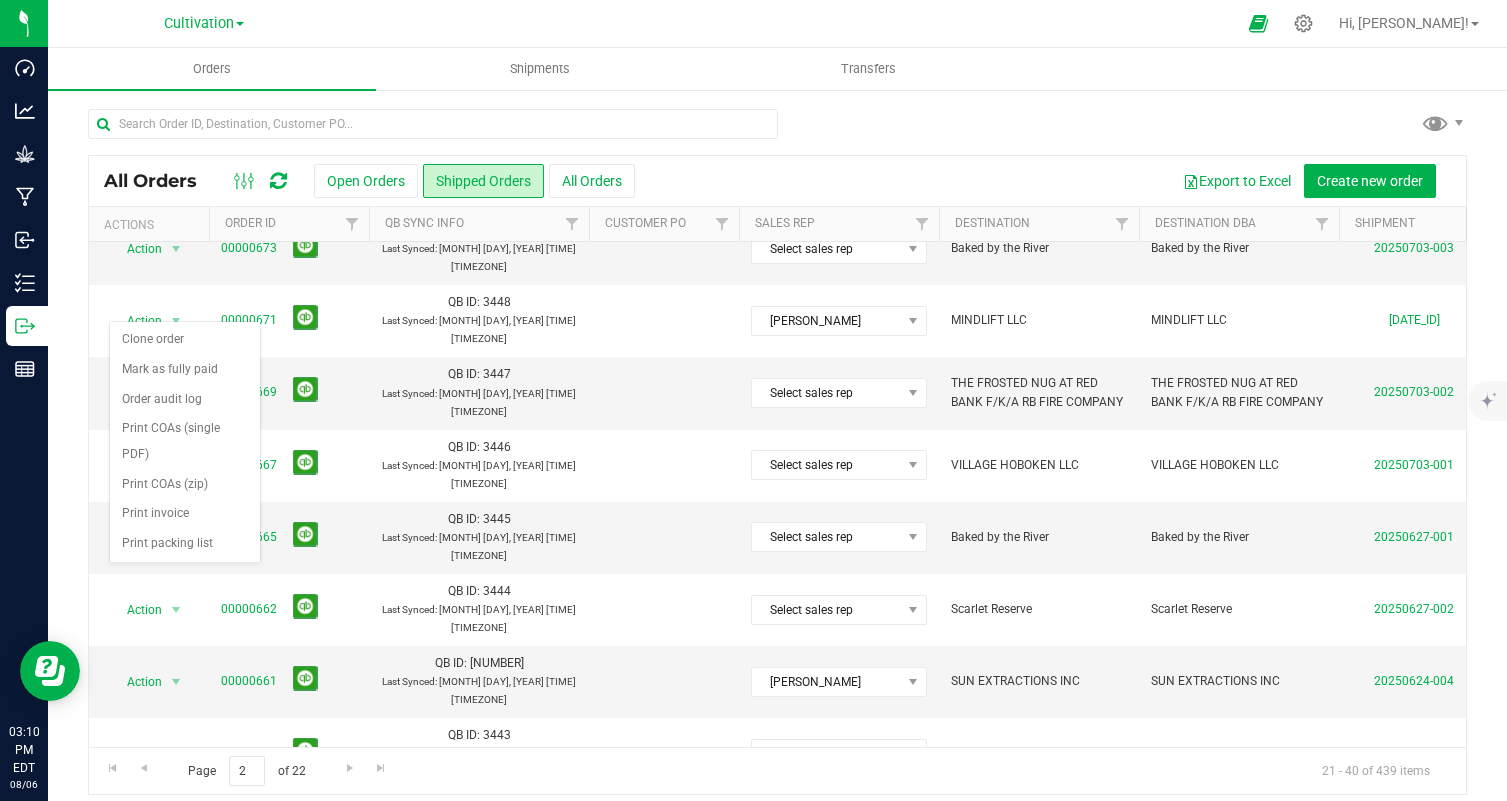 click on "Action" at bounding box center [136, 826] 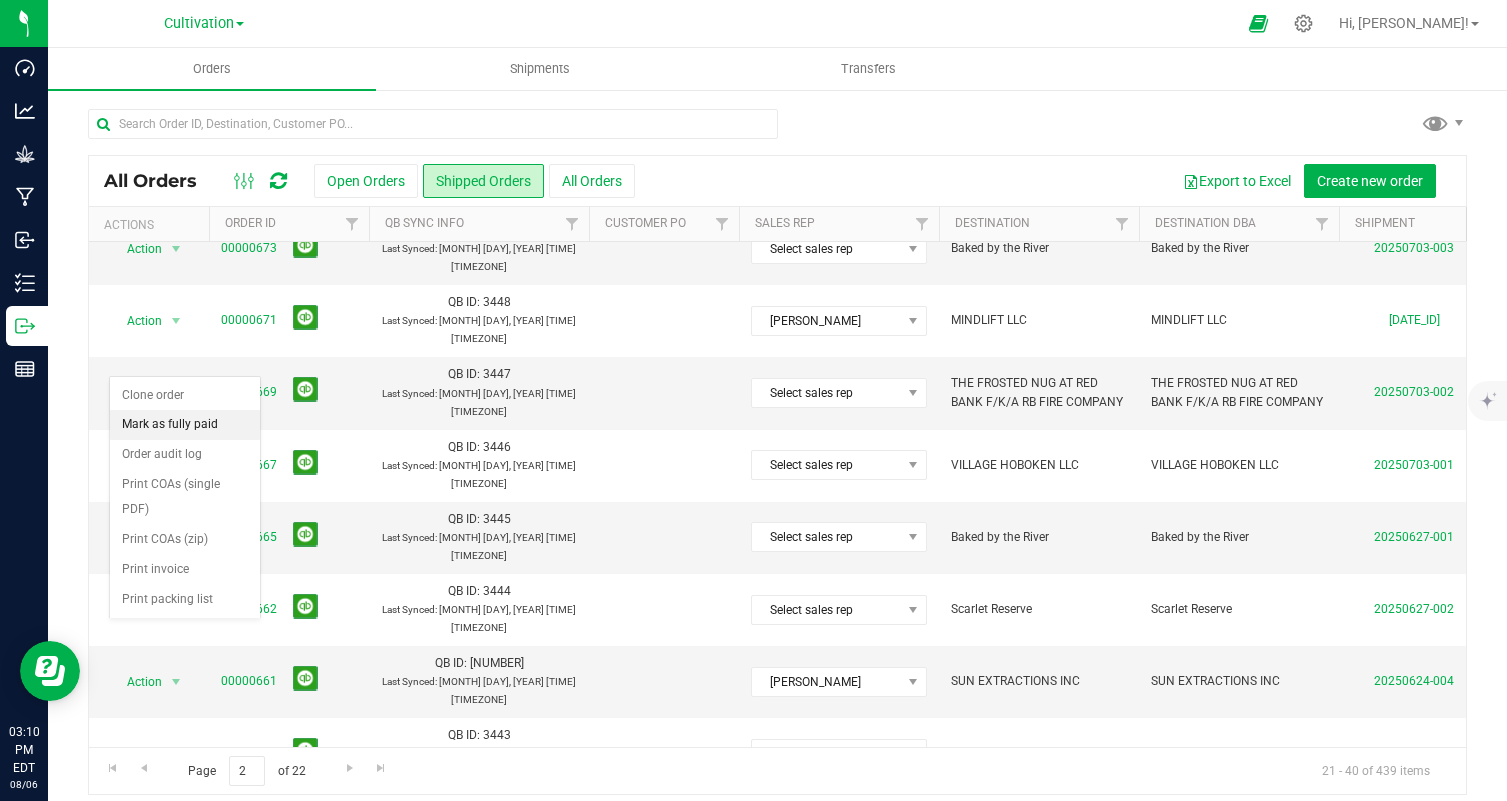 click on "Mark as fully paid" at bounding box center [185, 425] 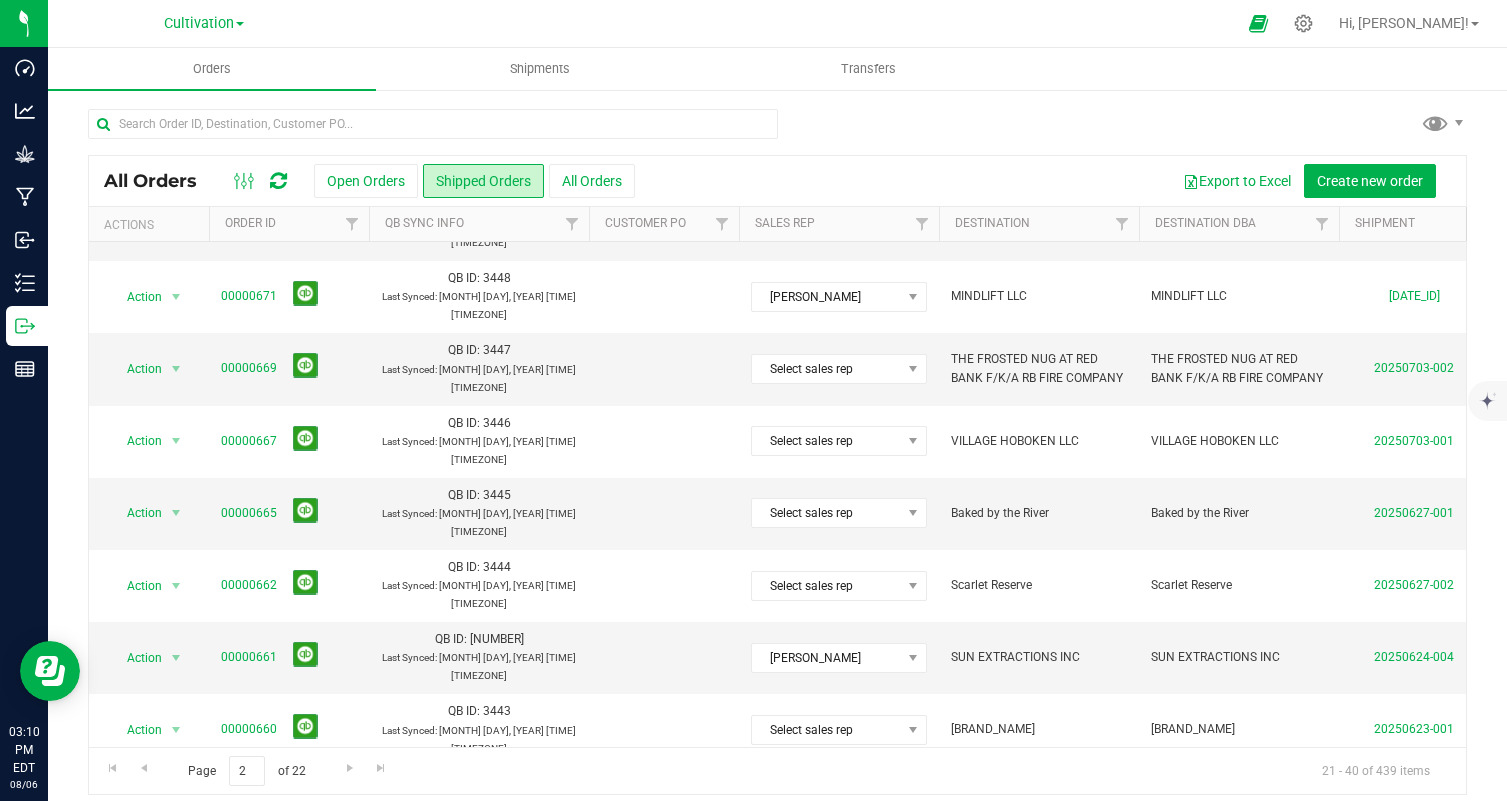 click on "Action" at bounding box center (136, 874) 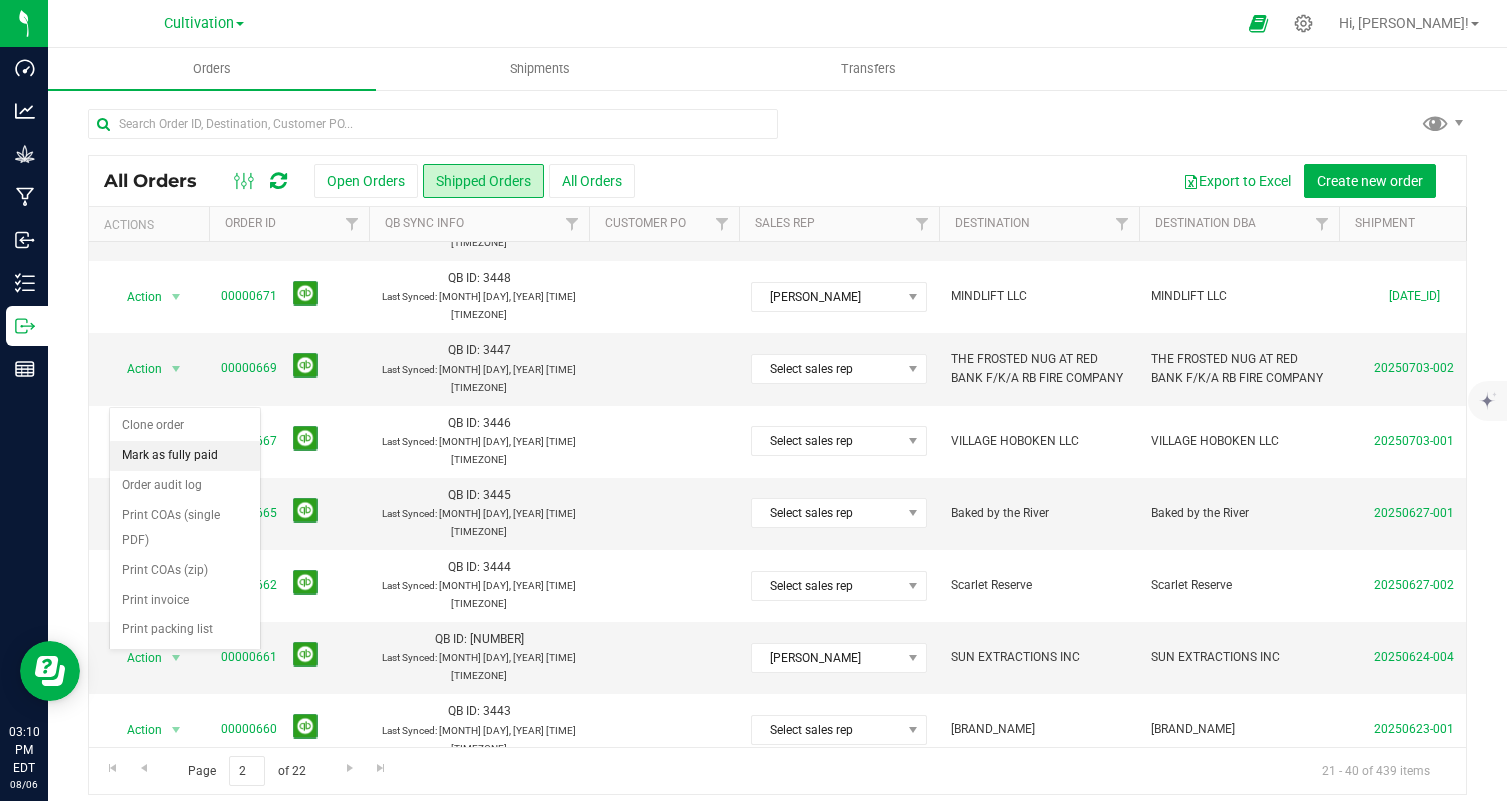 click on "Mark as fully paid" at bounding box center (185, 456) 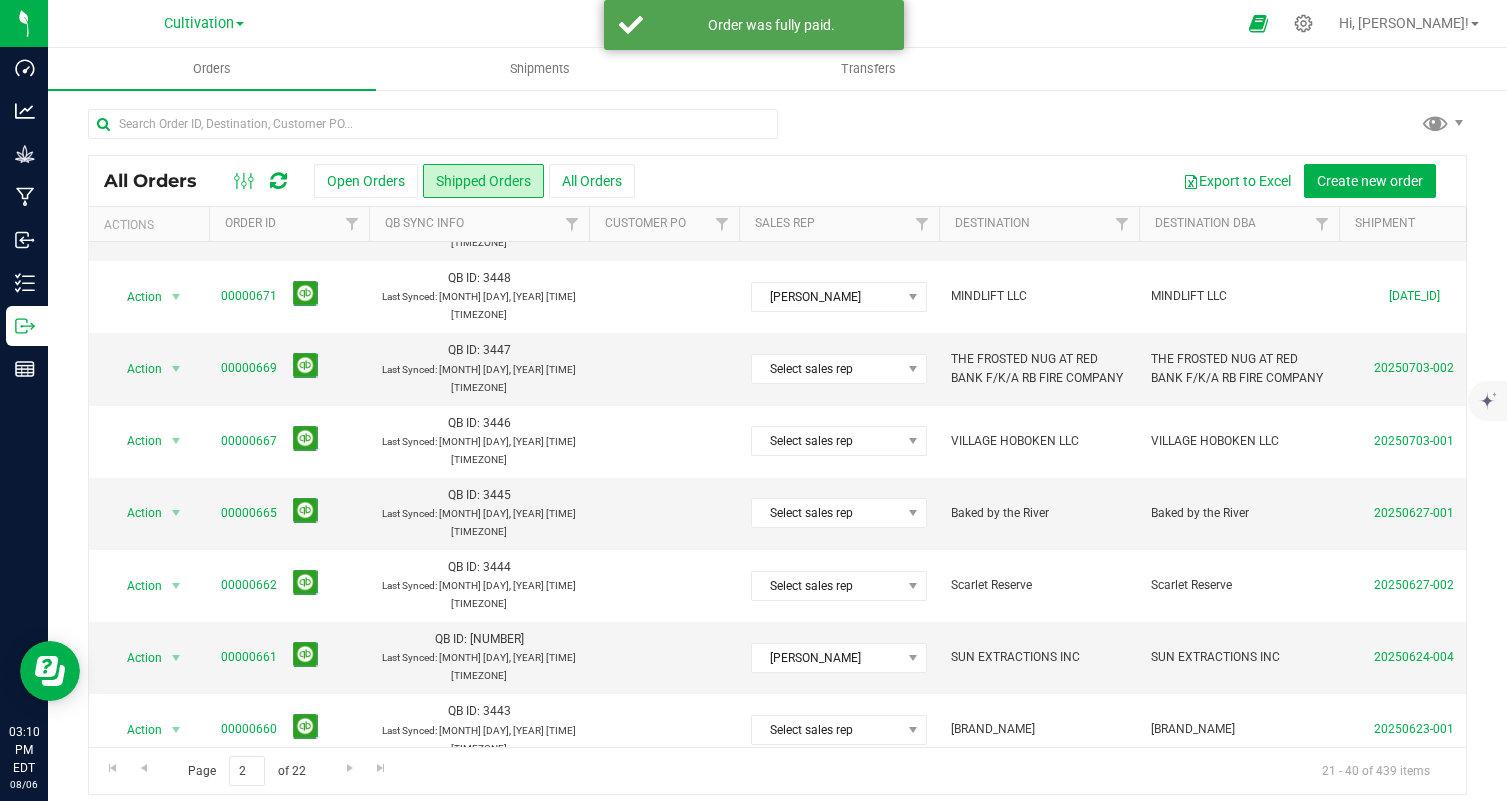 click at bounding box center [176, 947] 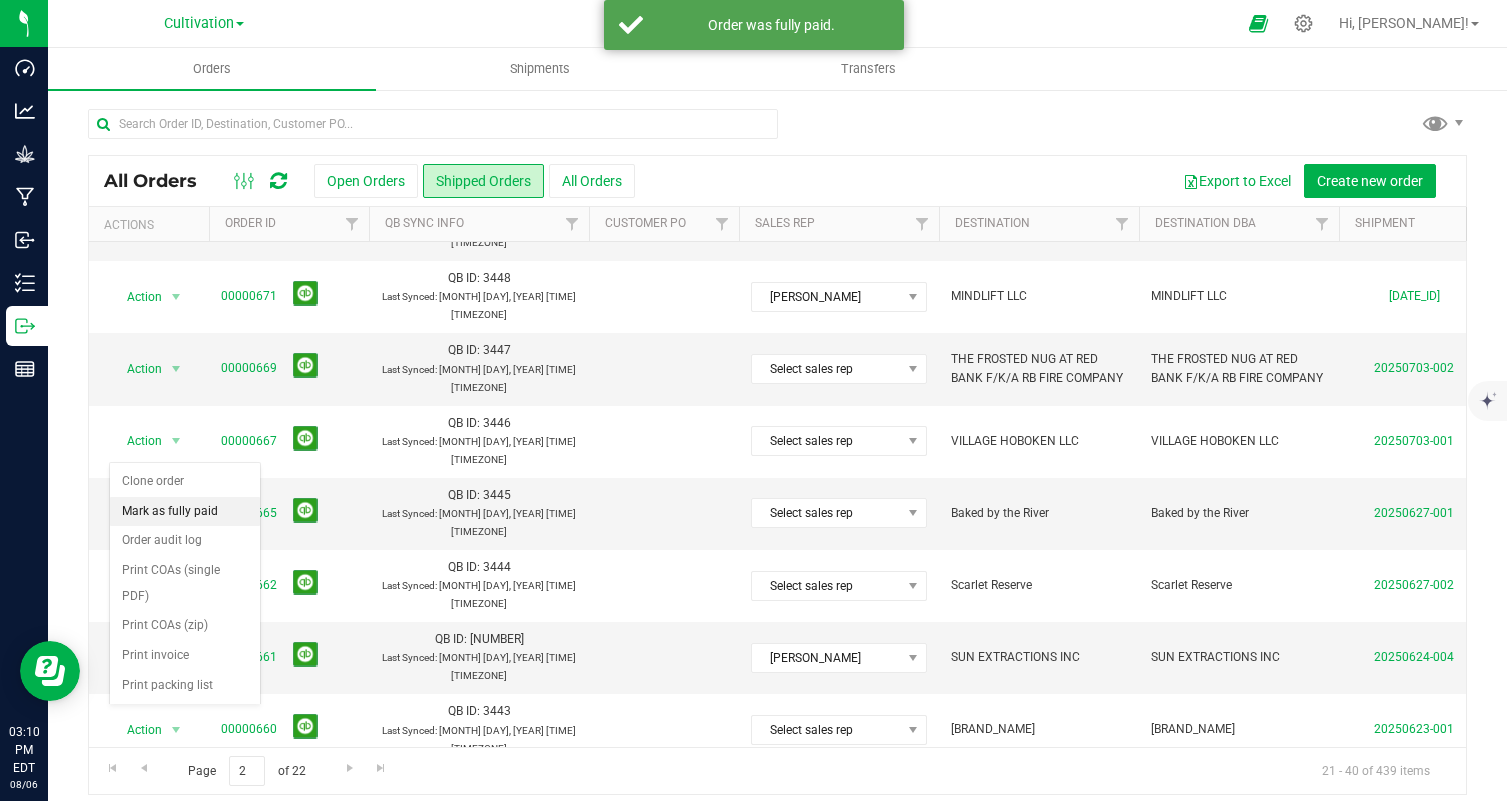 click on "Mark as fully paid" at bounding box center [185, 512] 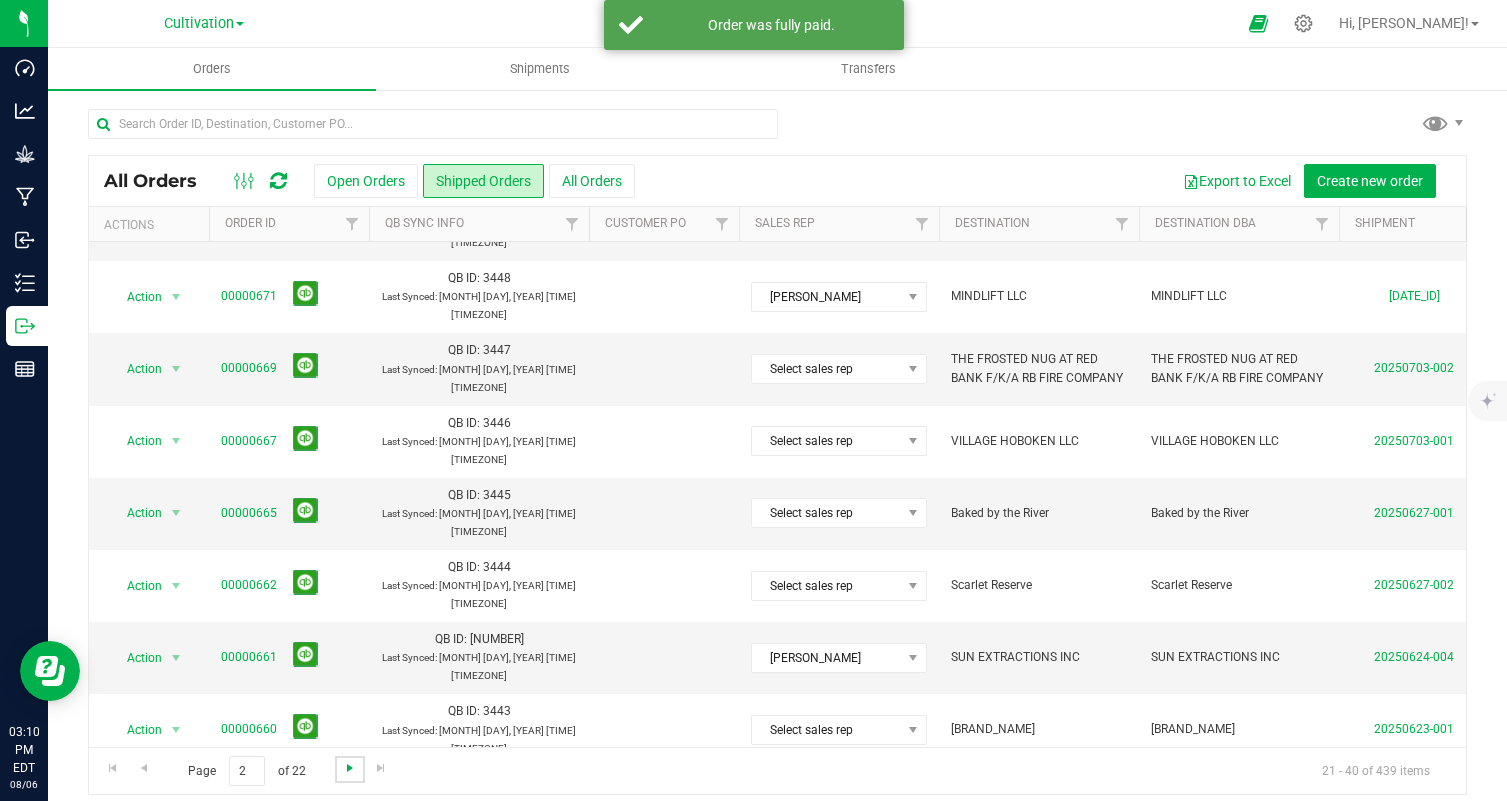 click at bounding box center [350, 768] 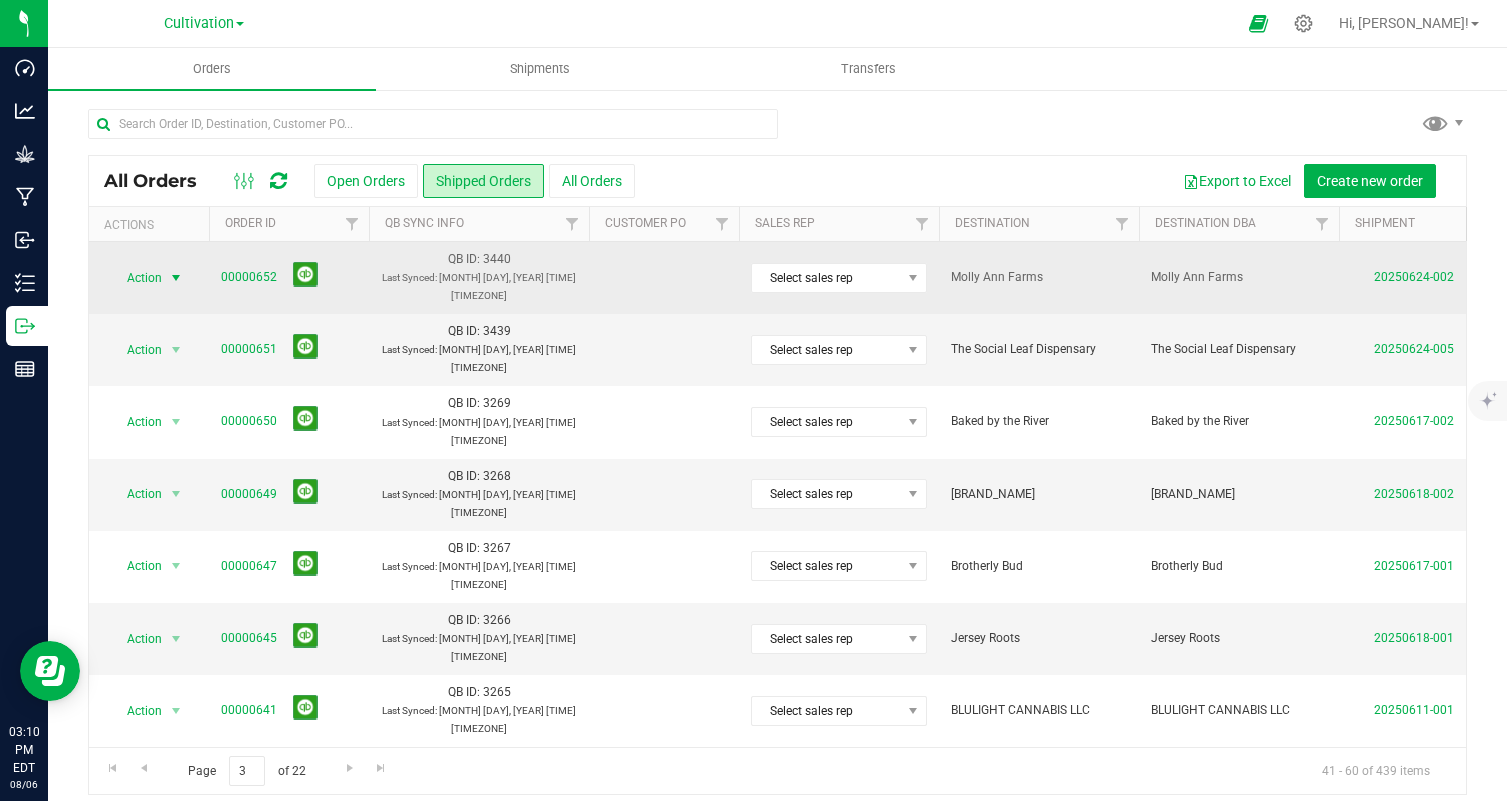 click on "Action" at bounding box center (136, 278) 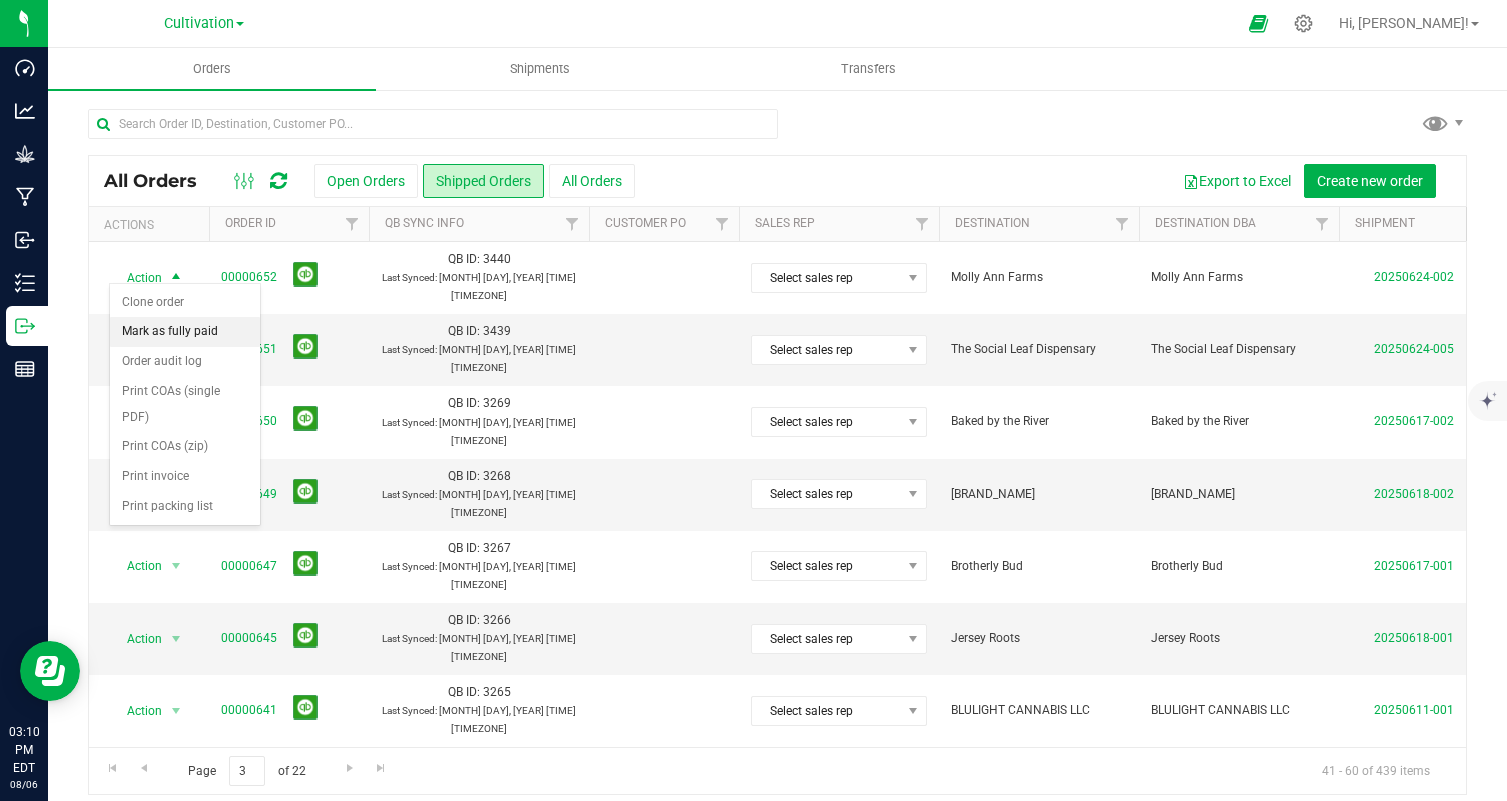 click on "Mark as fully paid" at bounding box center (185, 332) 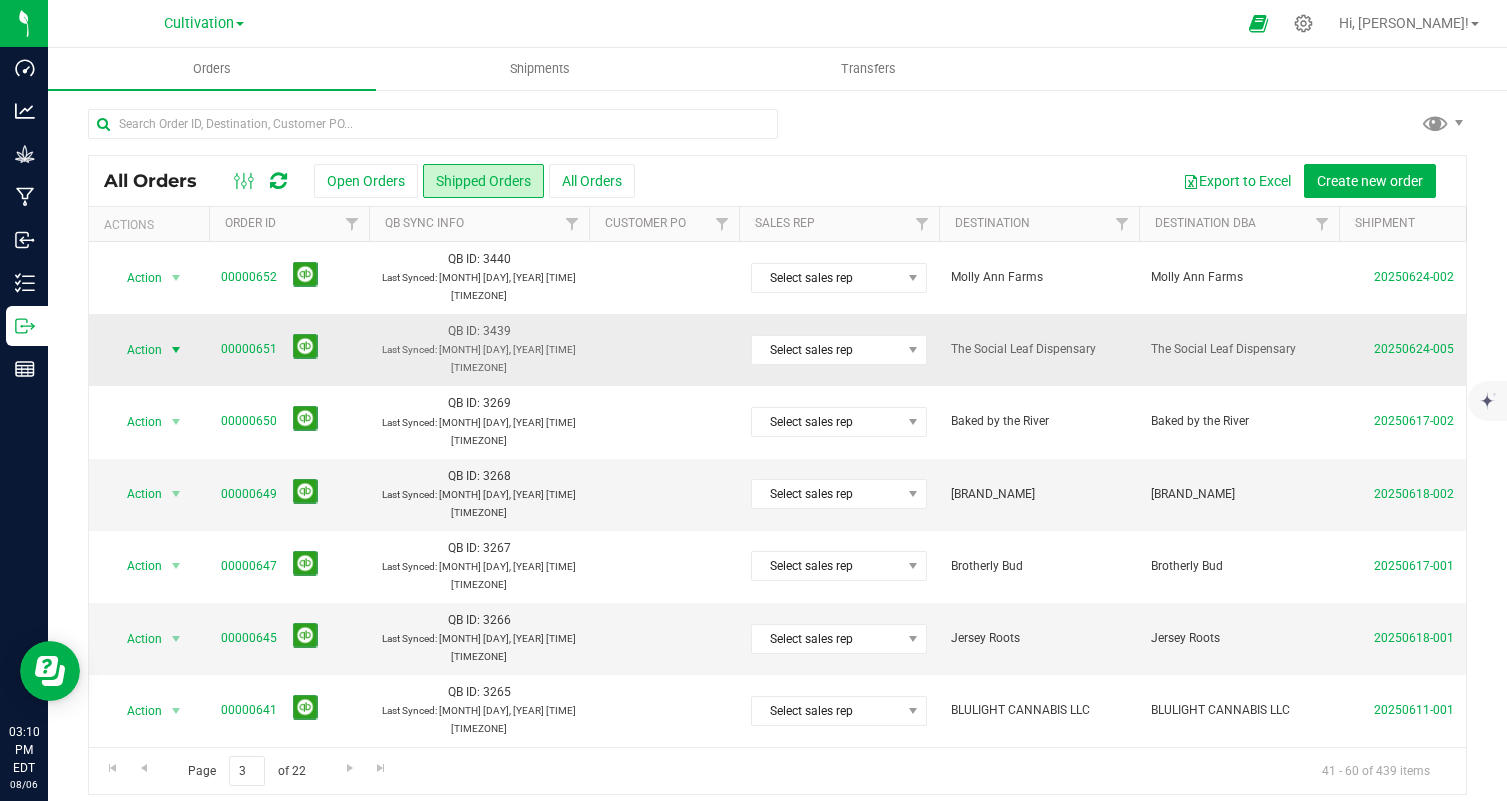 click on "Action" at bounding box center [136, 350] 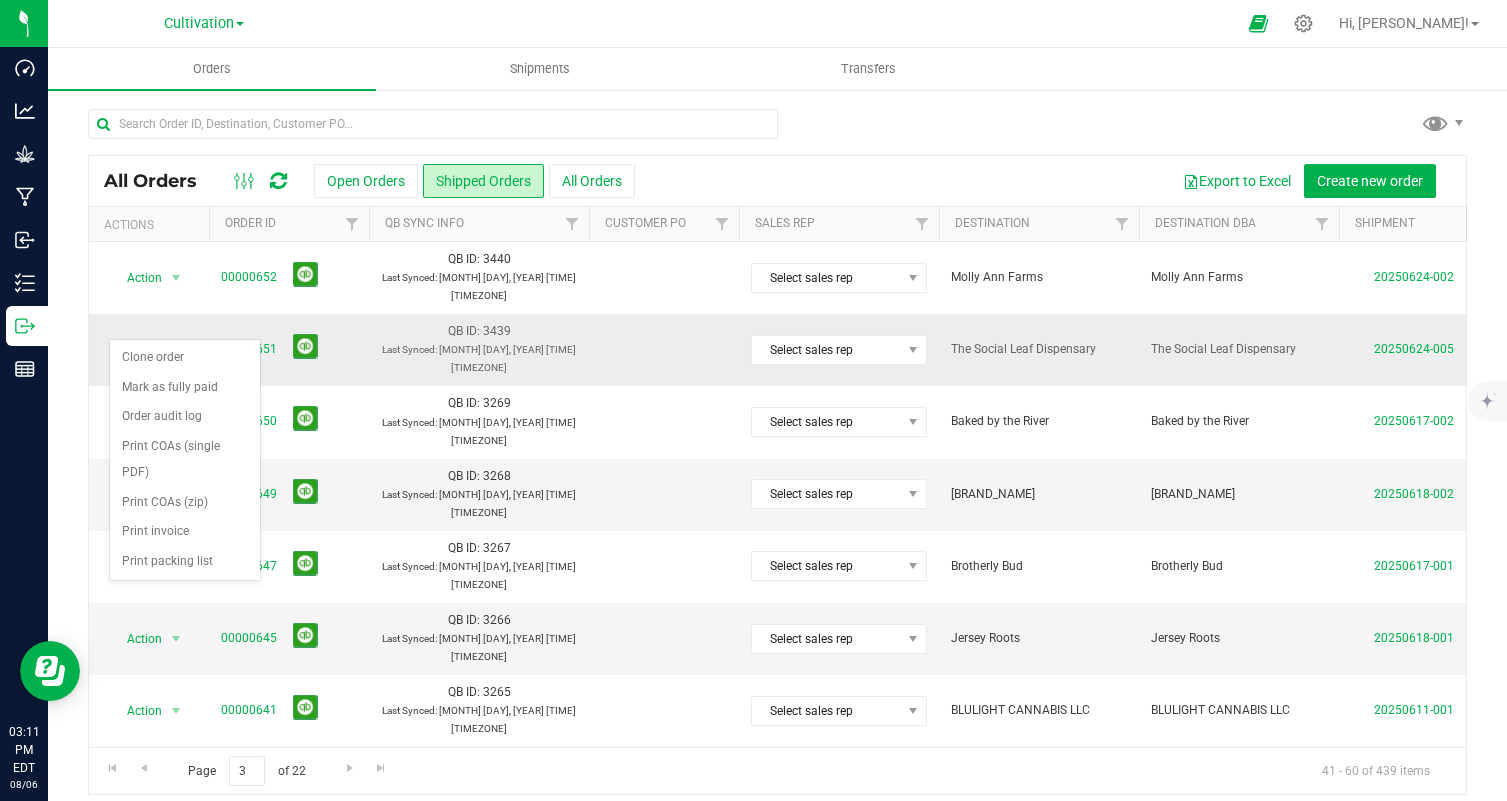 scroll, scrollTop: 0, scrollLeft: 1299, axis: horizontal 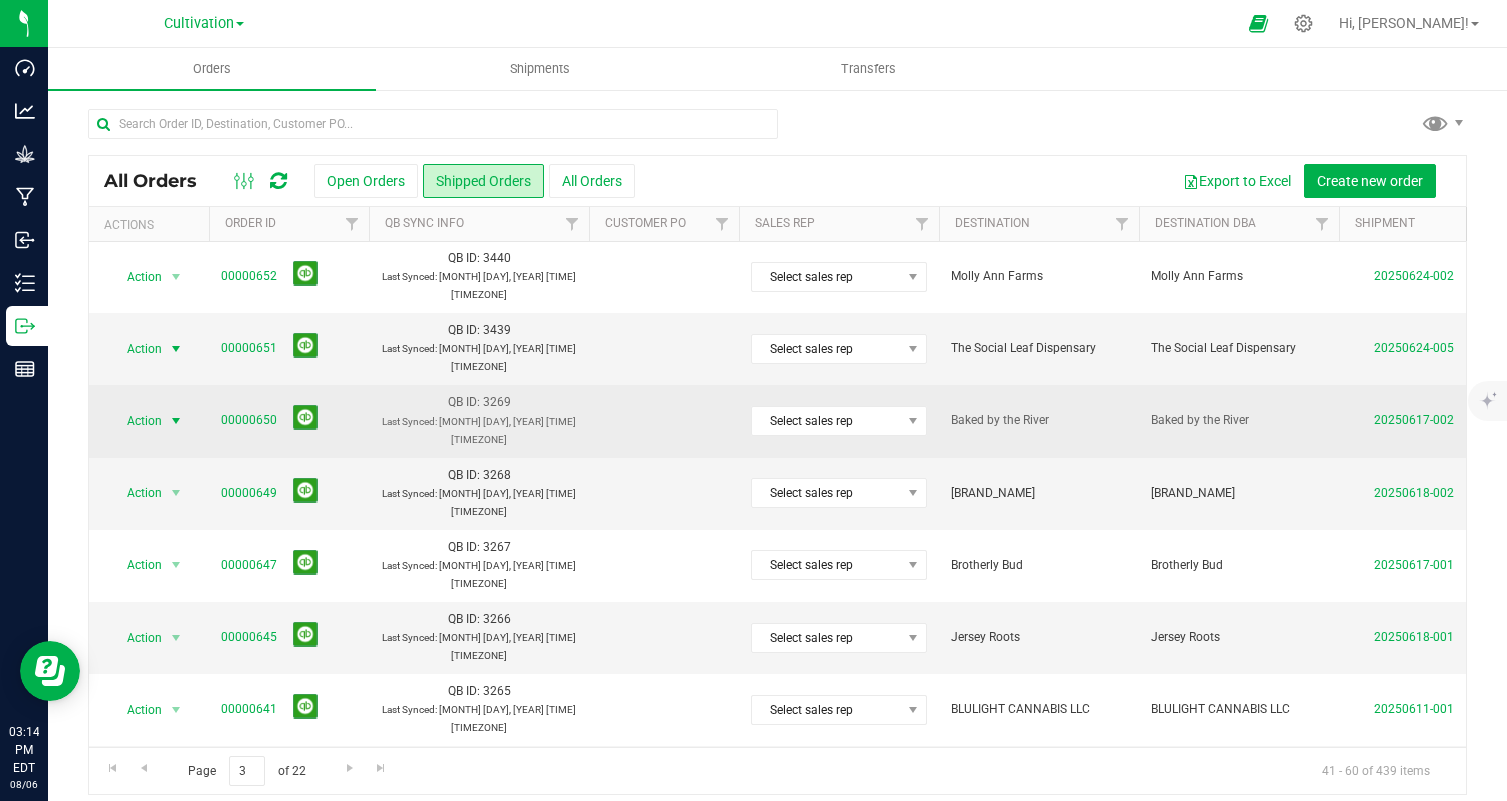 click on "Action" at bounding box center [136, 421] 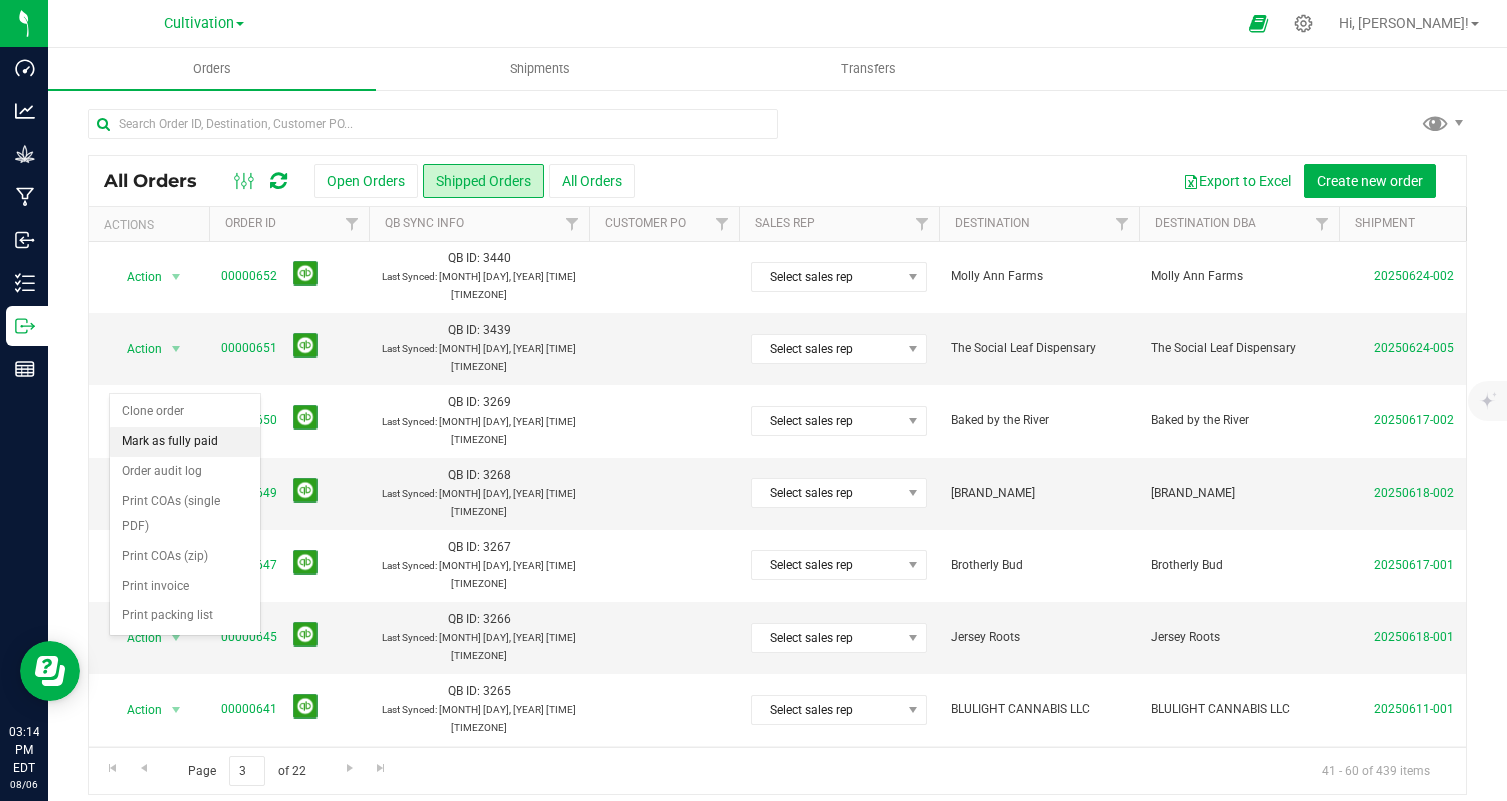 click on "Mark as fully paid" at bounding box center (185, 442) 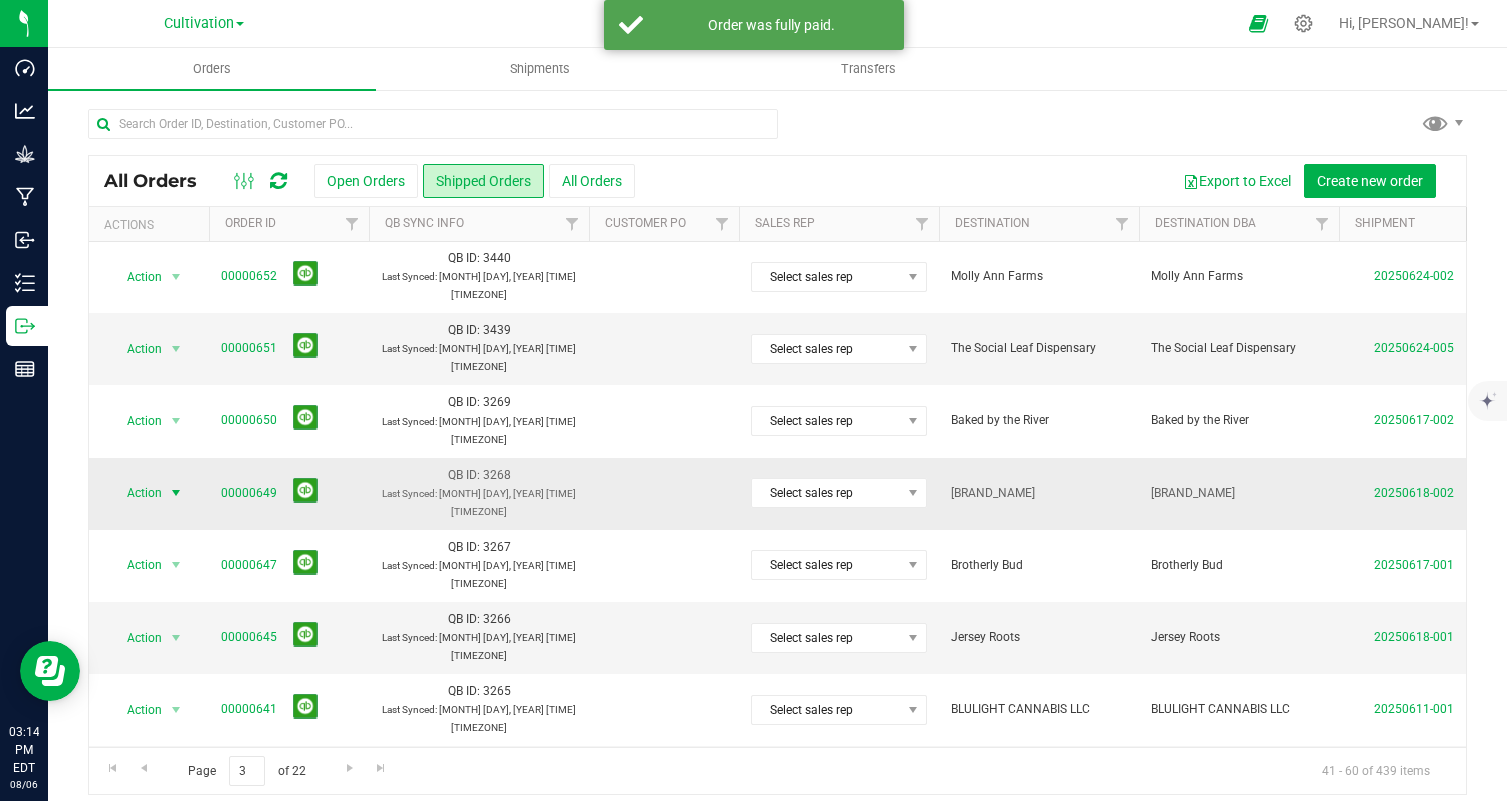 click on "Action" at bounding box center (136, 493) 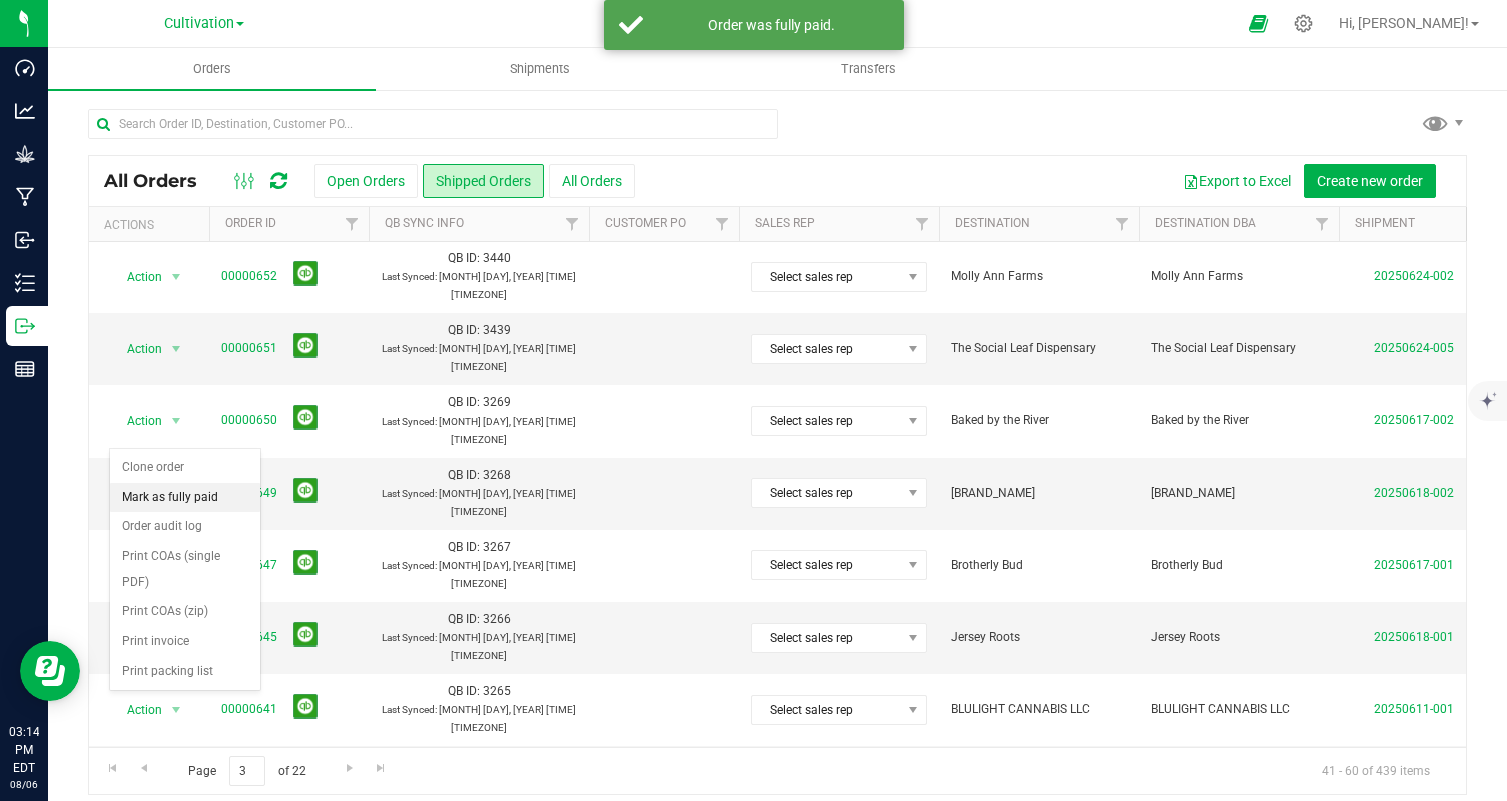 click on "Mark as fully paid" at bounding box center [185, 498] 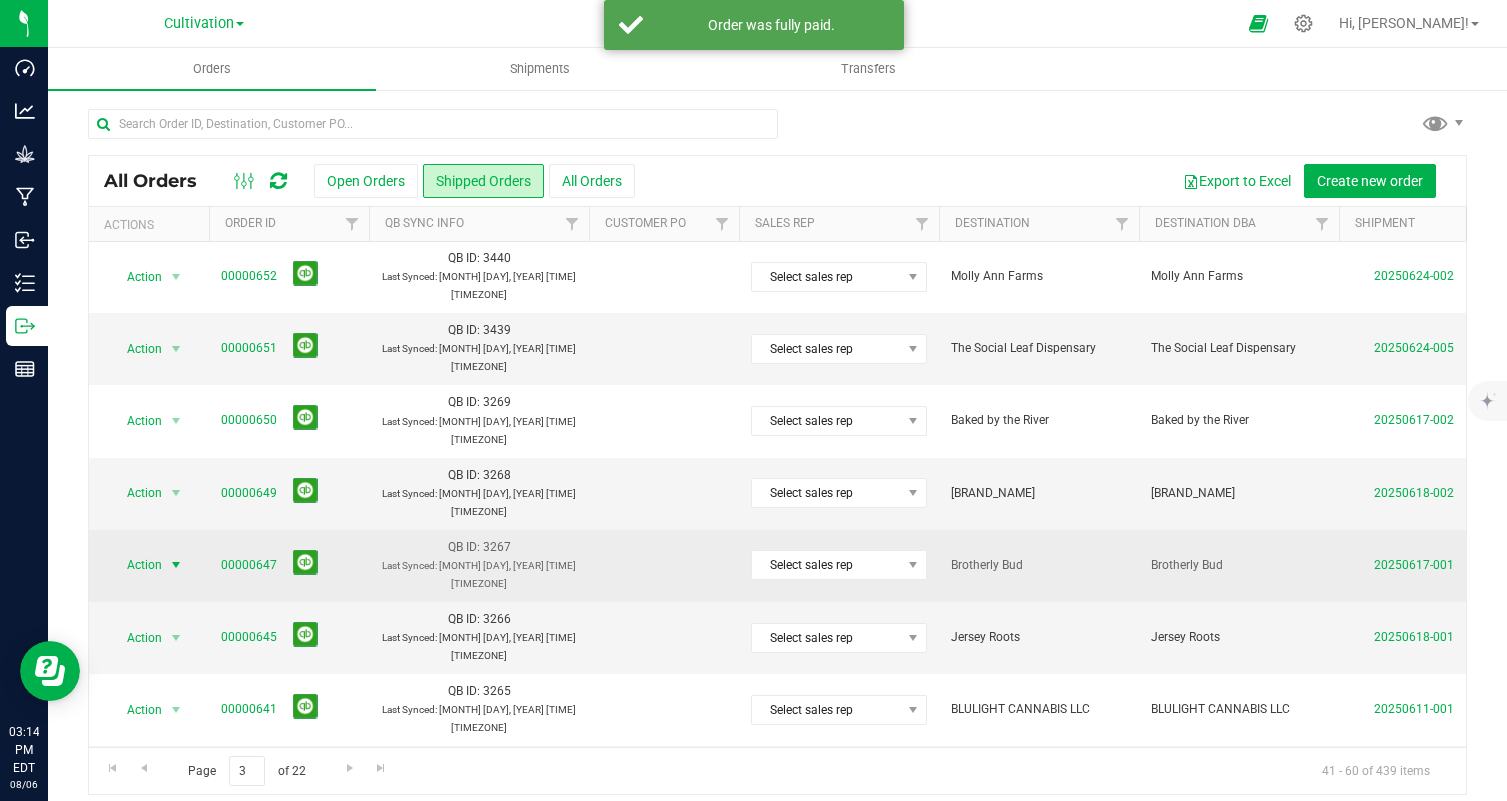 click on "Action" at bounding box center [136, 565] 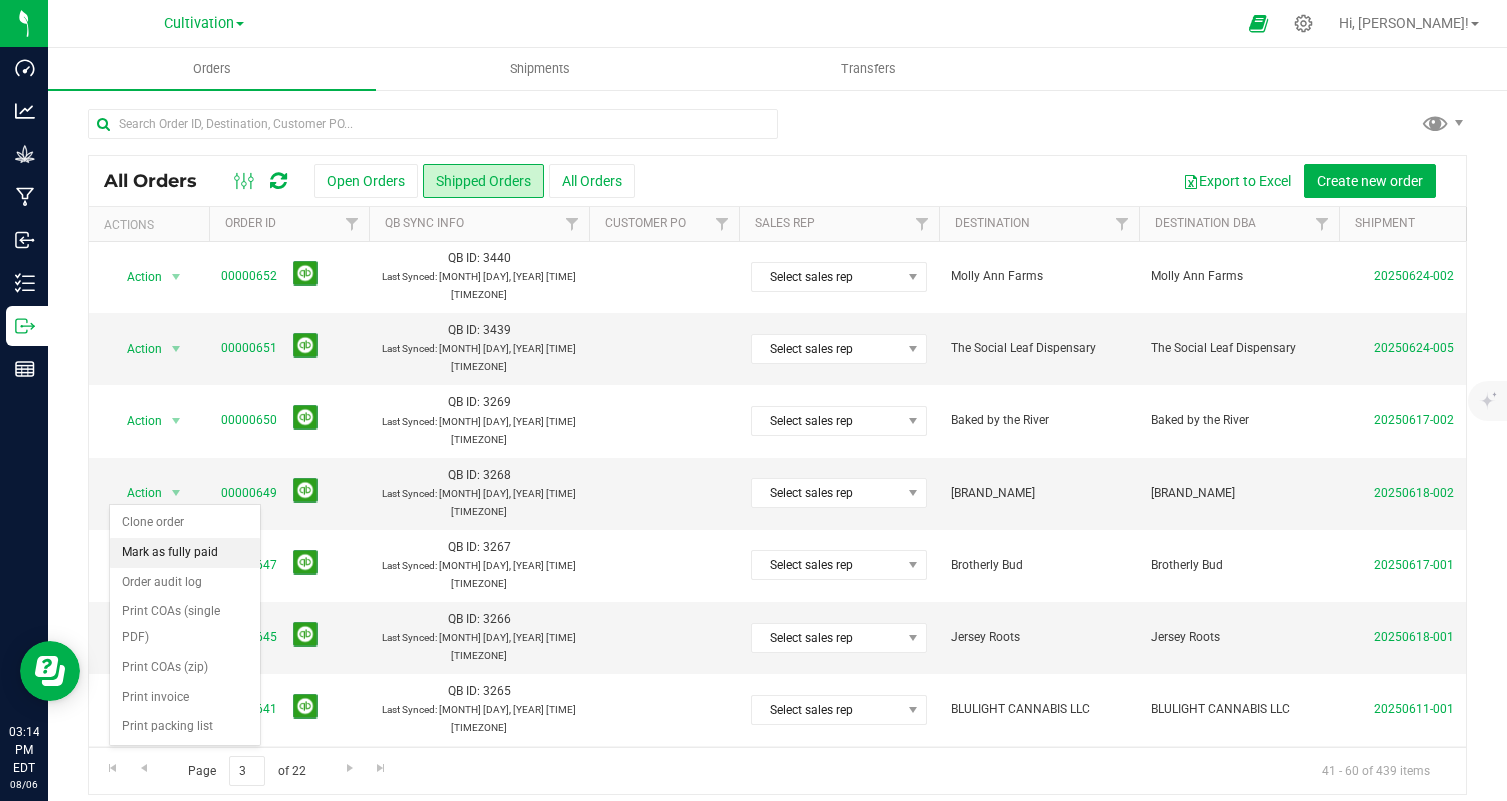 click on "Mark as fully paid" at bounding box center (185, 553) 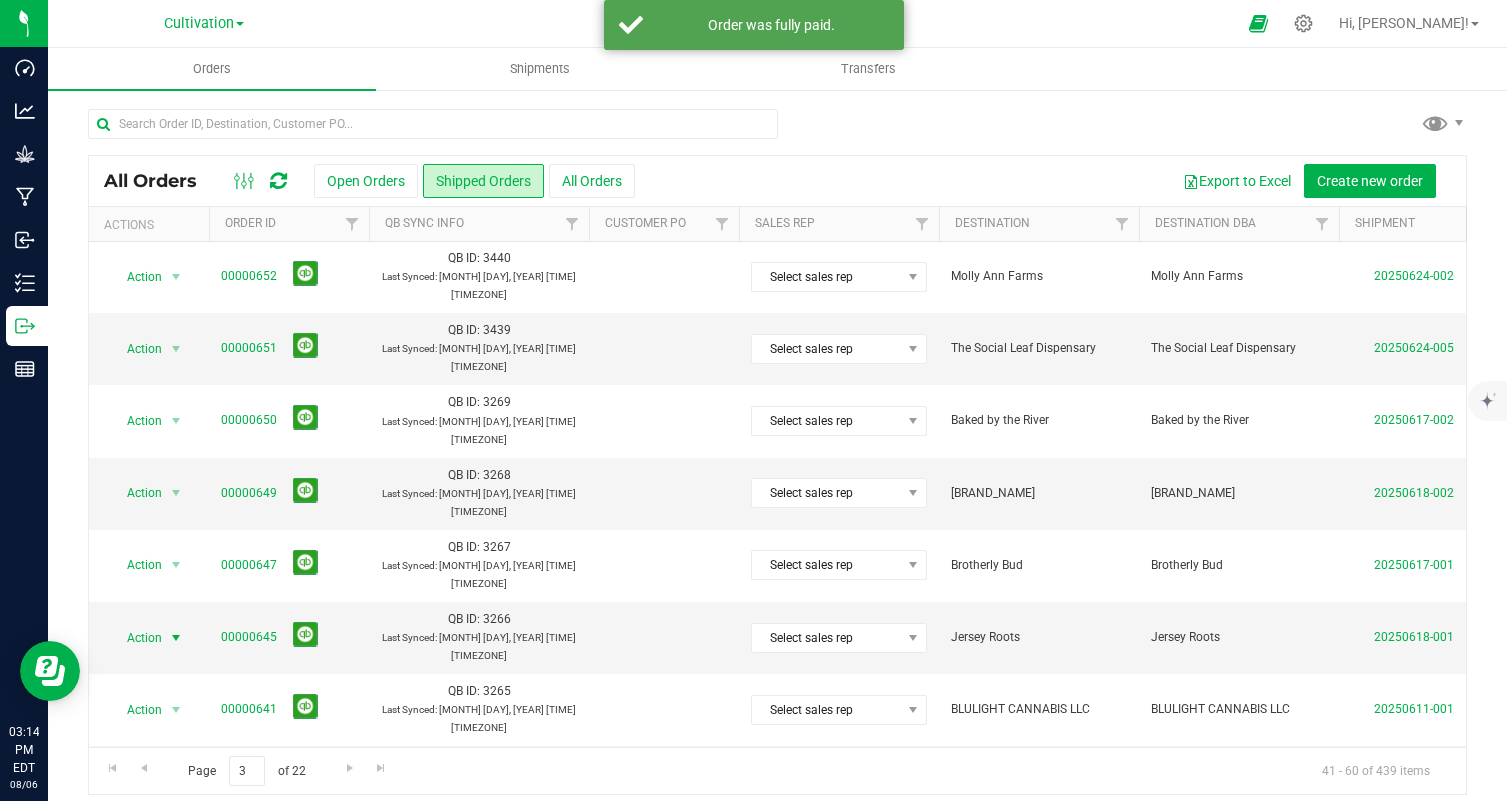 click on "Action" at bounding box center [136, 638] 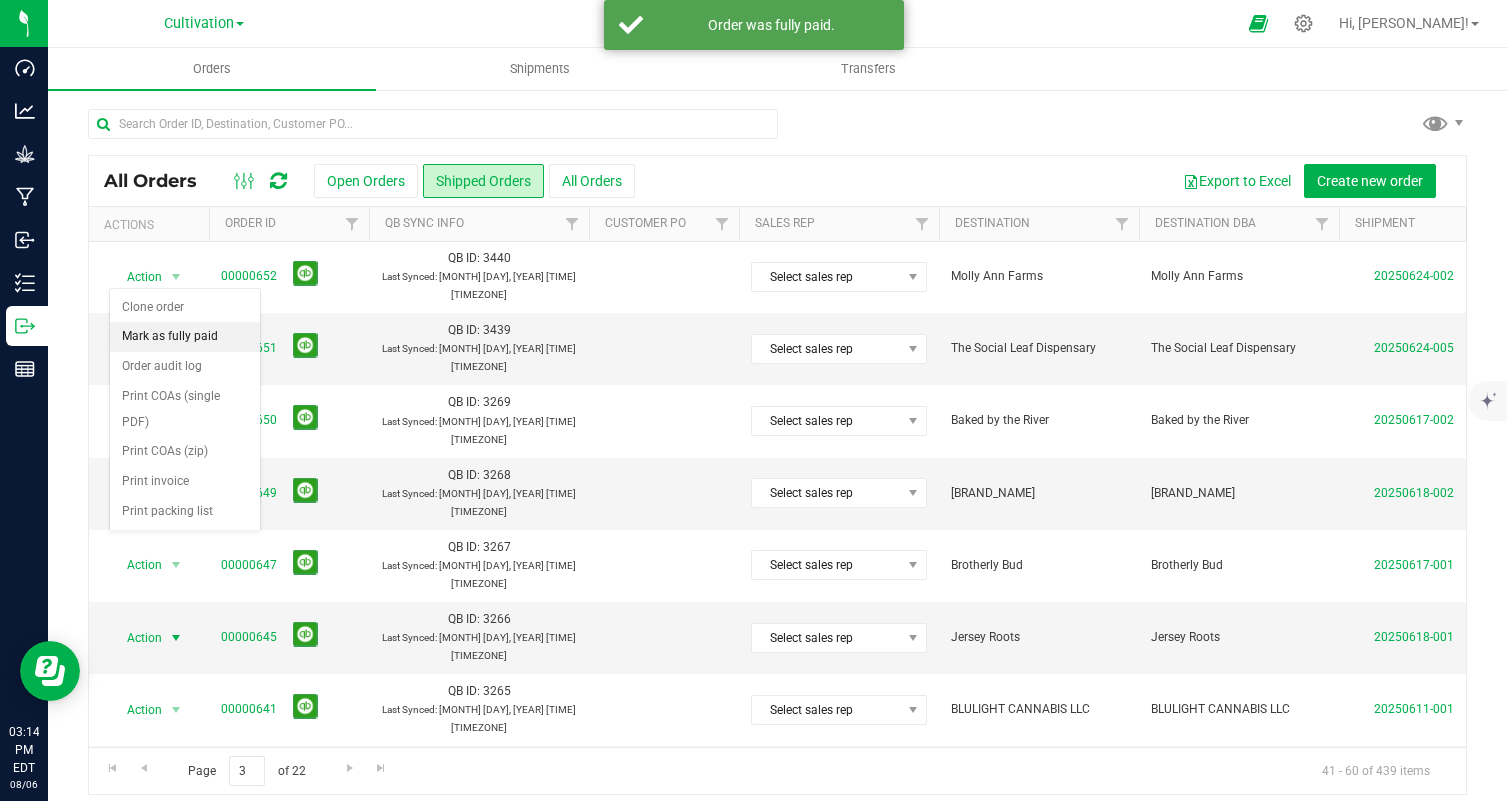 click on "Mark as fully paid" at bounding box center [185, 337] 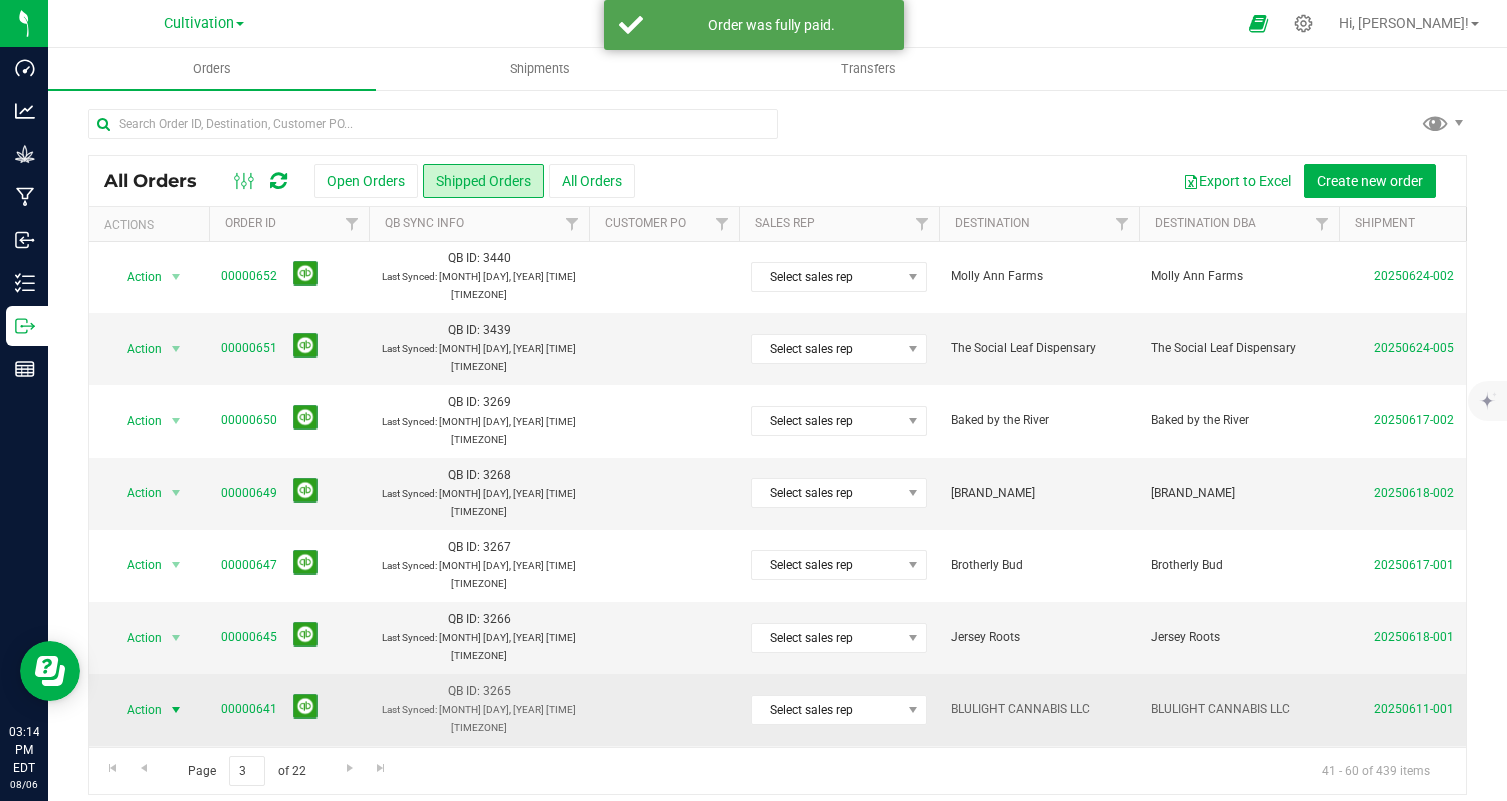 click on "Action" at bounding box center [136, 710] 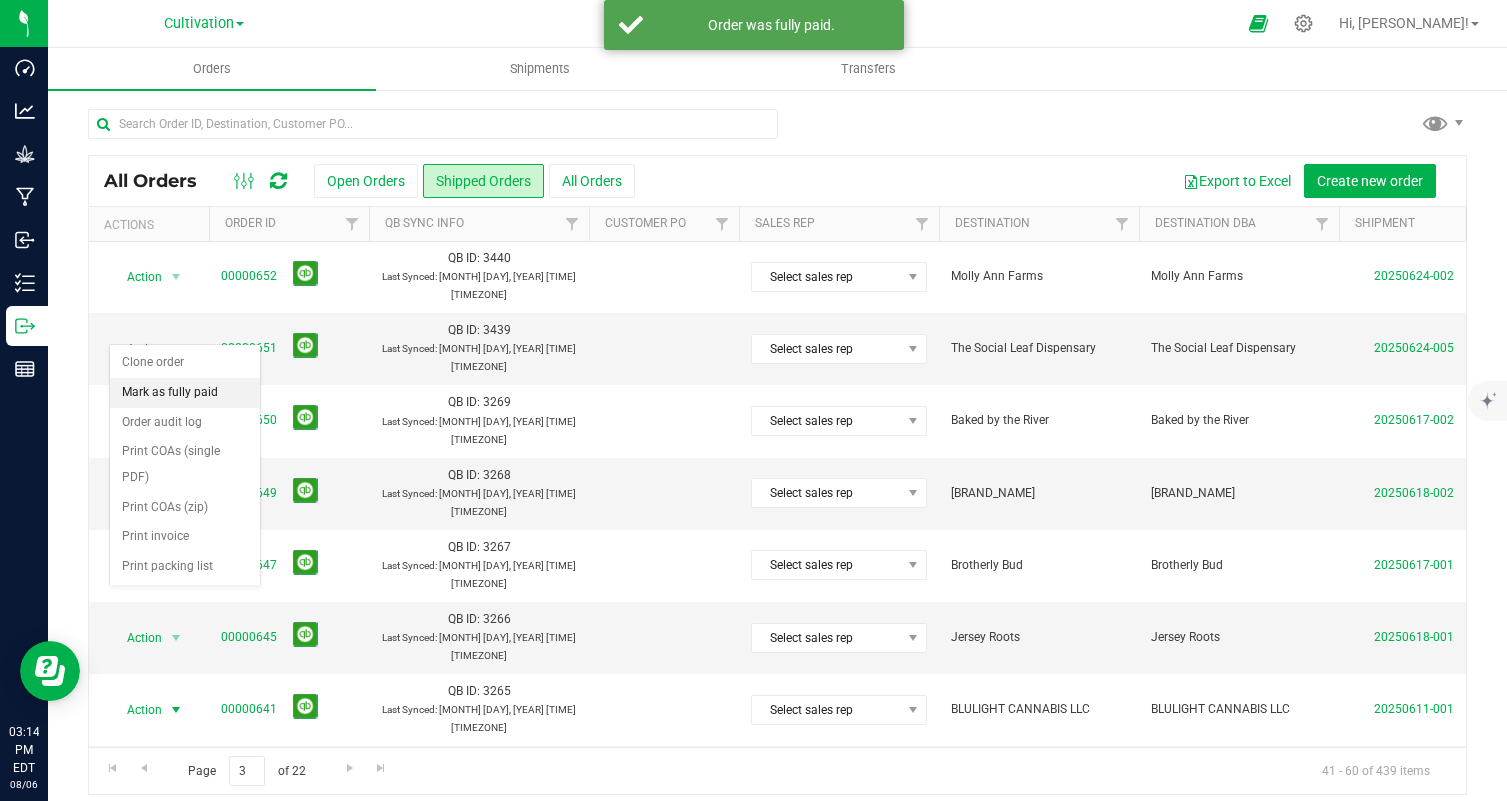 click on "Mark as fully paid" at bounding box center (185, 393) 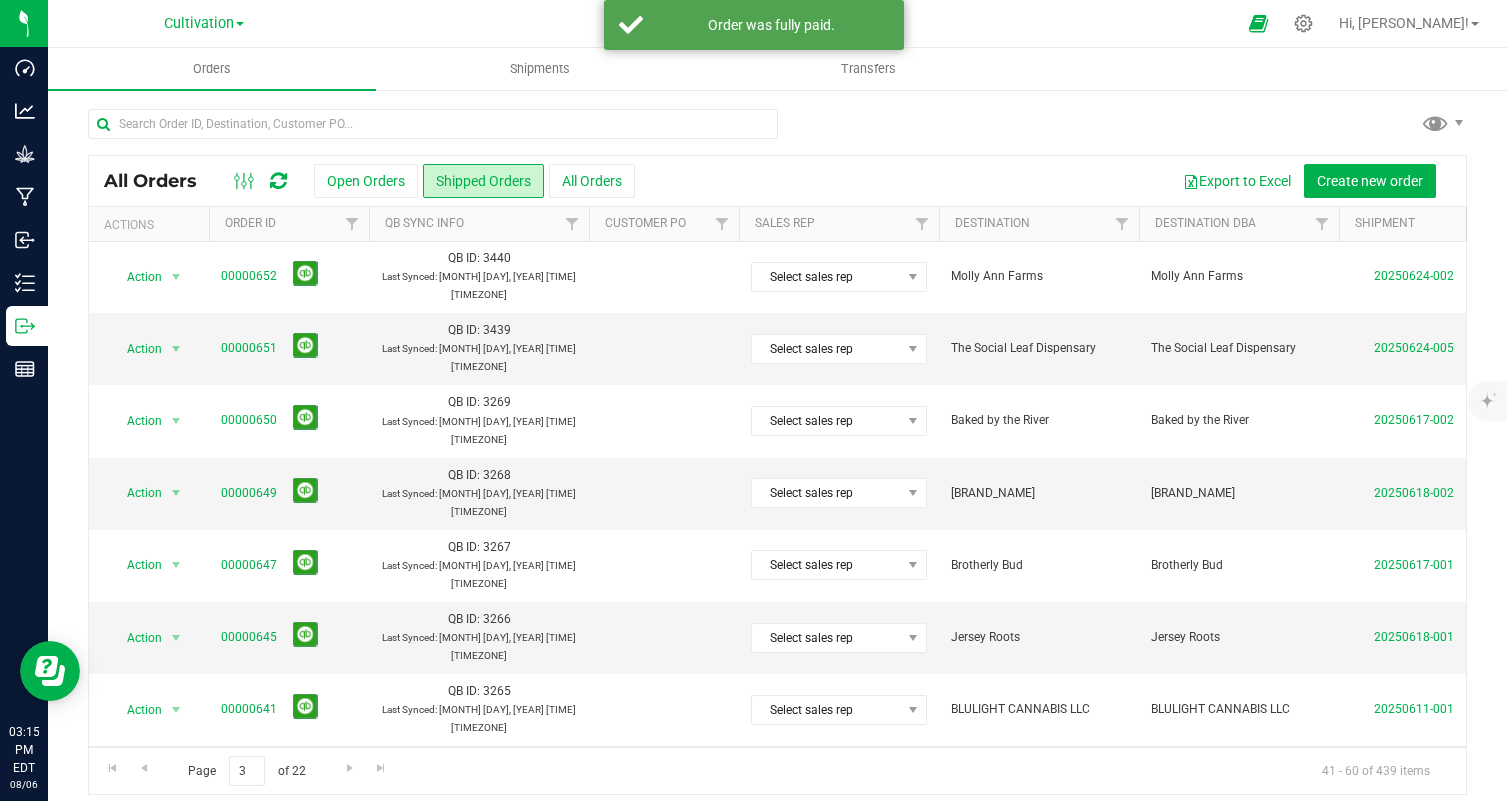 click at bounding box center [176, 782] 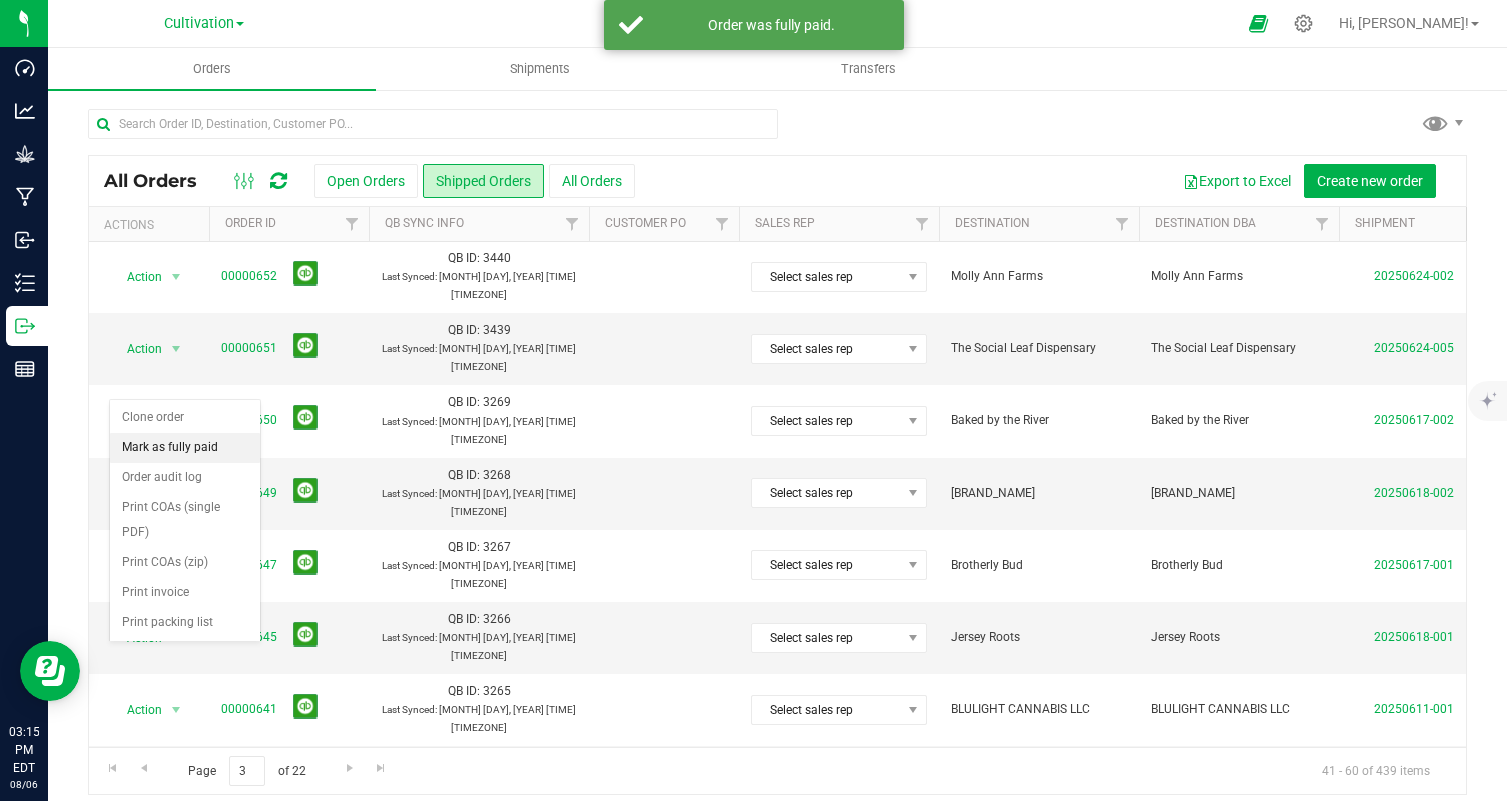 click on "Mark as fully paid" at bounding box center (185, 448) 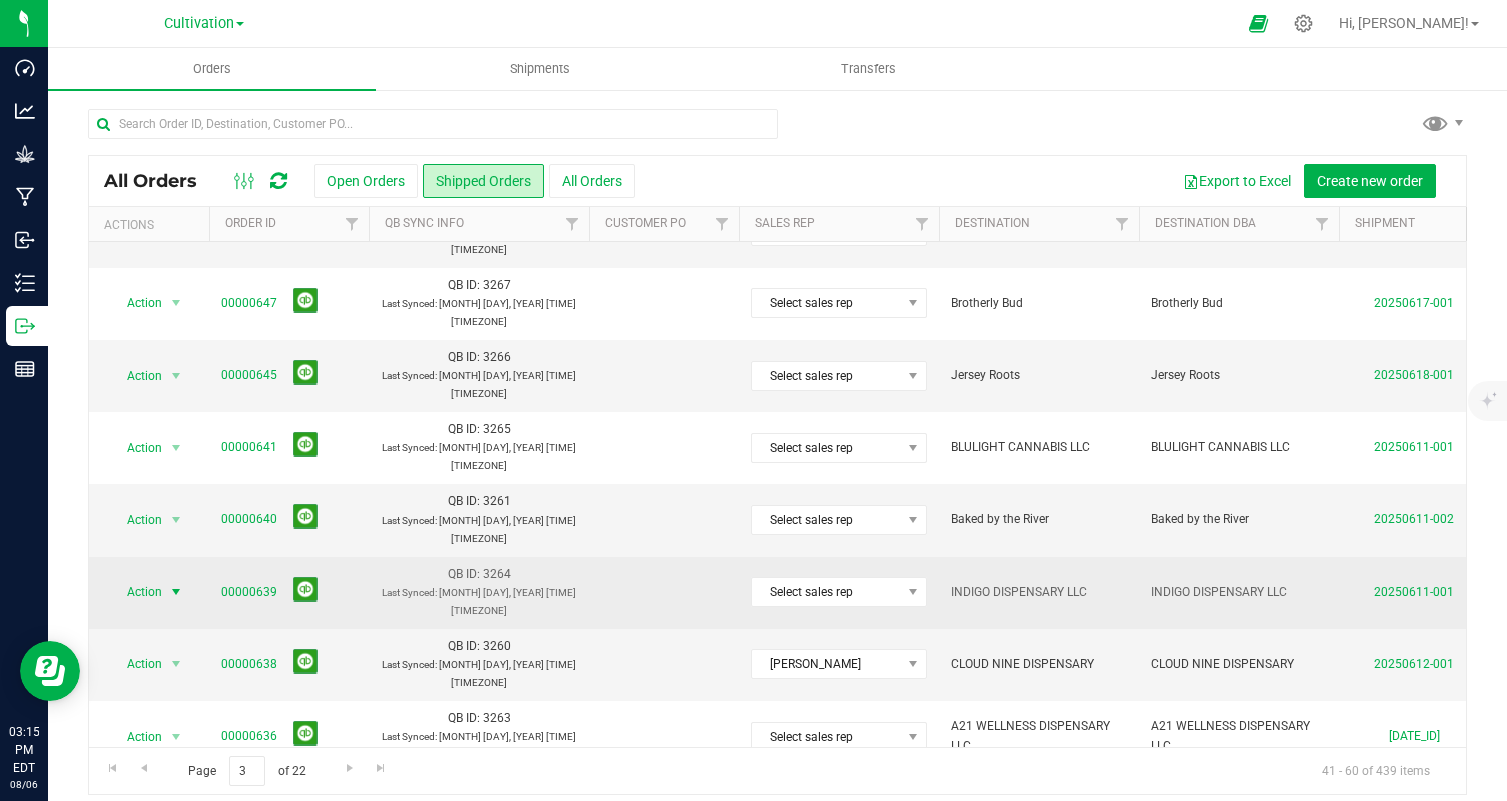 click on "Action" at bounding box center (136, 592) 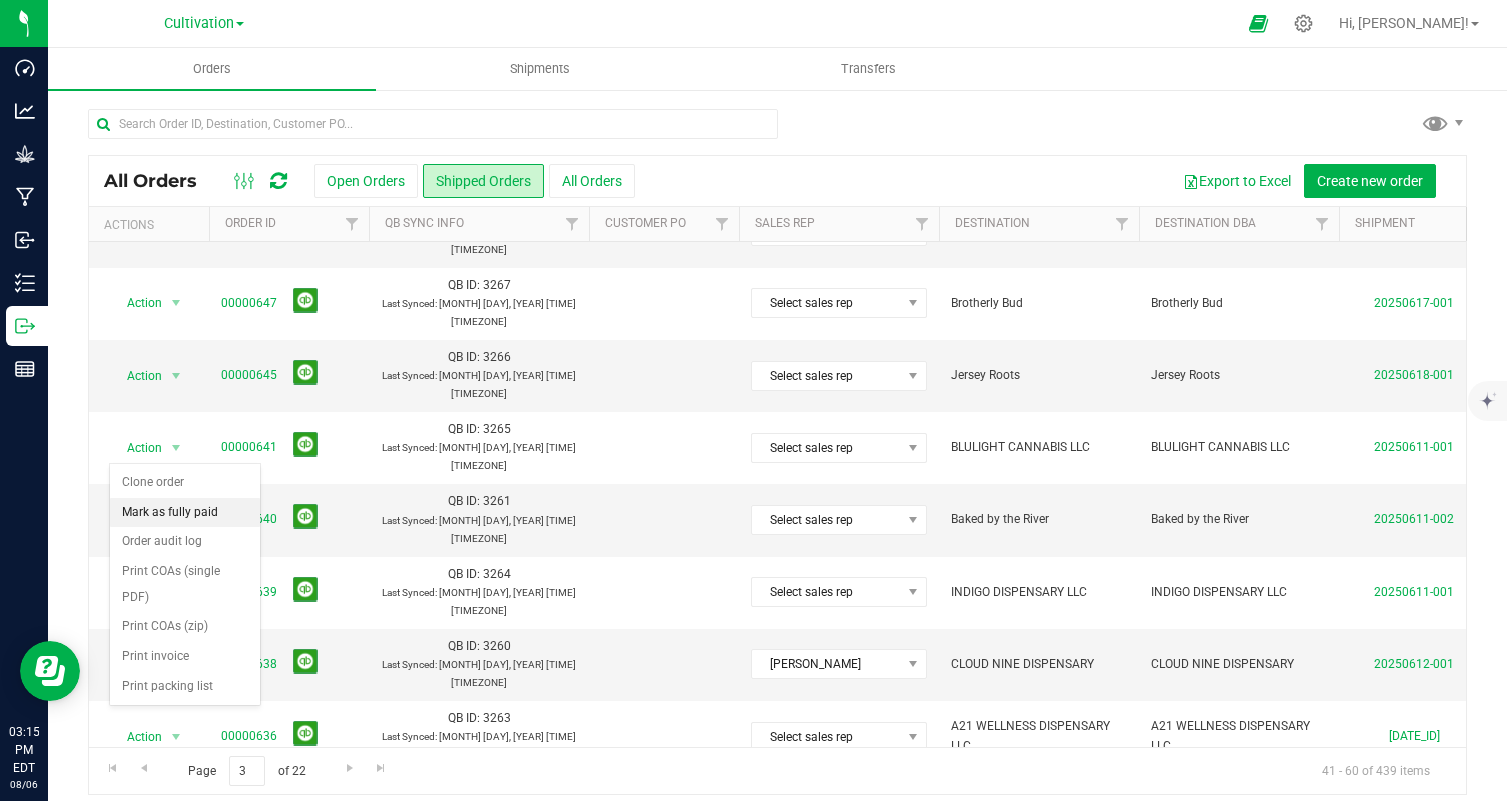 click on "Mark as fully paid" at bounding box center (185, 513) 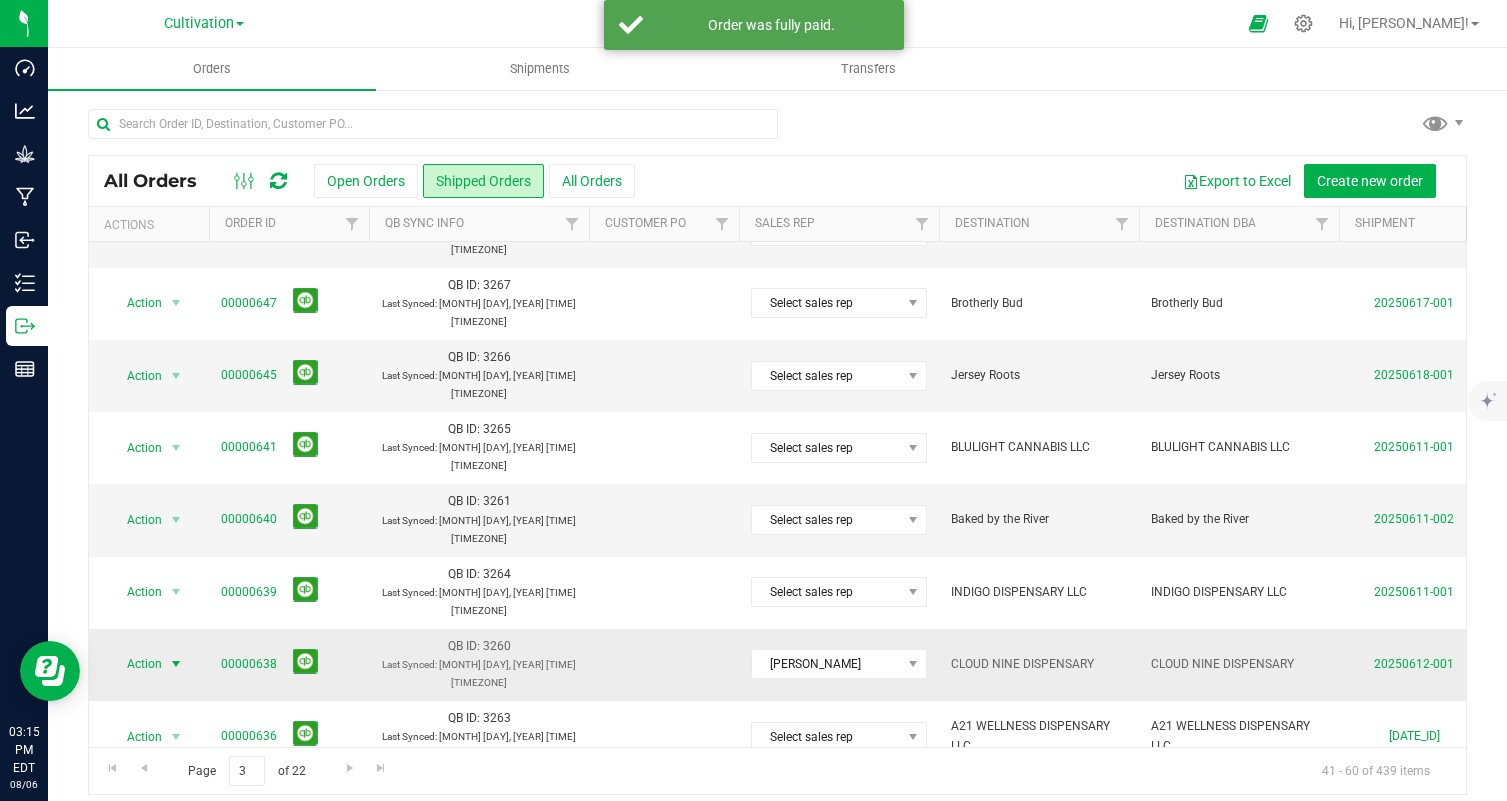 click at bounding box center (176, 664) 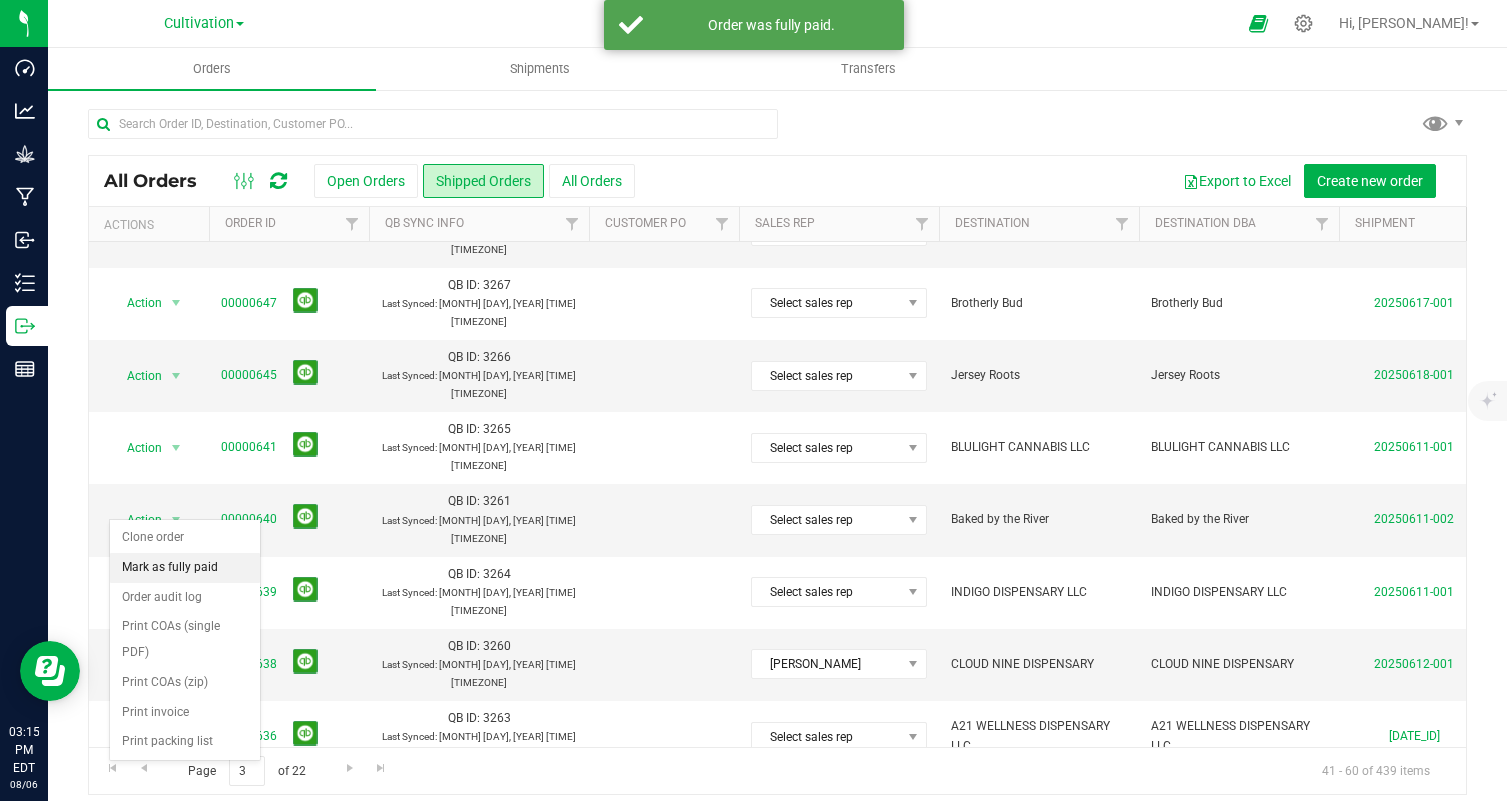 click on "Mark as fully paid" at bounding box center [185, 568] 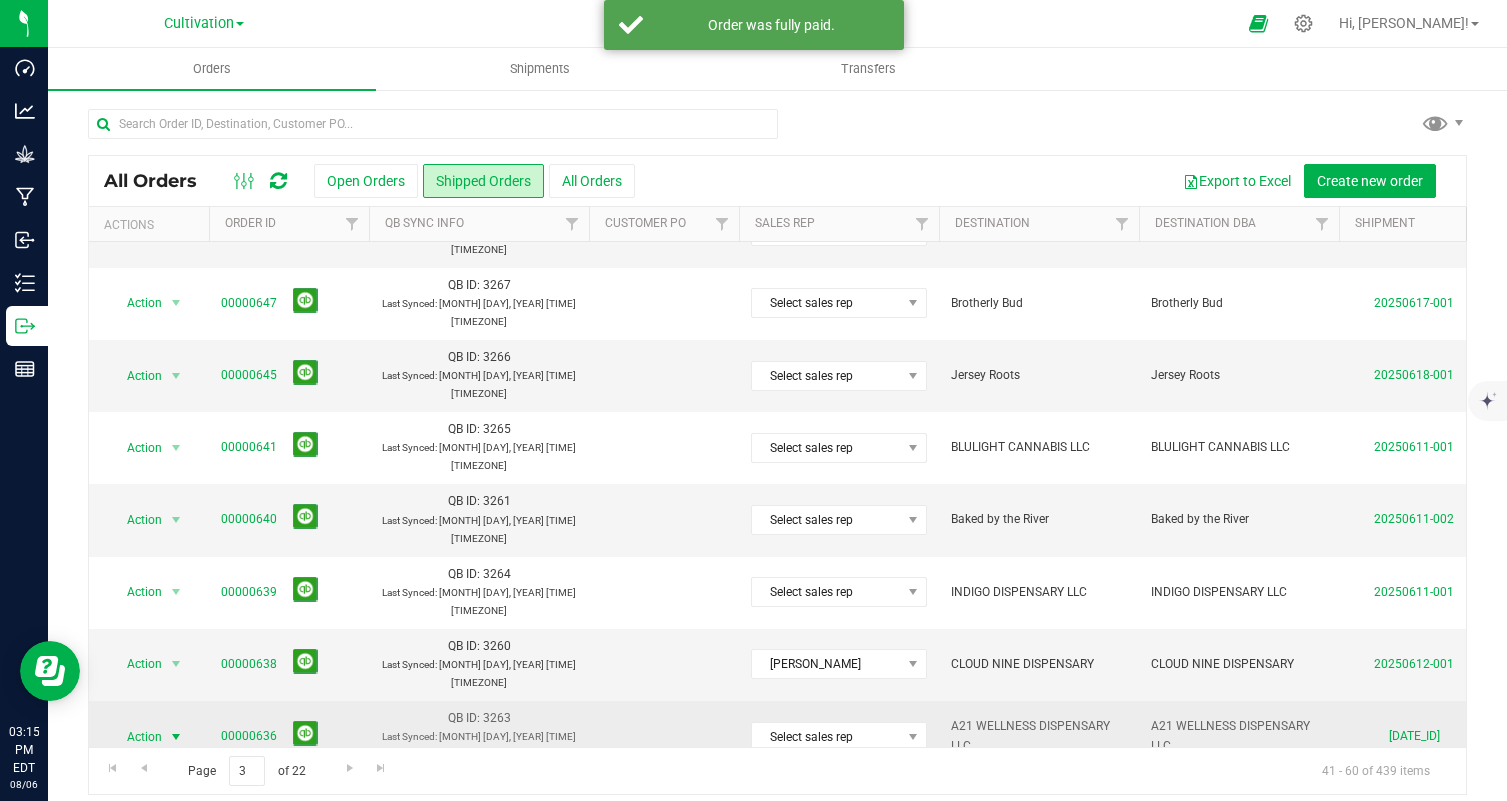 click on "Action" at bounding box center [136, 737] 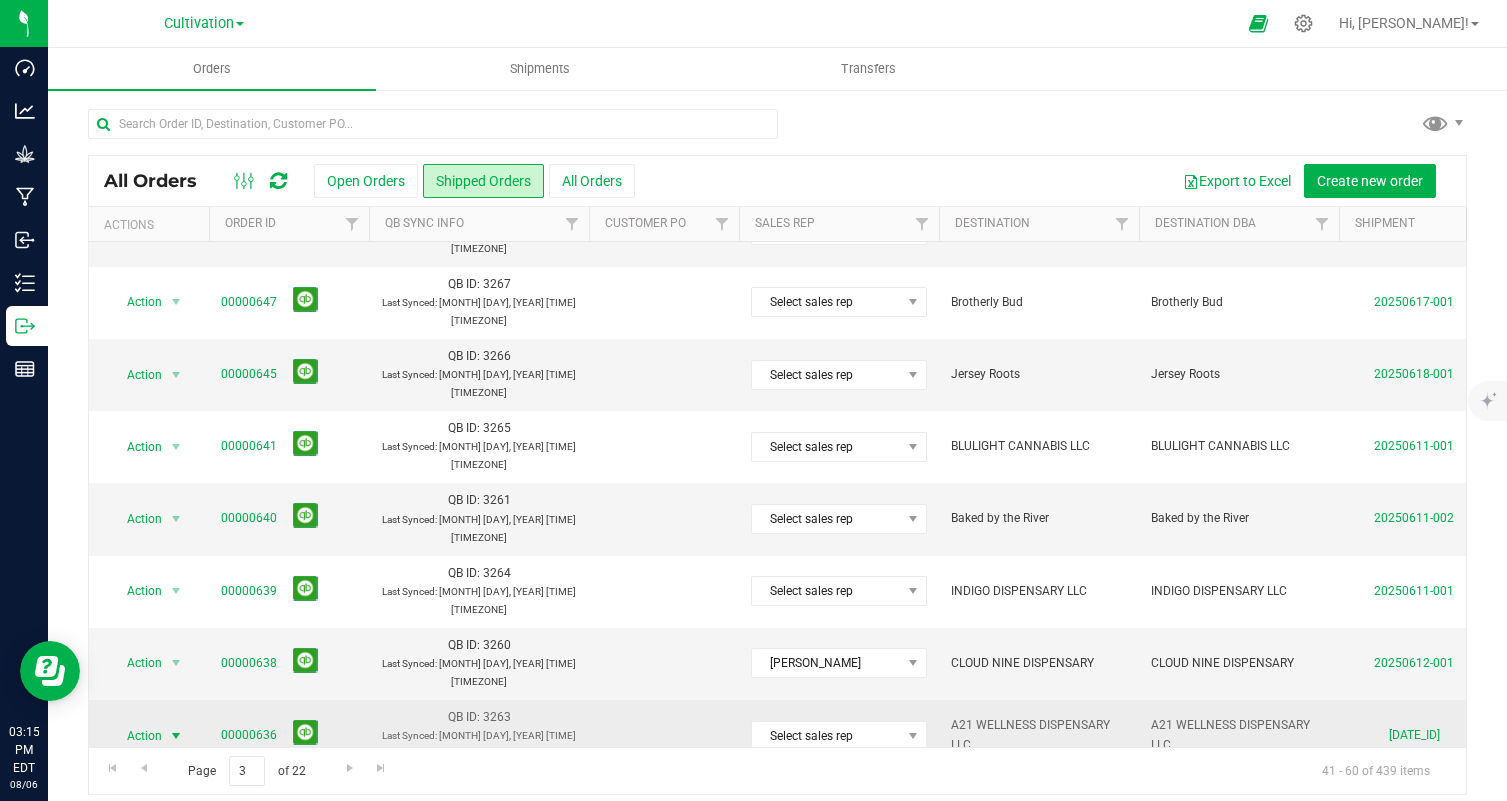click on "Action" at bounding box center [136, 736] 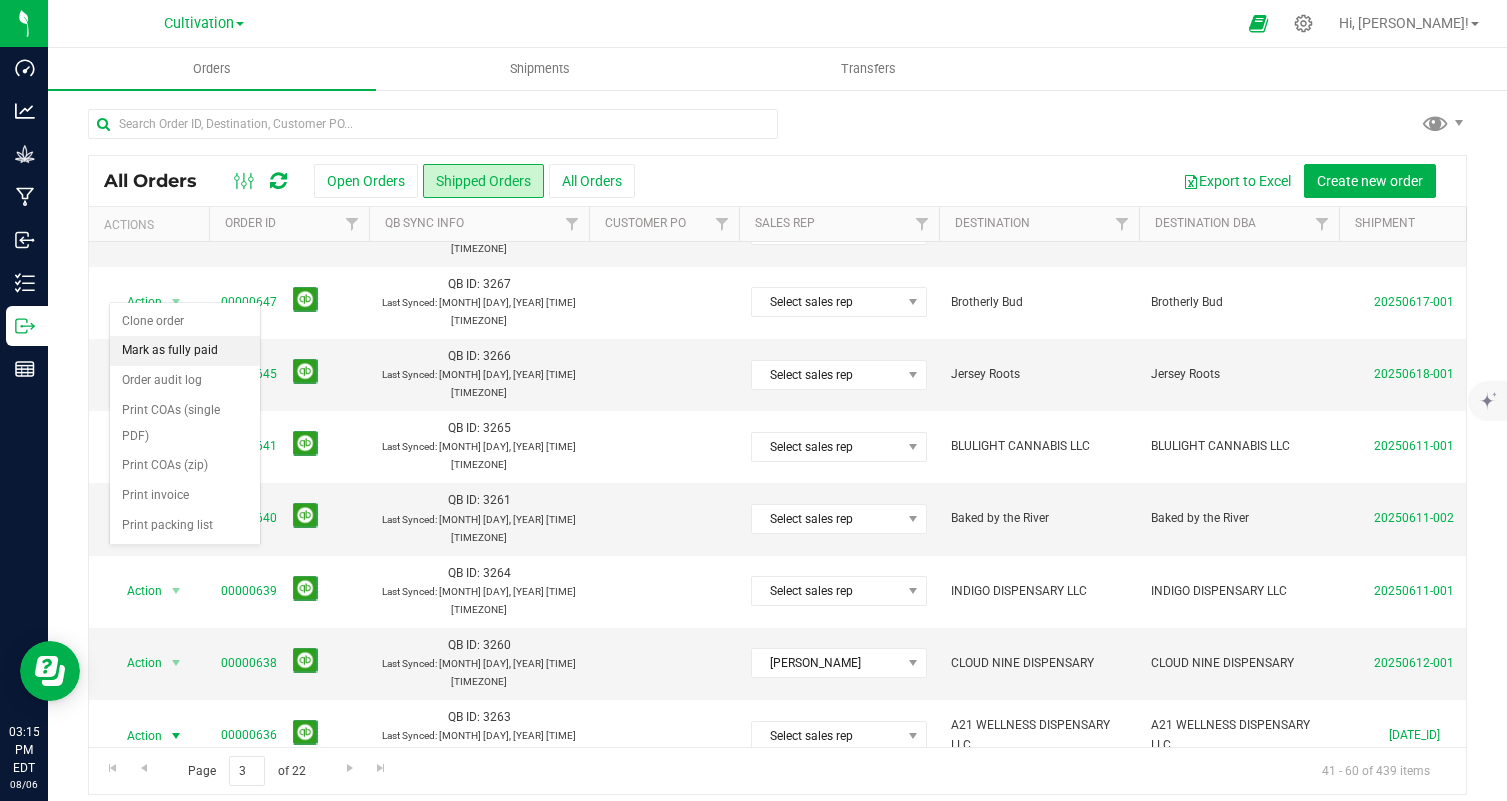 click on "Mark as fully paid" at bounding box center [185, 351] 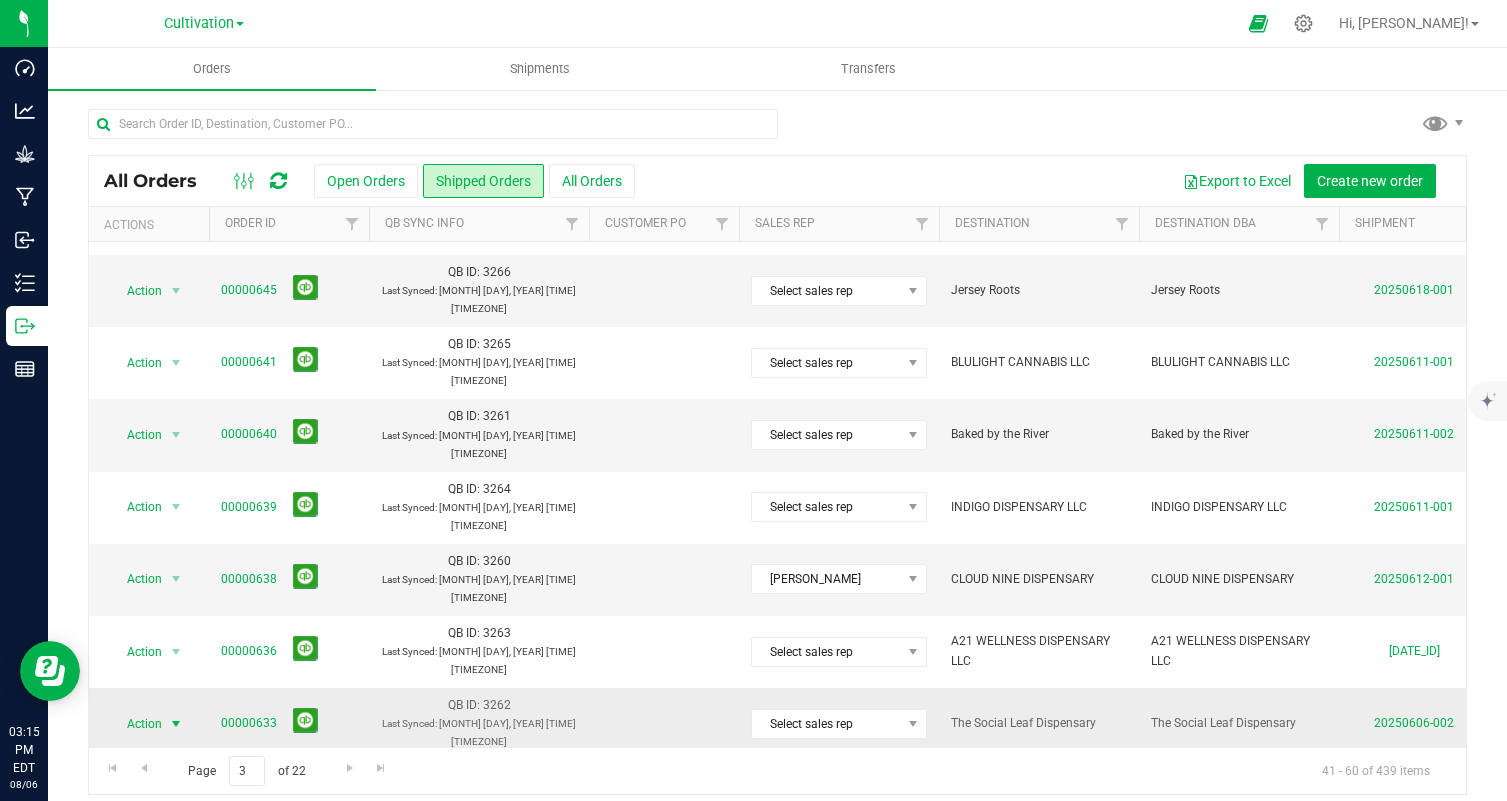 click at bounding box center [176, 724] 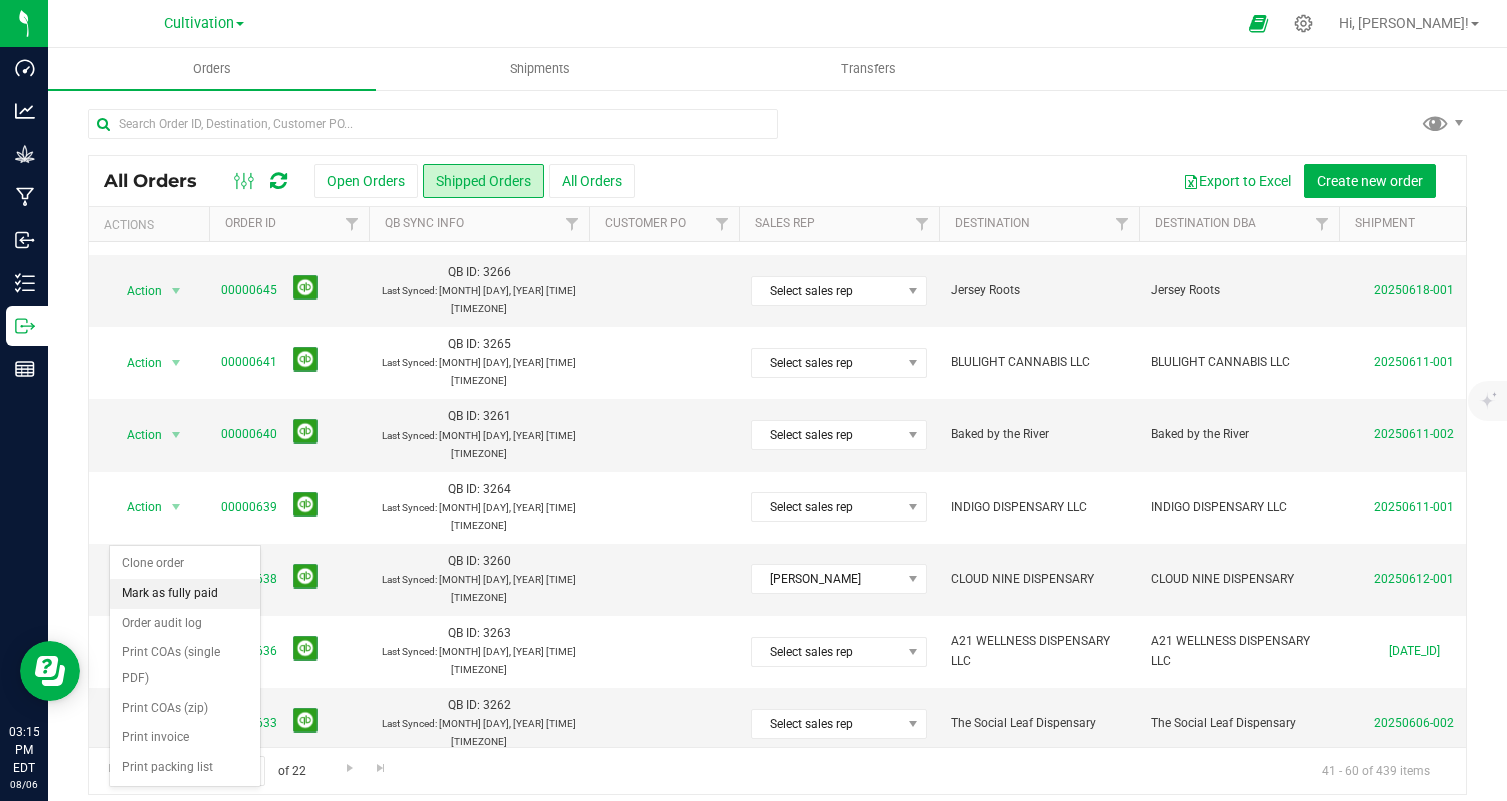 click on "Mark as fully paid" at bounding box center (185, 594) 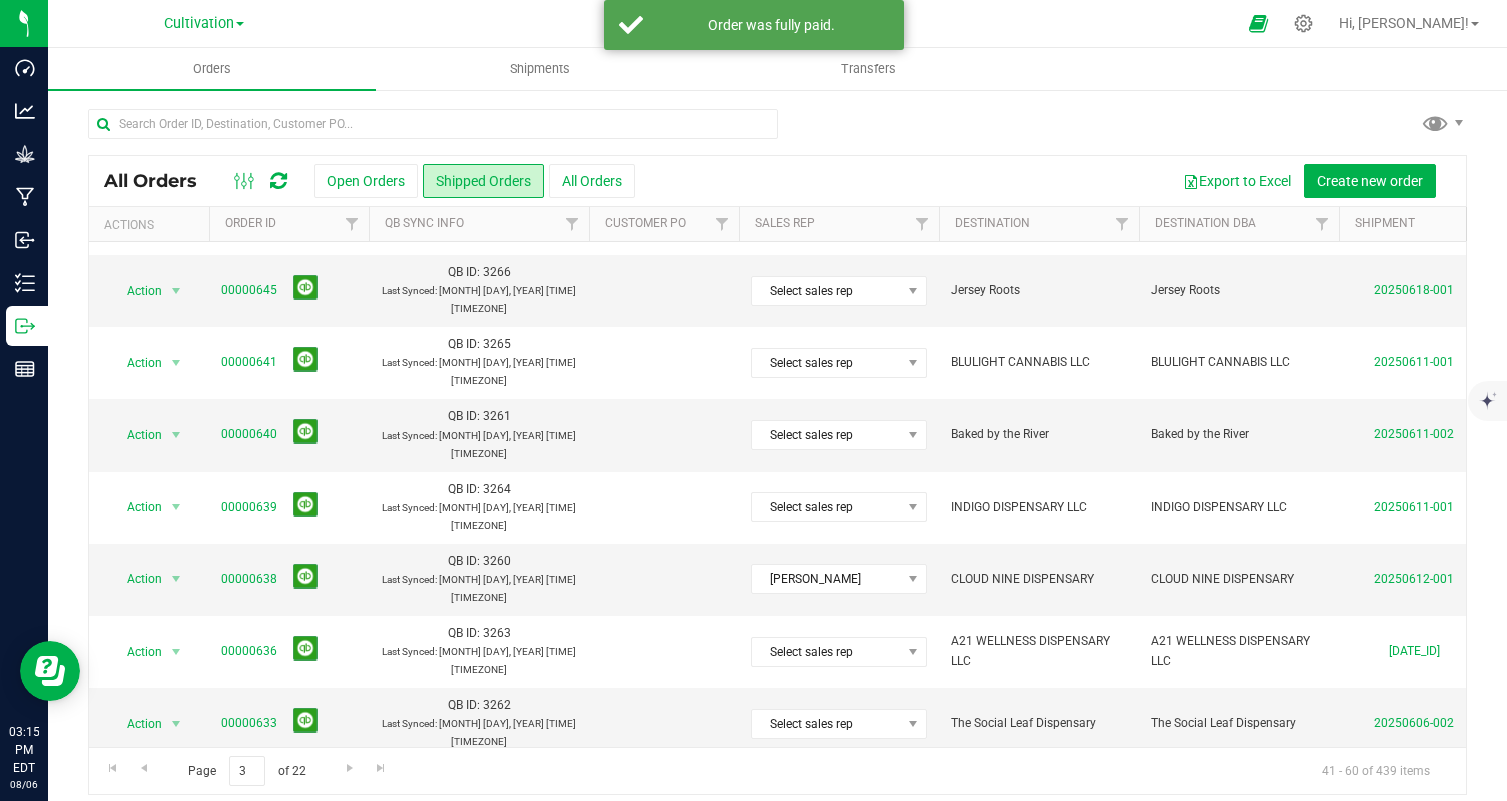 click on "Action" at bounding box center [136, 796] 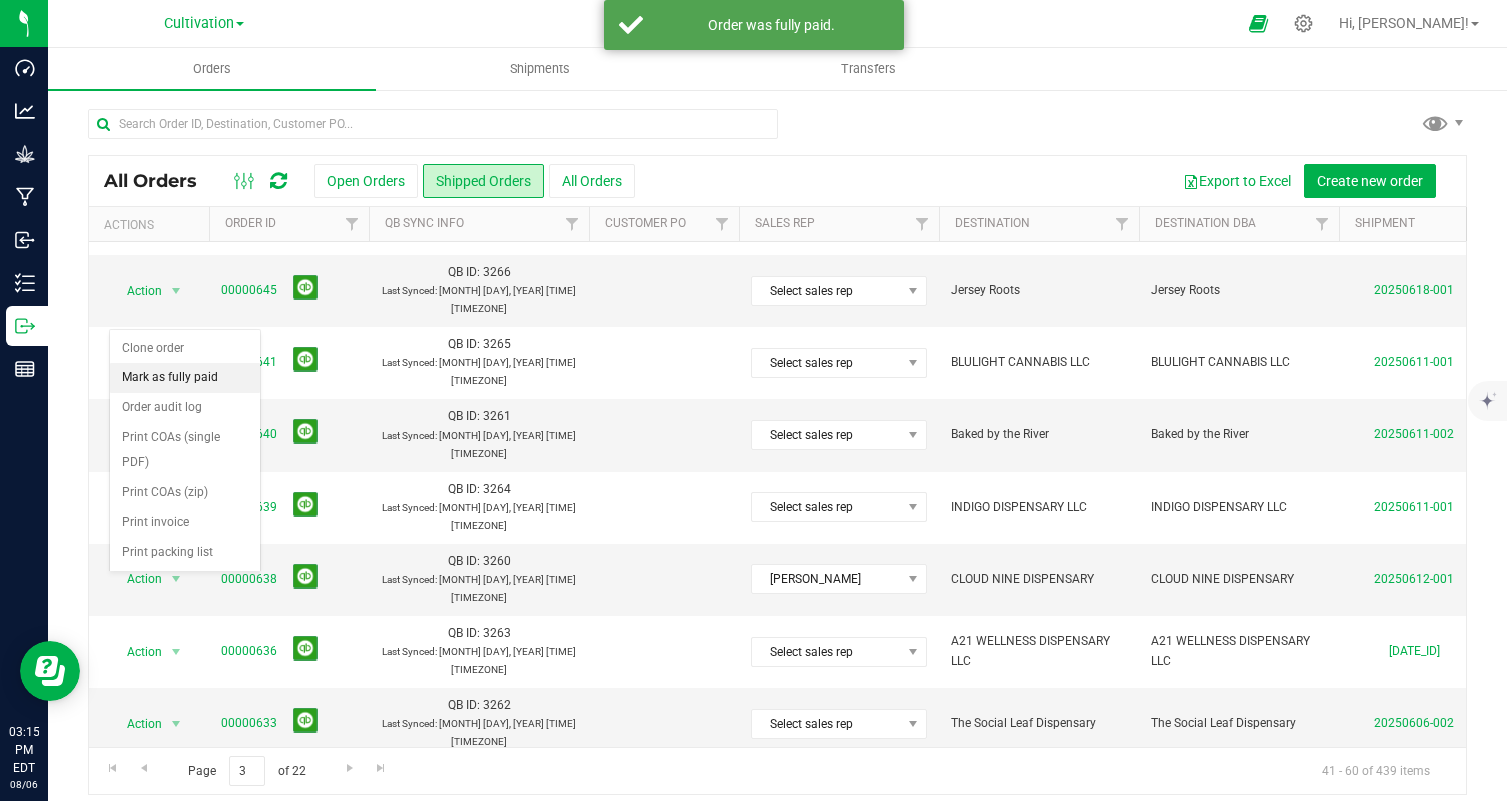 click on "Mark as fully paid" at bounding box center [185, 378] 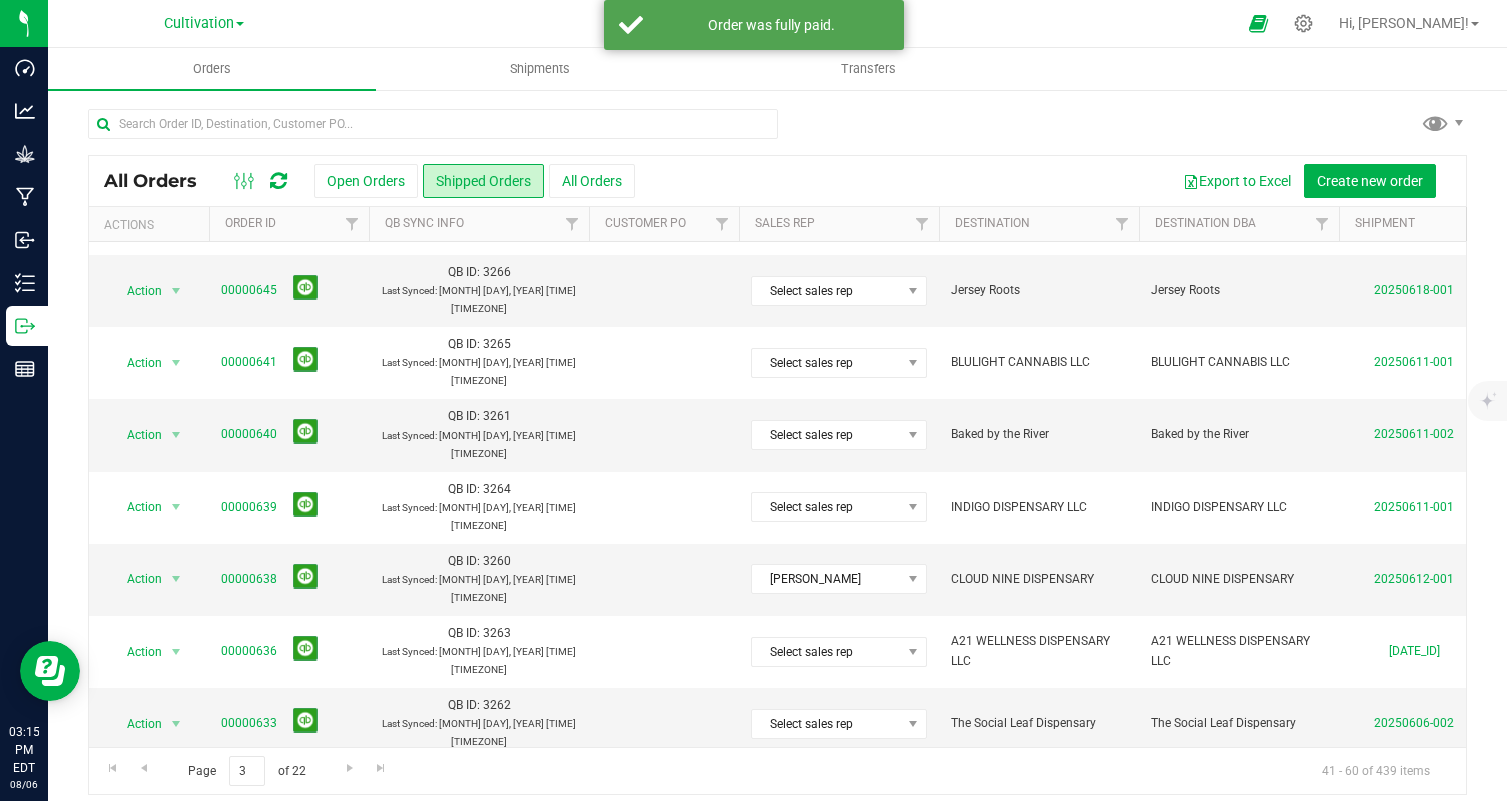click on "Action" at bounding box center [136, 868] 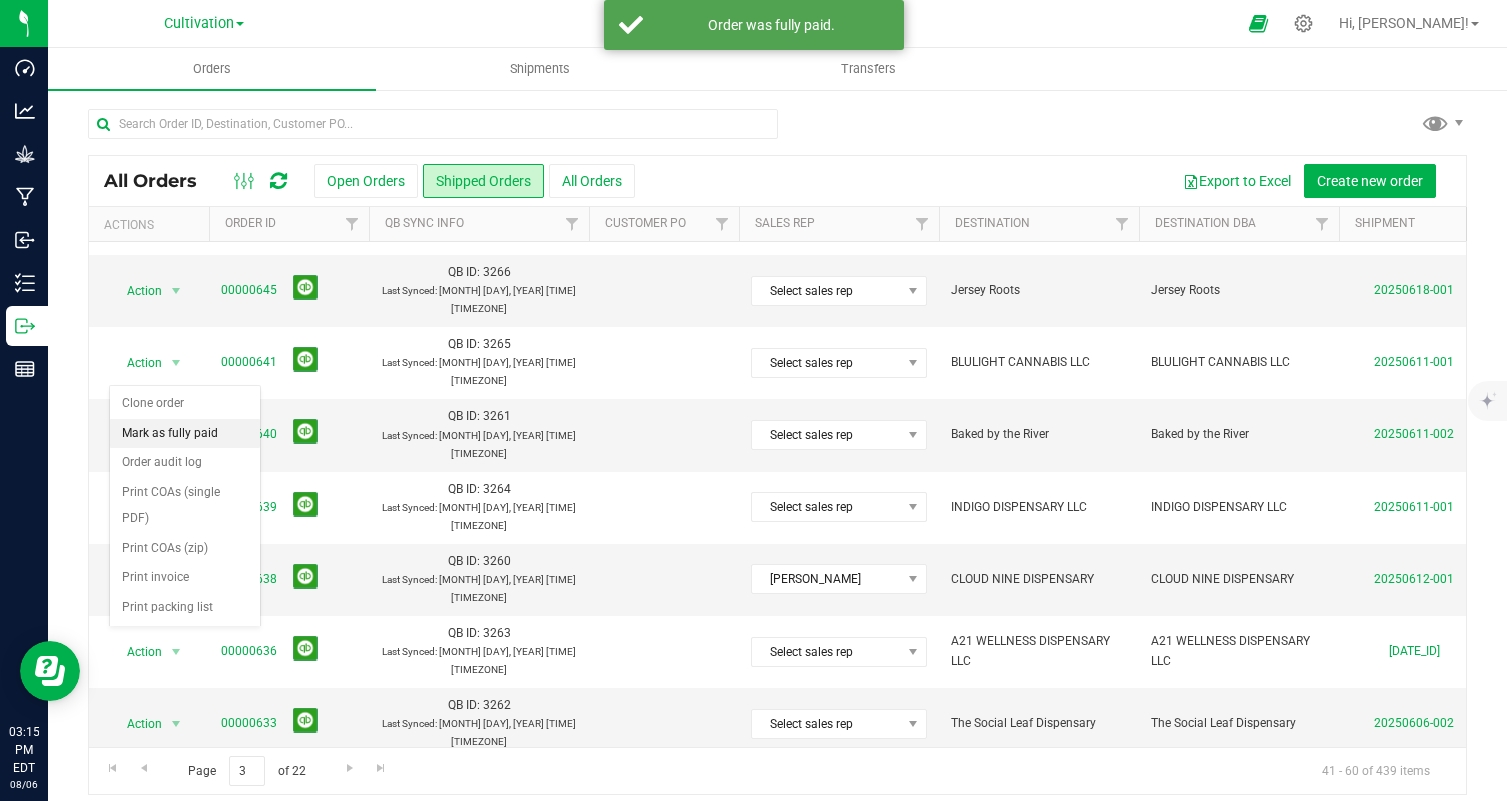 click on "Mark as fully paid" at bounding box center (185, 434) 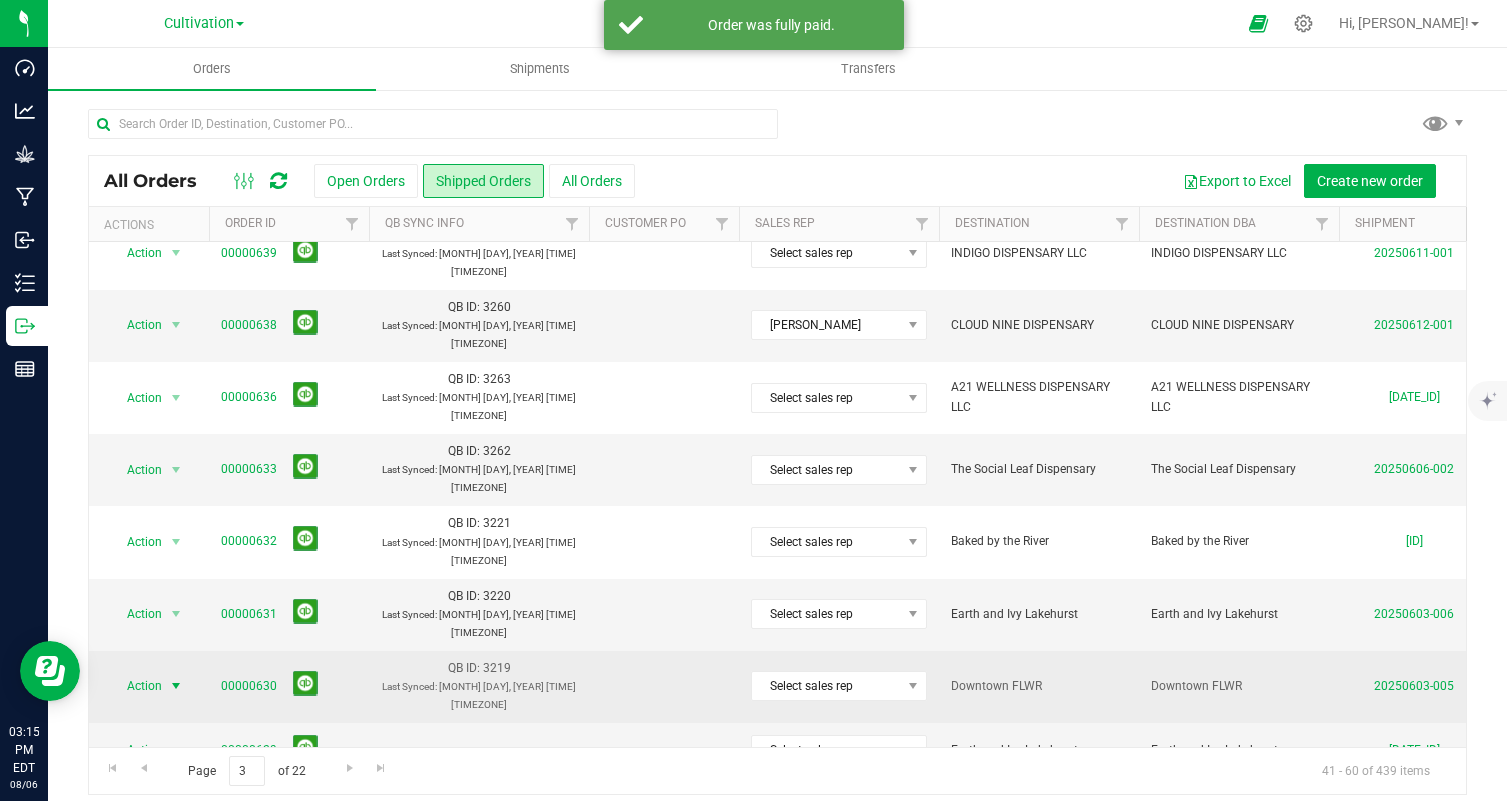click on "Action" at bounding box center [136, 686] 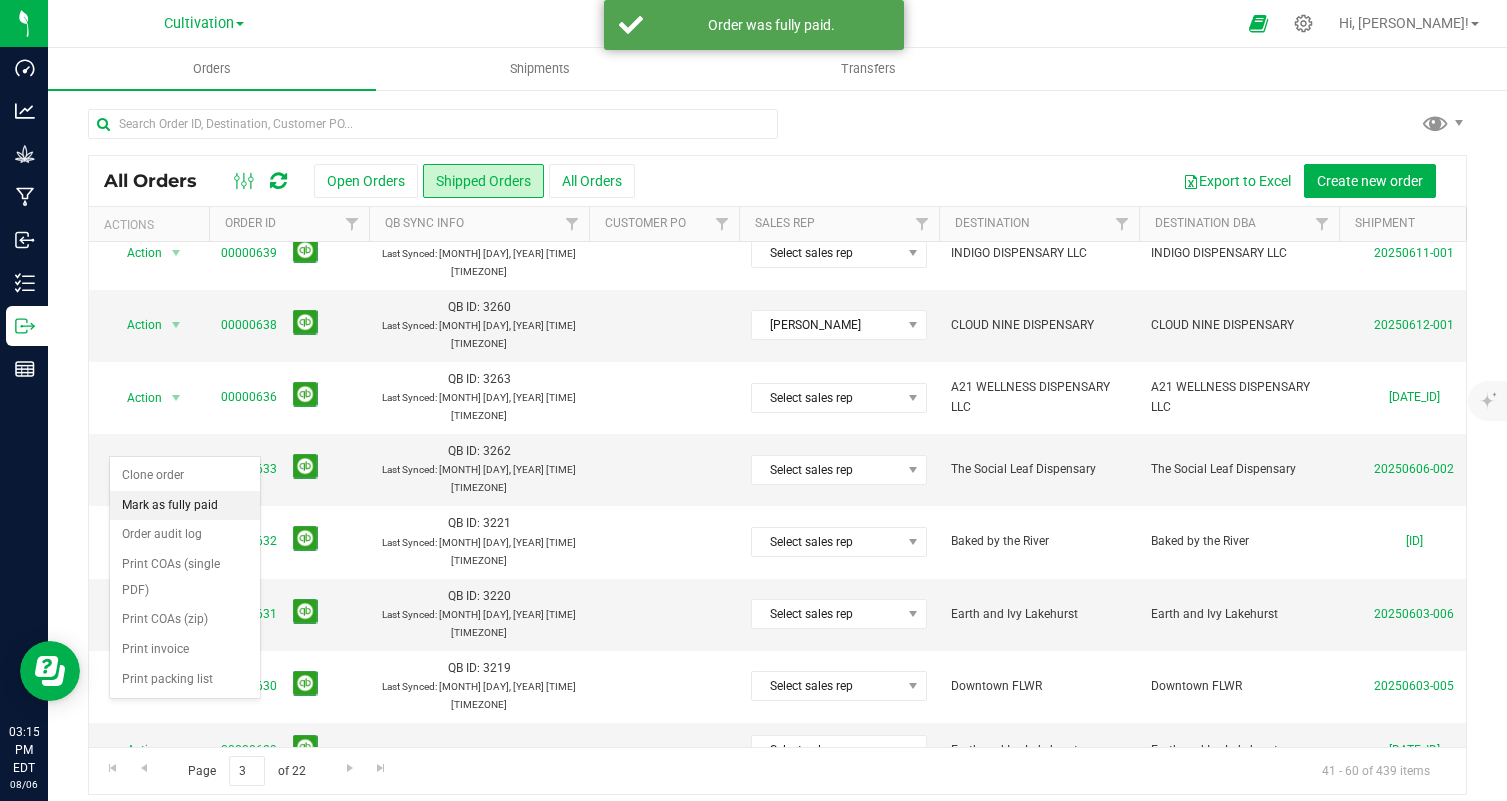 click on "Mark as fully paid" at bounding box center (185, 506) 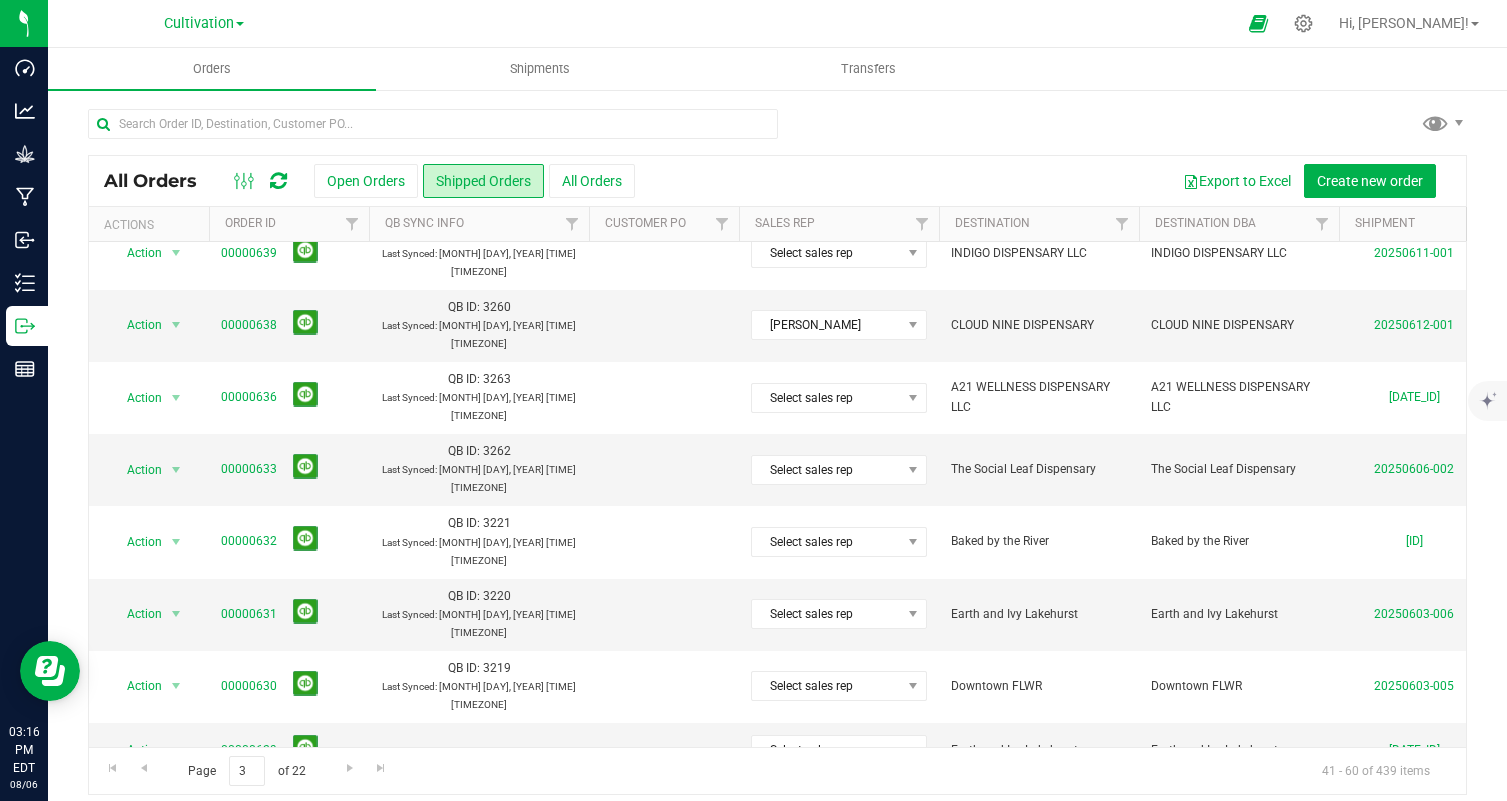 click on "Action" at bounding box center [136, 814] 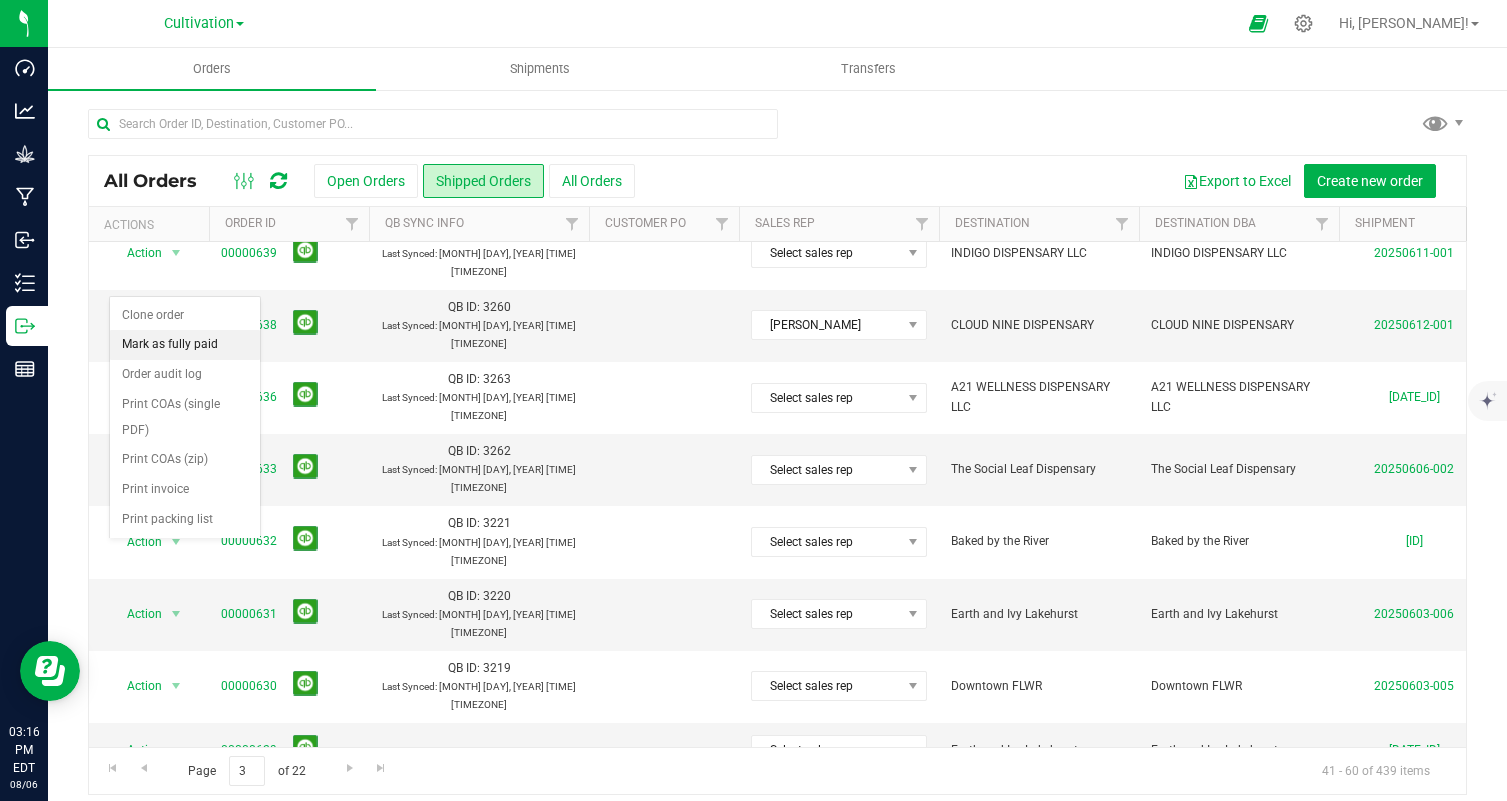 click on "Mark as fully paid" at bounding box center [185, 345] 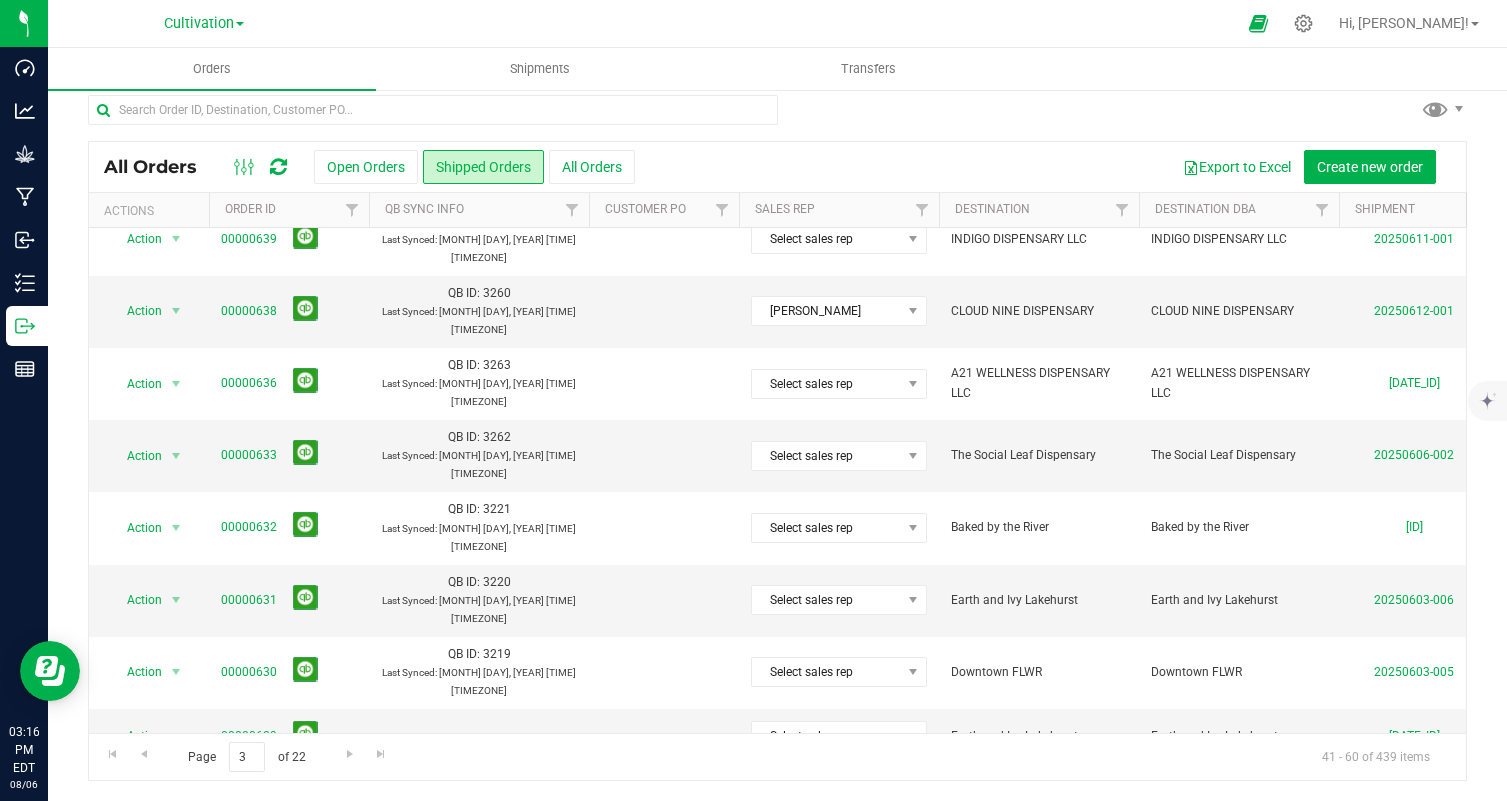 click on "Action" at bounding box center [136, 1017] 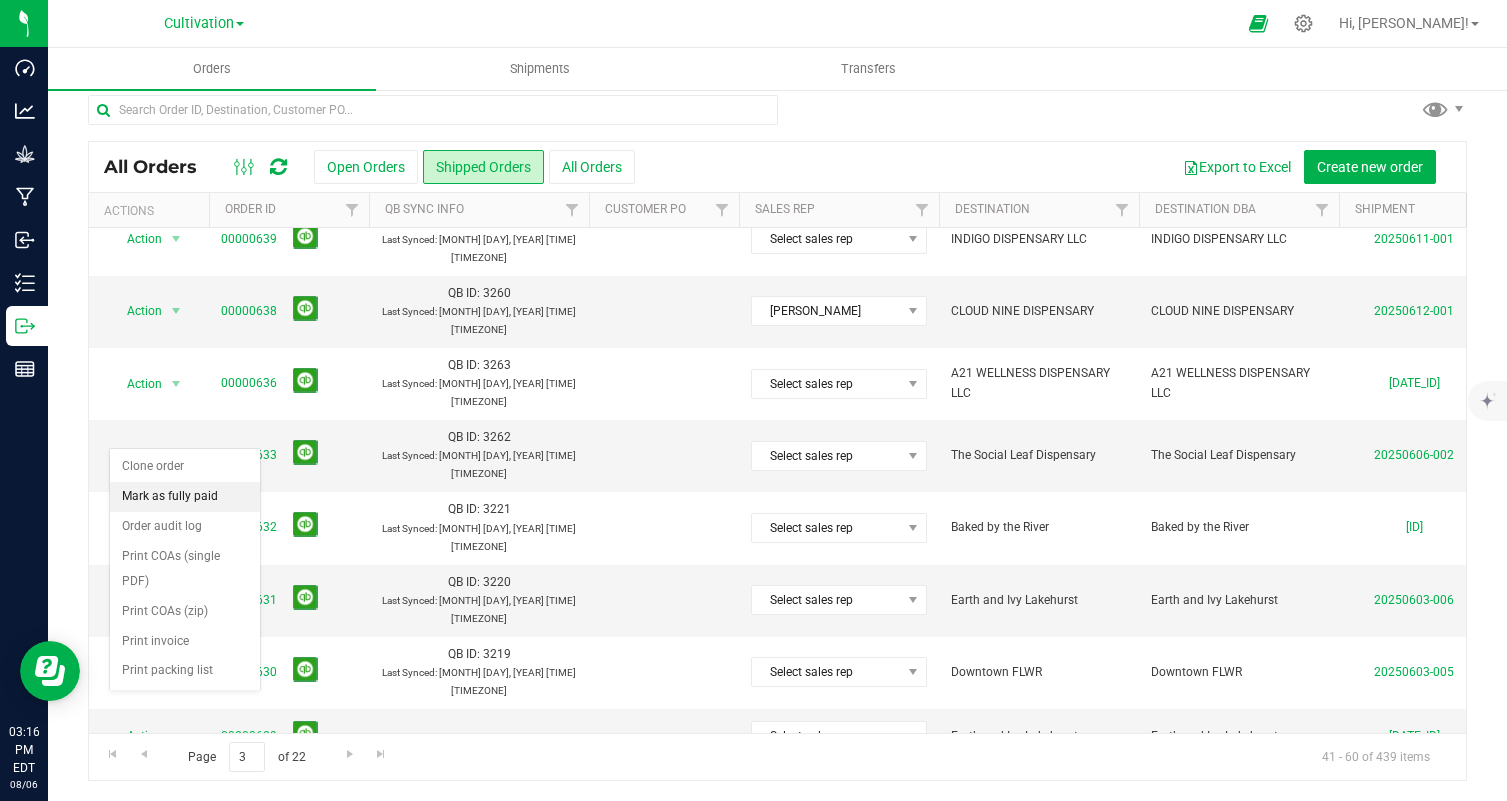 click on "Mark as fully paid" at bounding box center [185, 497] 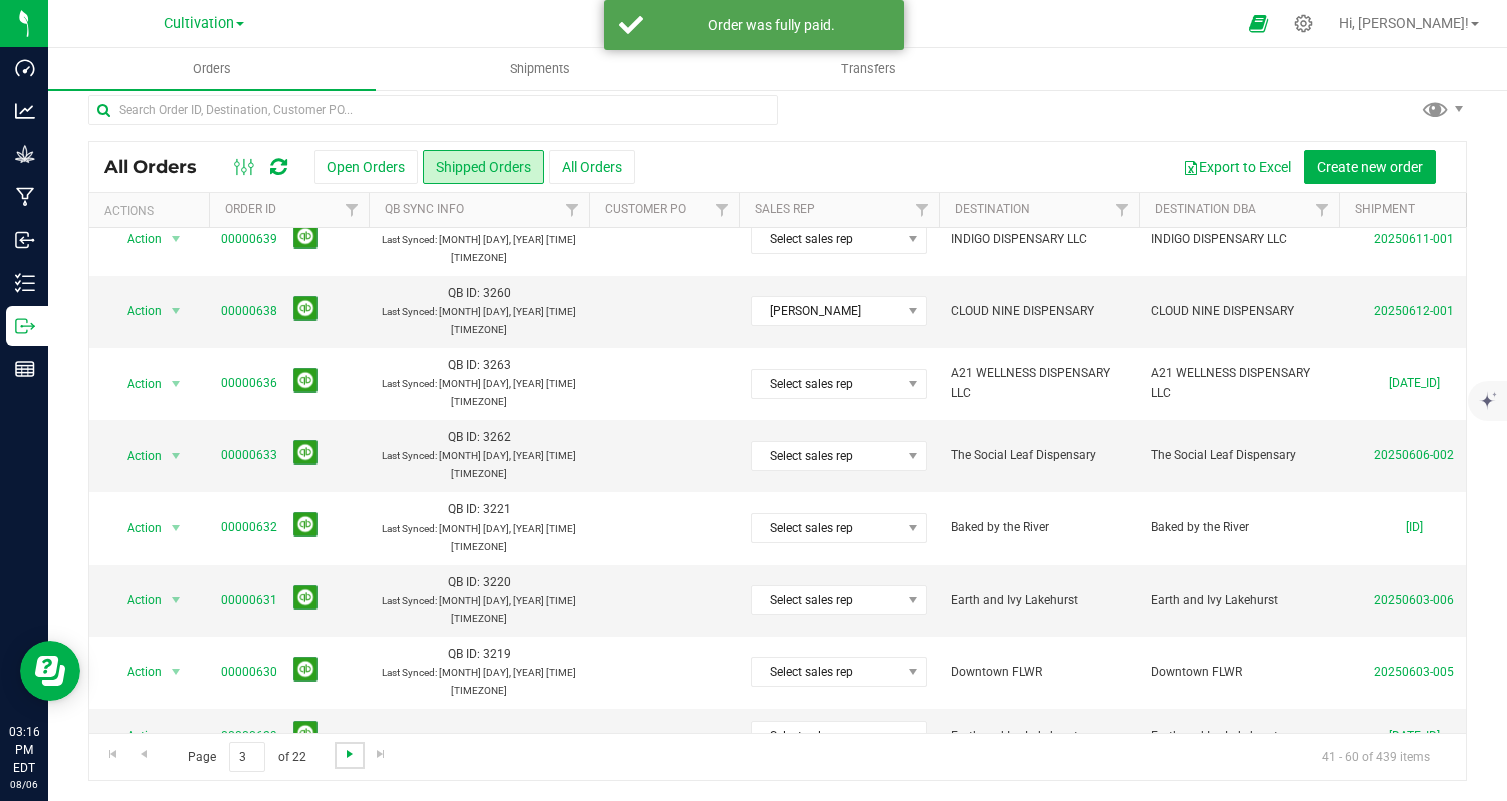 click at bounding box center (350, 754) 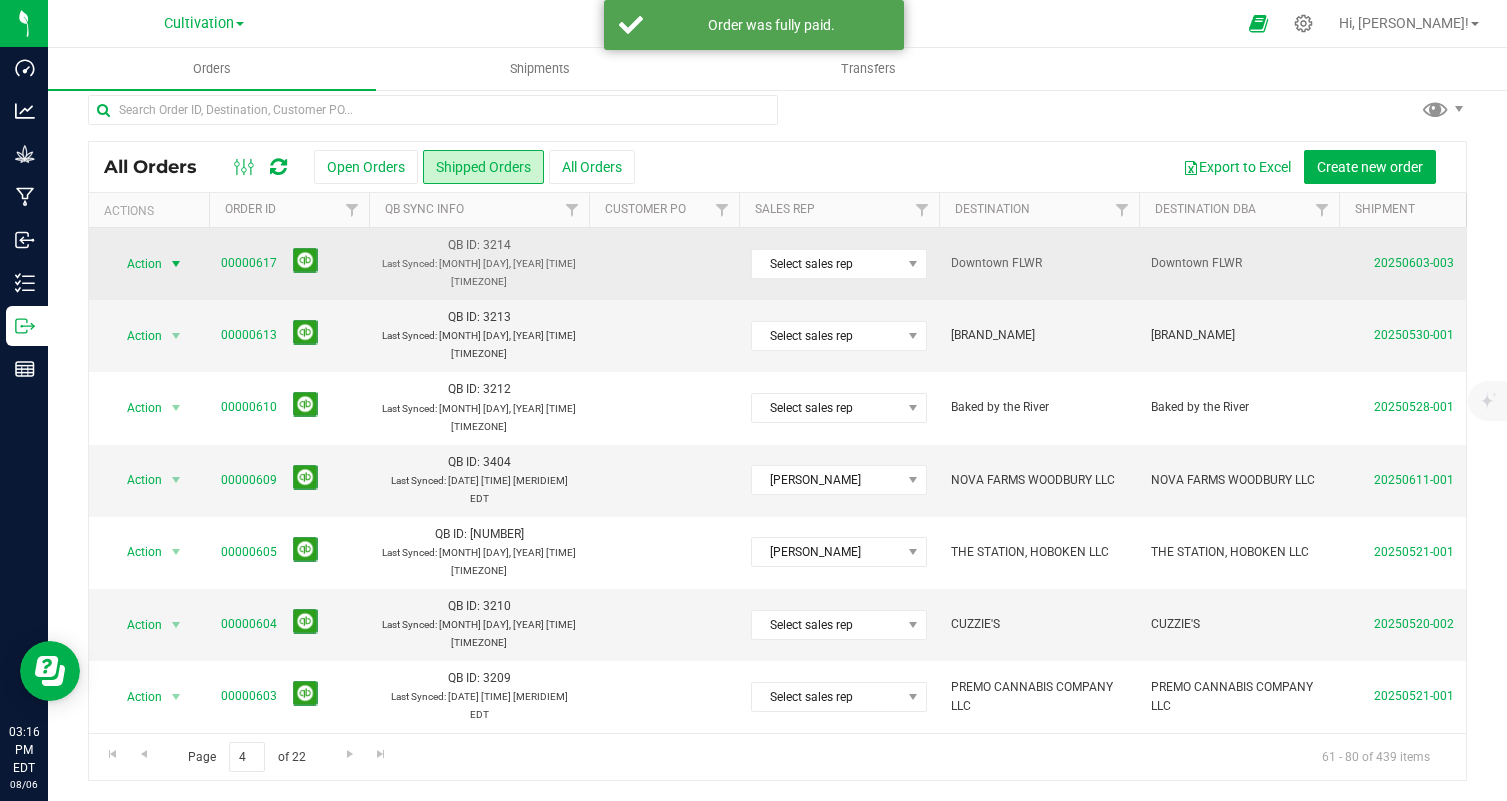 click on "Action" at bounding box center [136, 264] 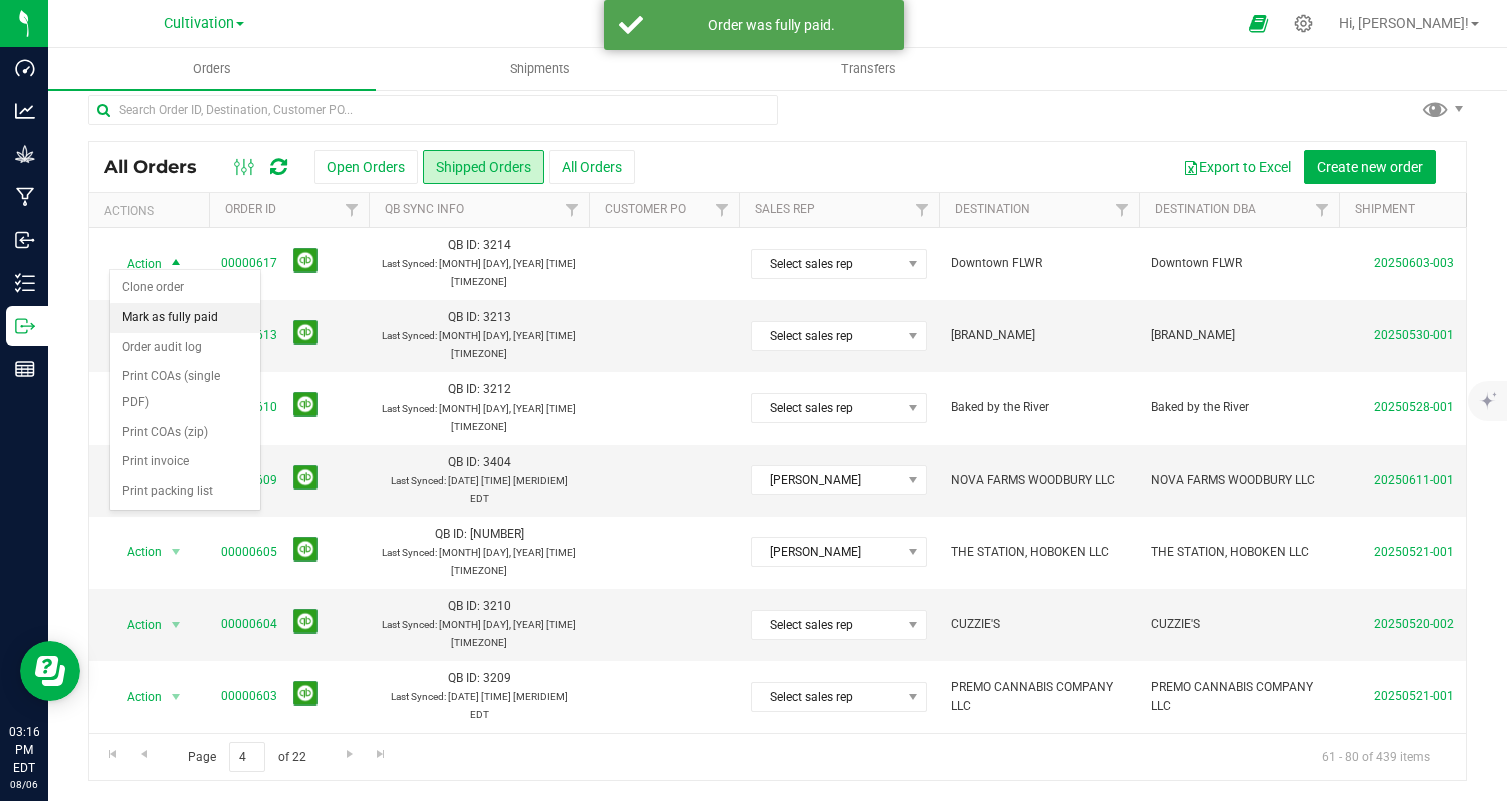 click on "Mark as fully paid" at bounding box center (185, 318) 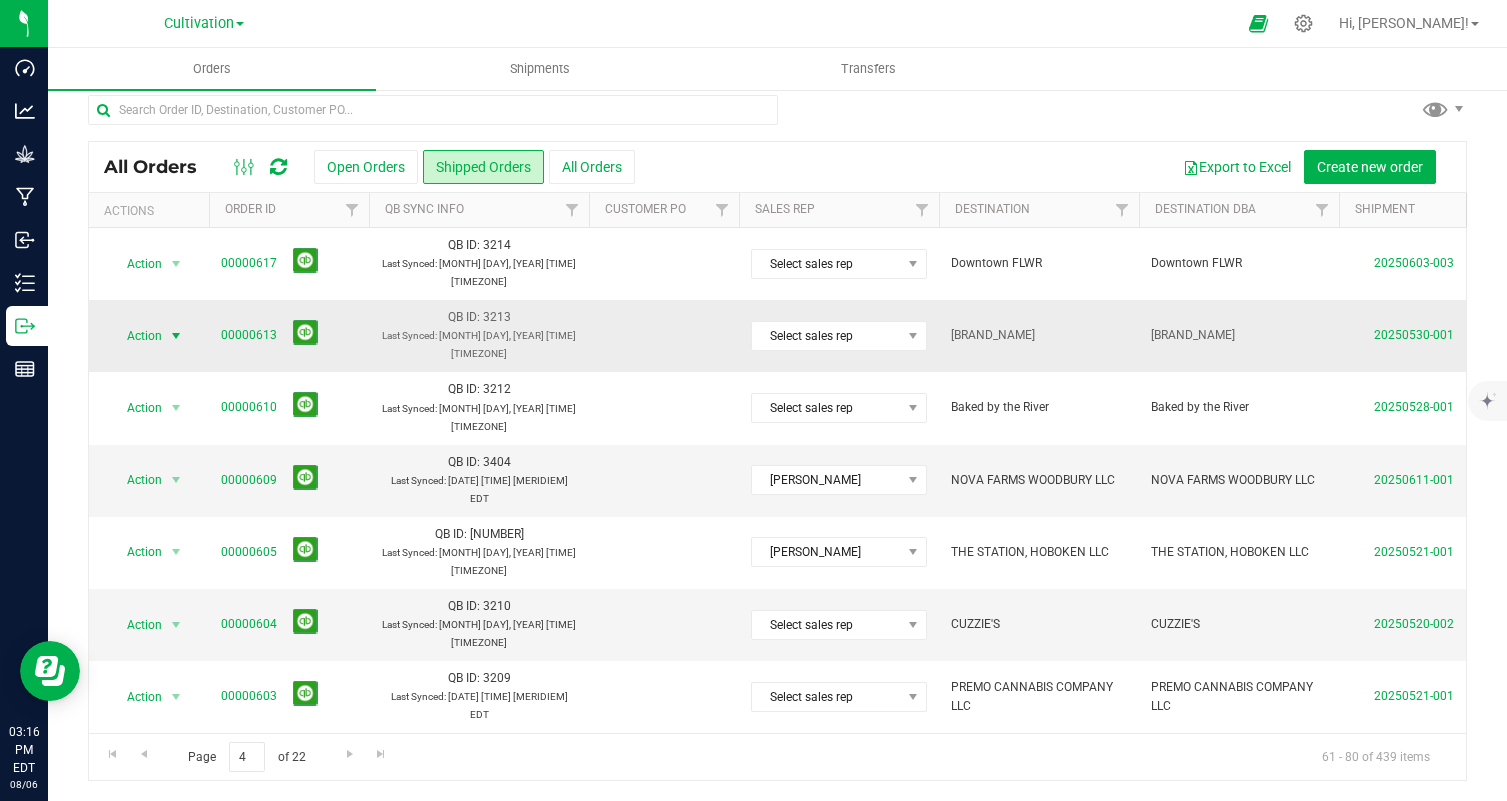 click on "Action" at bounding box center [136, 336] 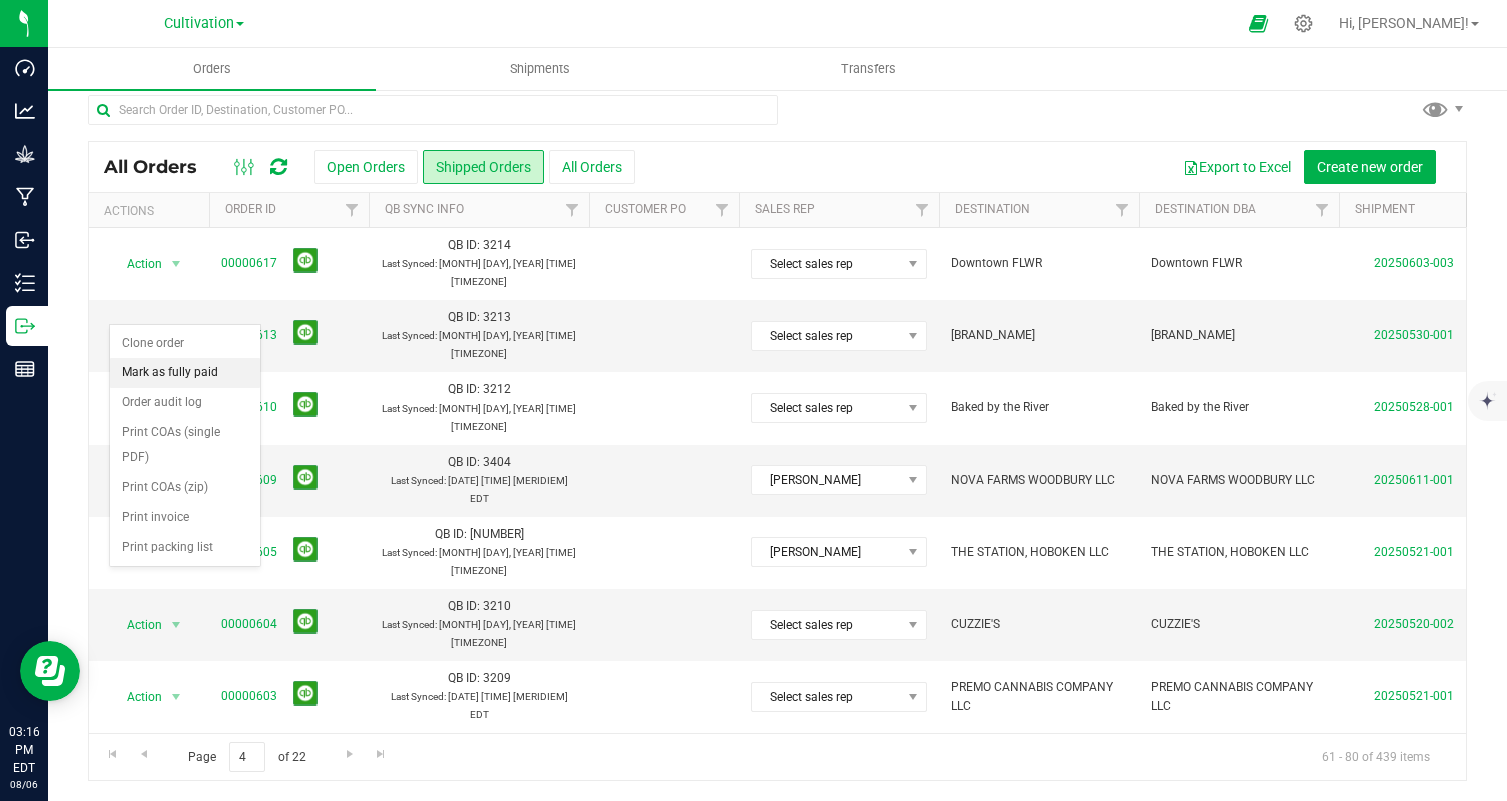 click on "Mark as fully paid" at bounding box center [185, 373] 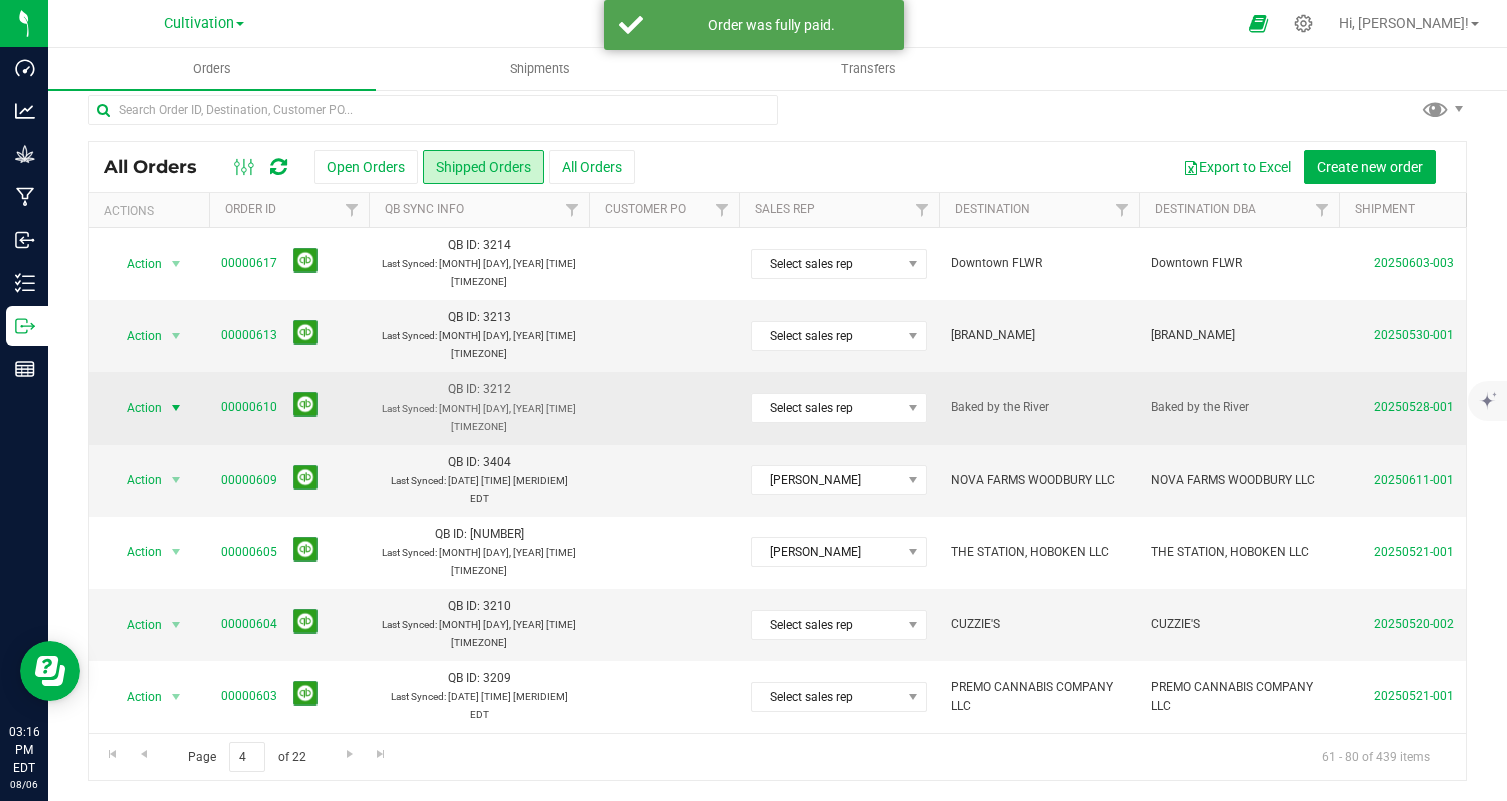 click on "Action" at bounding box center (136, 408) 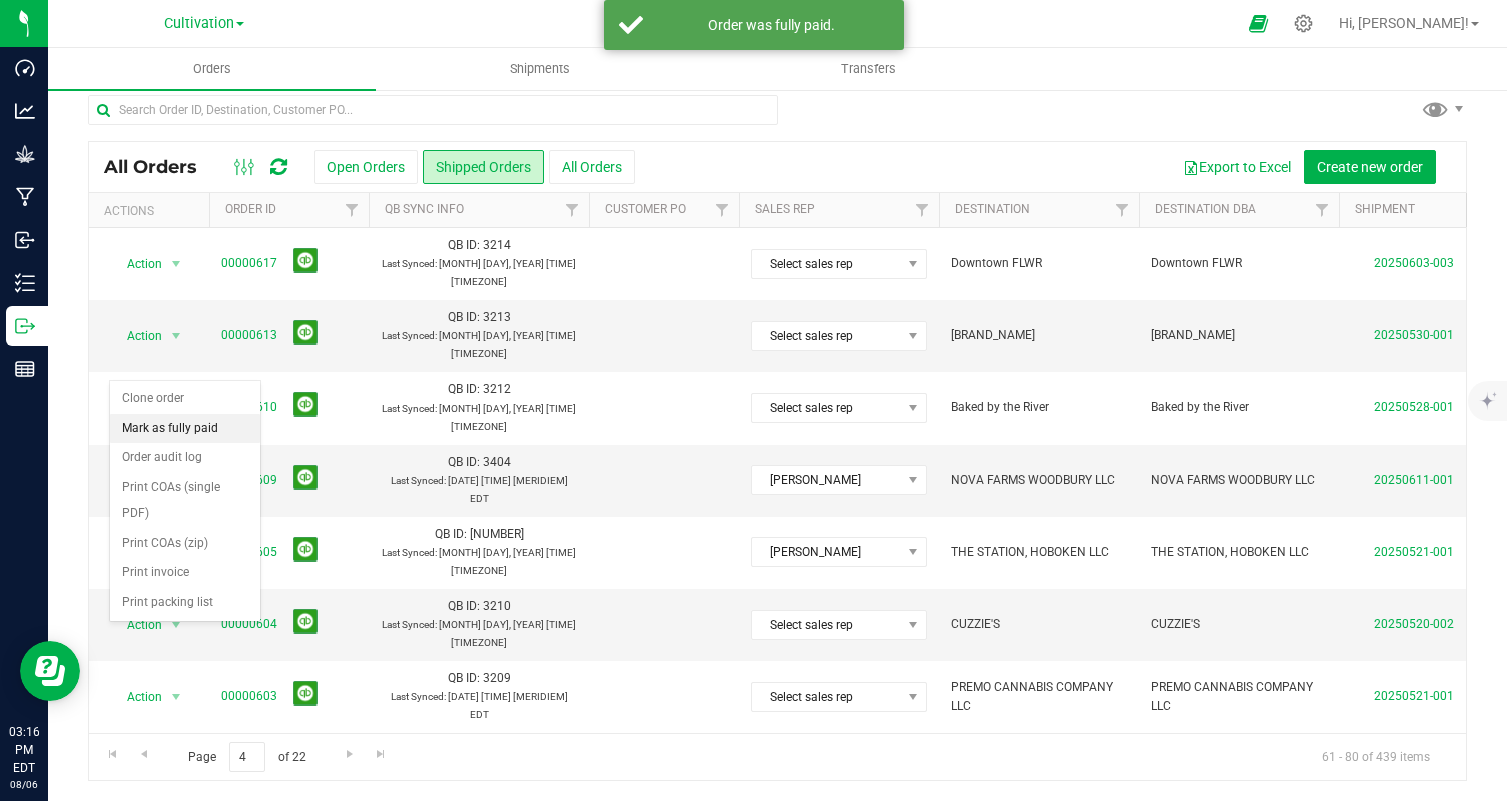 click on "Mark as fully paid" at bounding box center (185, 429) 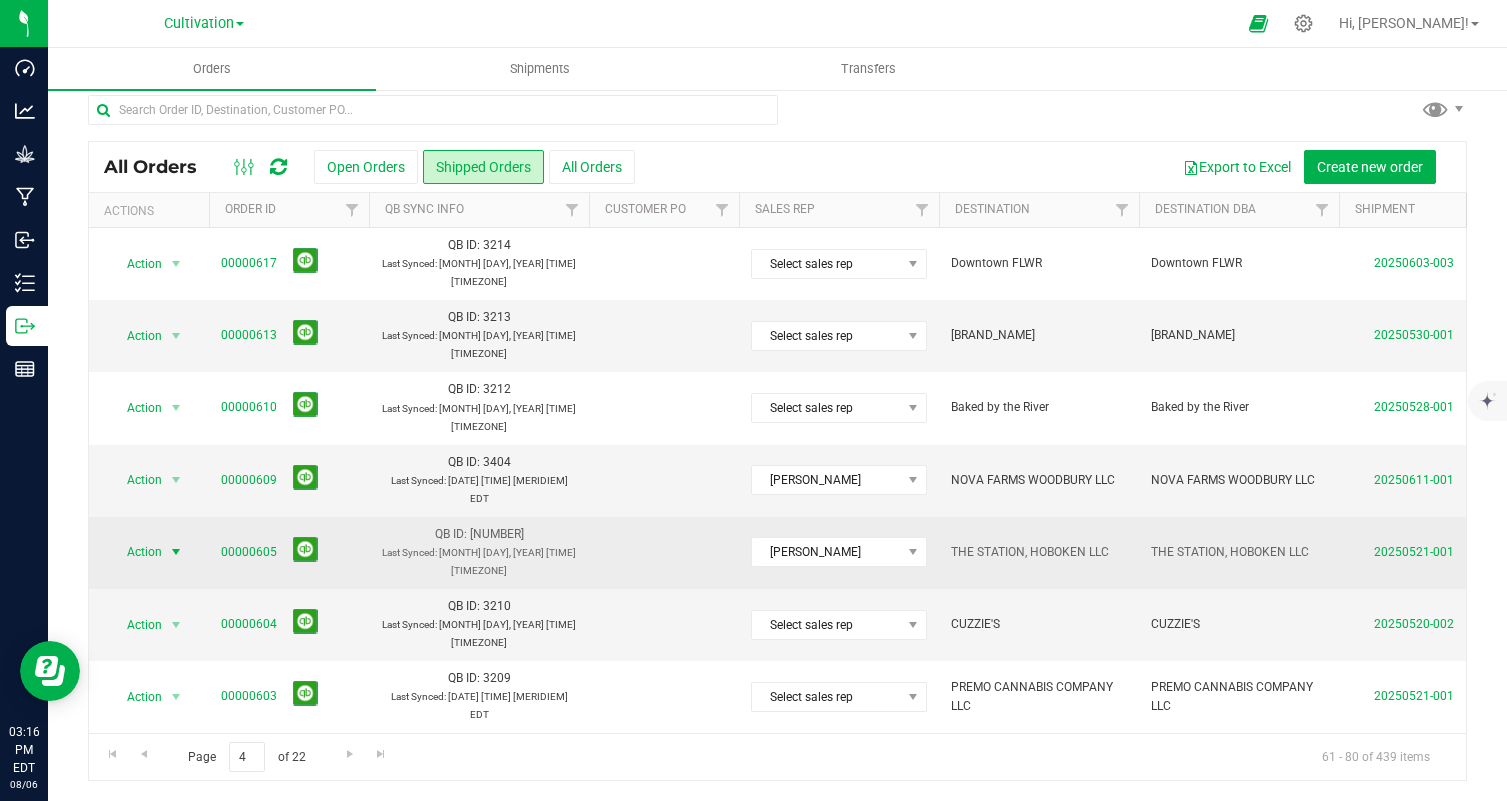 click on "Action" at bounding box center (136, 552) 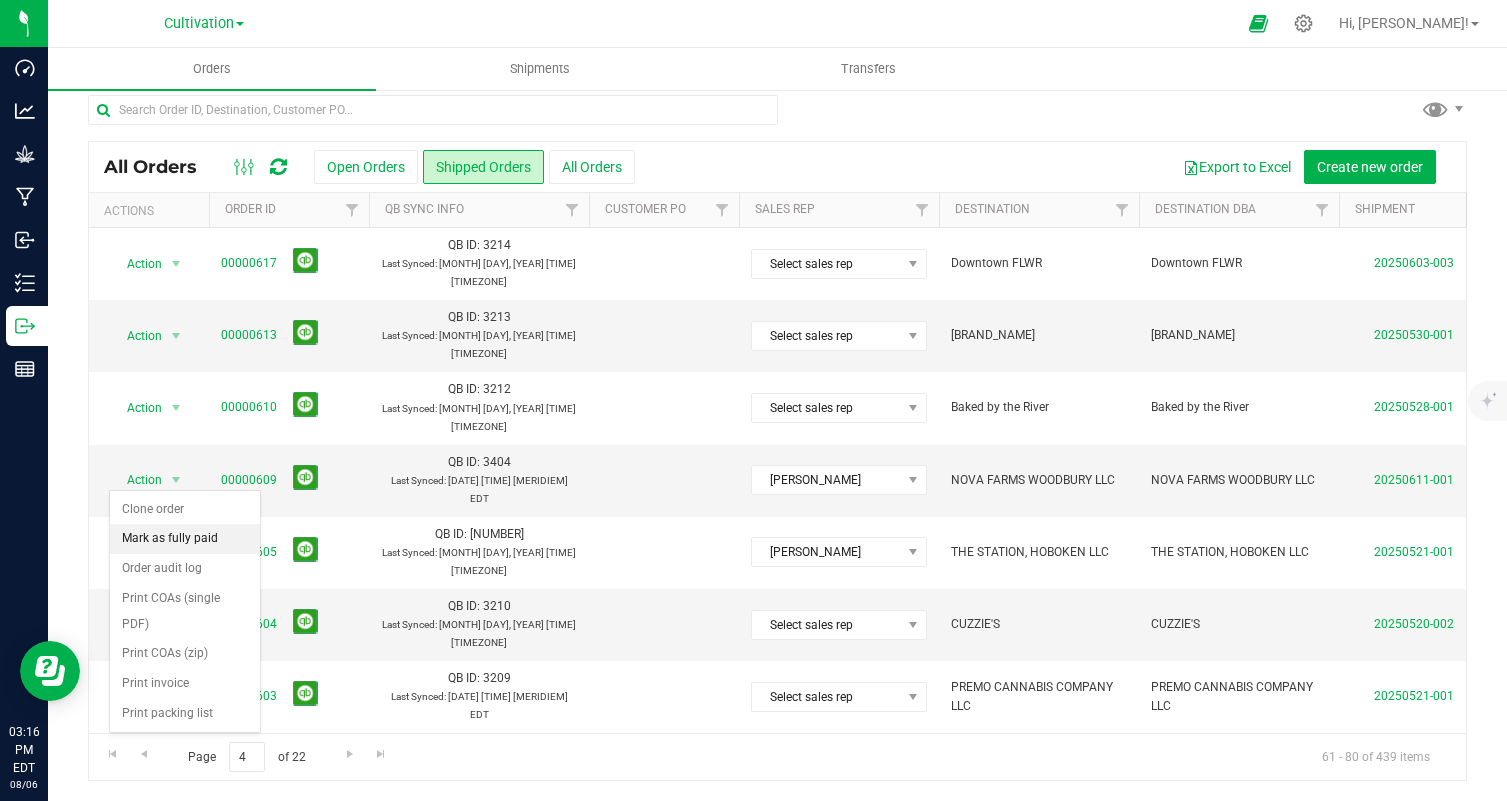 click on "Mark as fully paid" at bounding box center (185, 539) 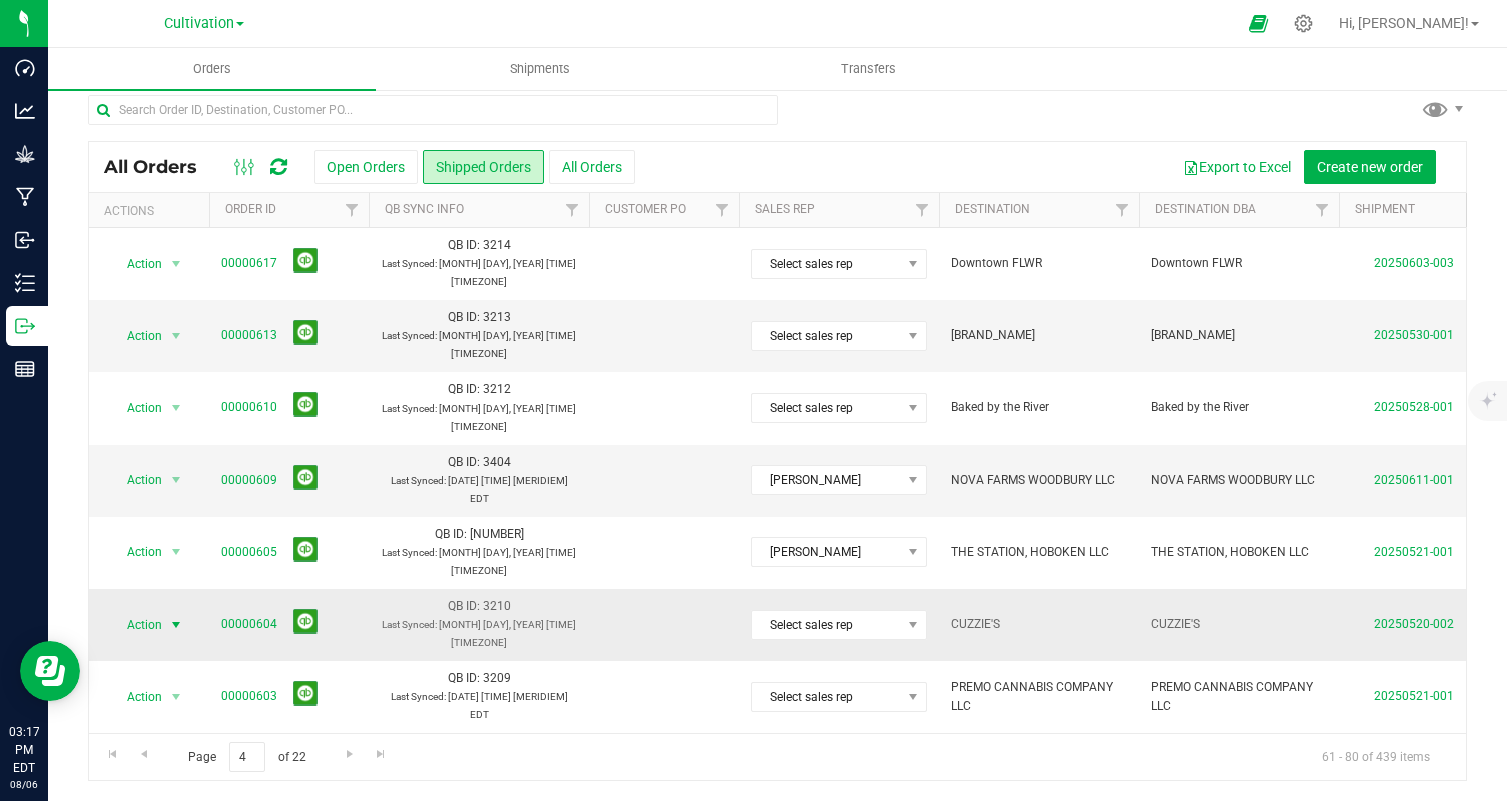 click on "Action" at bounding box center [136, 625] 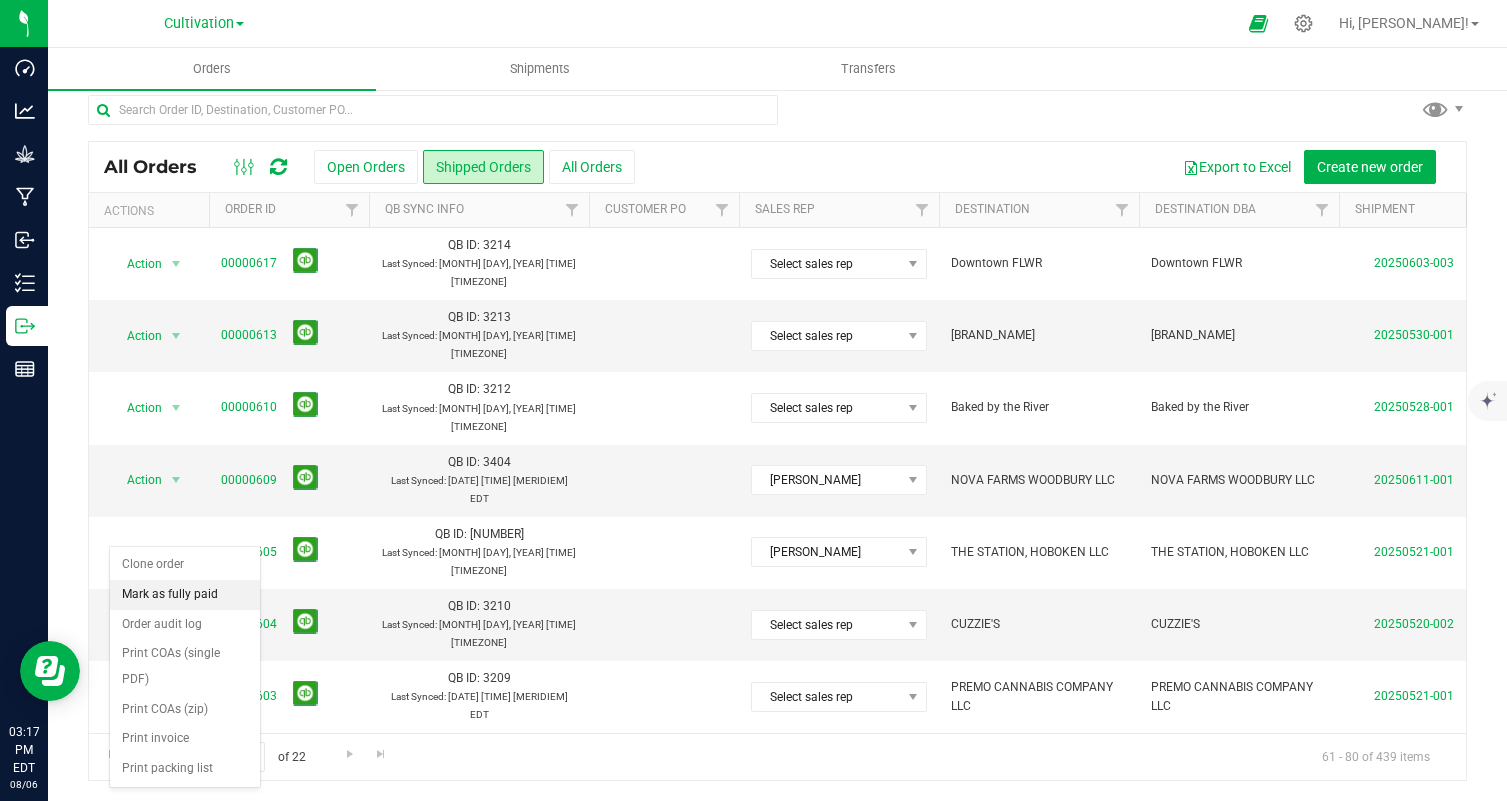 click on "Mark as fully paid" at bounding box center (185, 595) 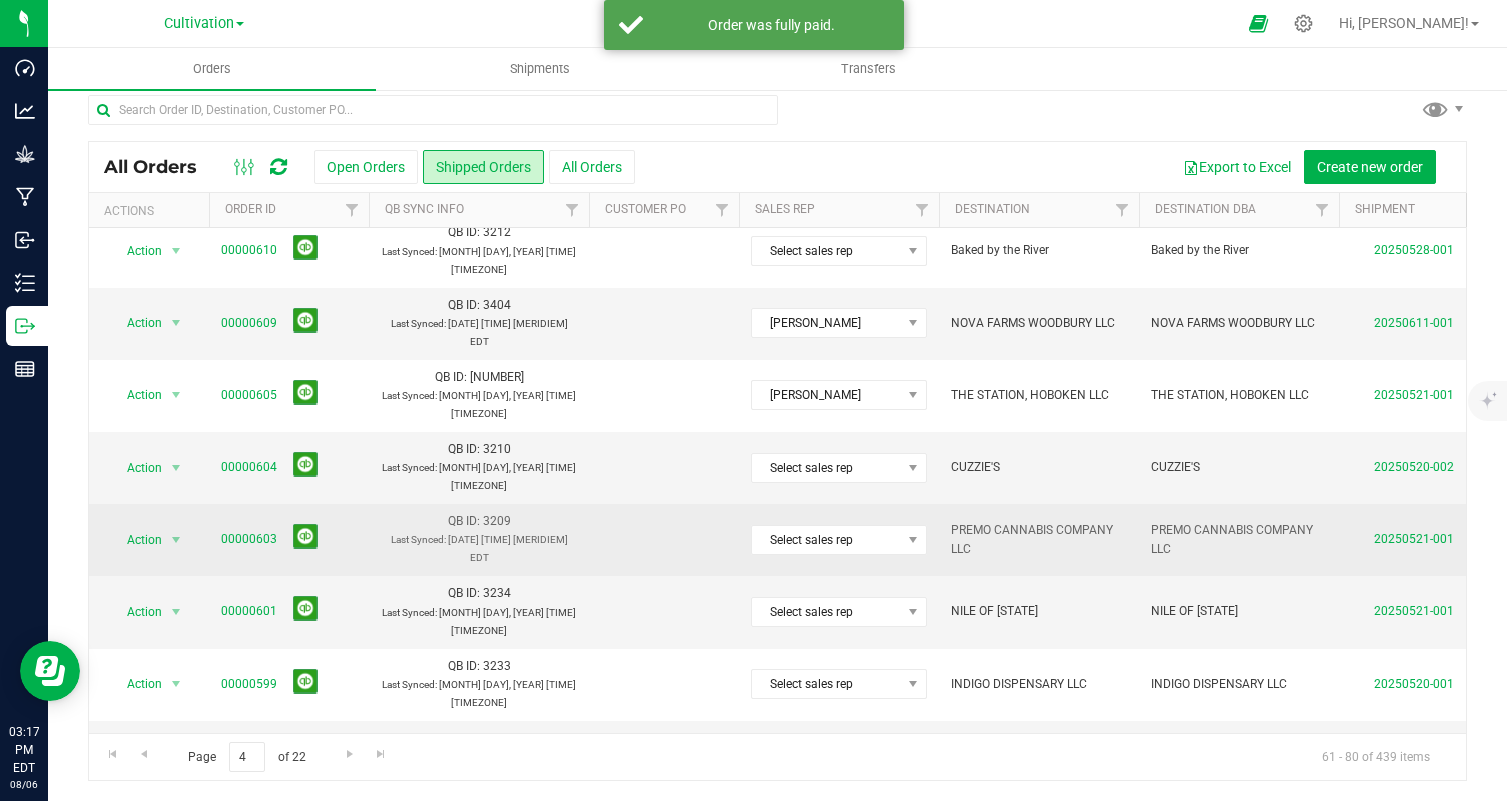 scroll, scrollTop: 177, scrollLeft: 0, axis: vertical 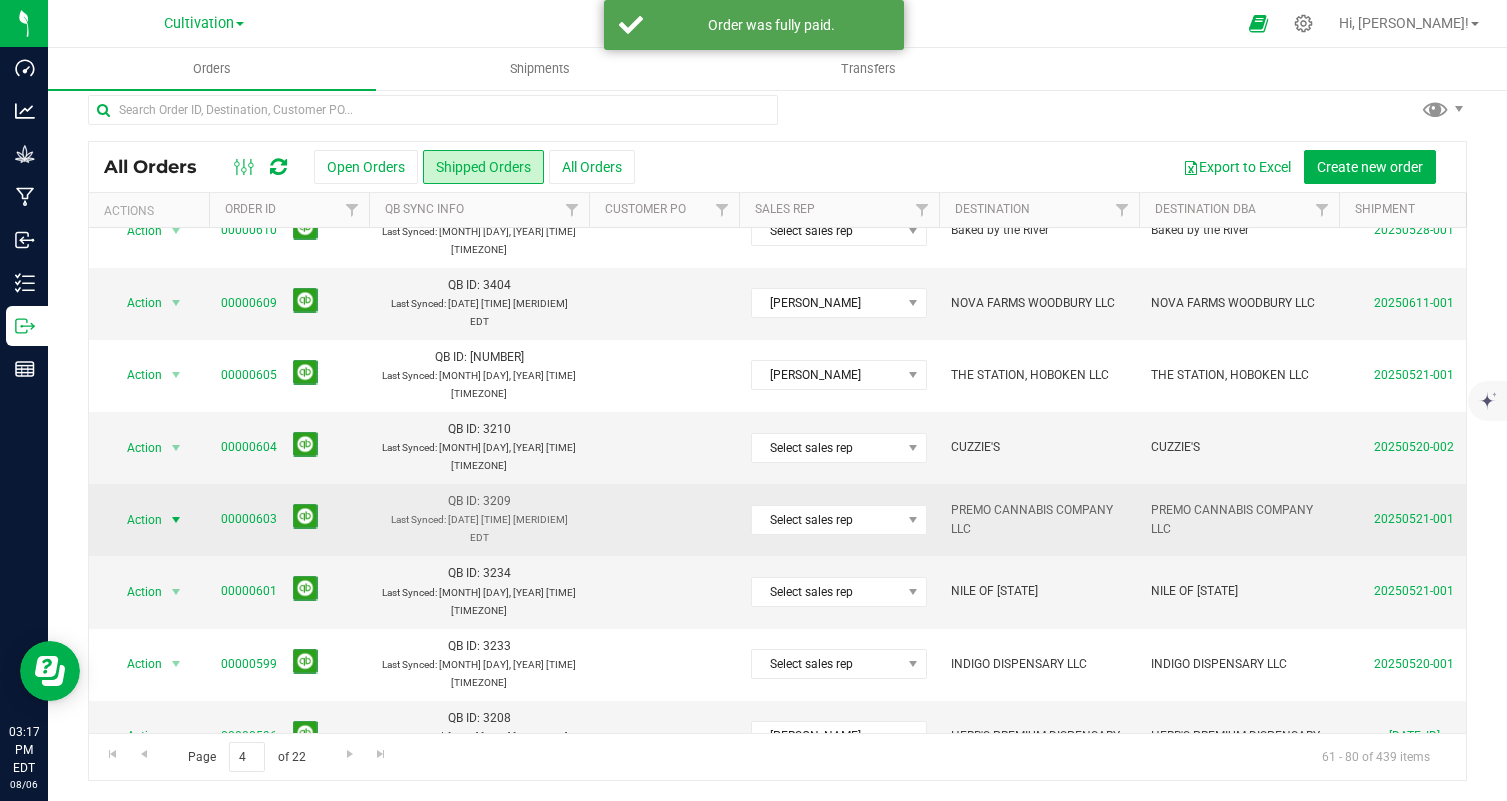click on "Action" at bounding box center (136, 520) 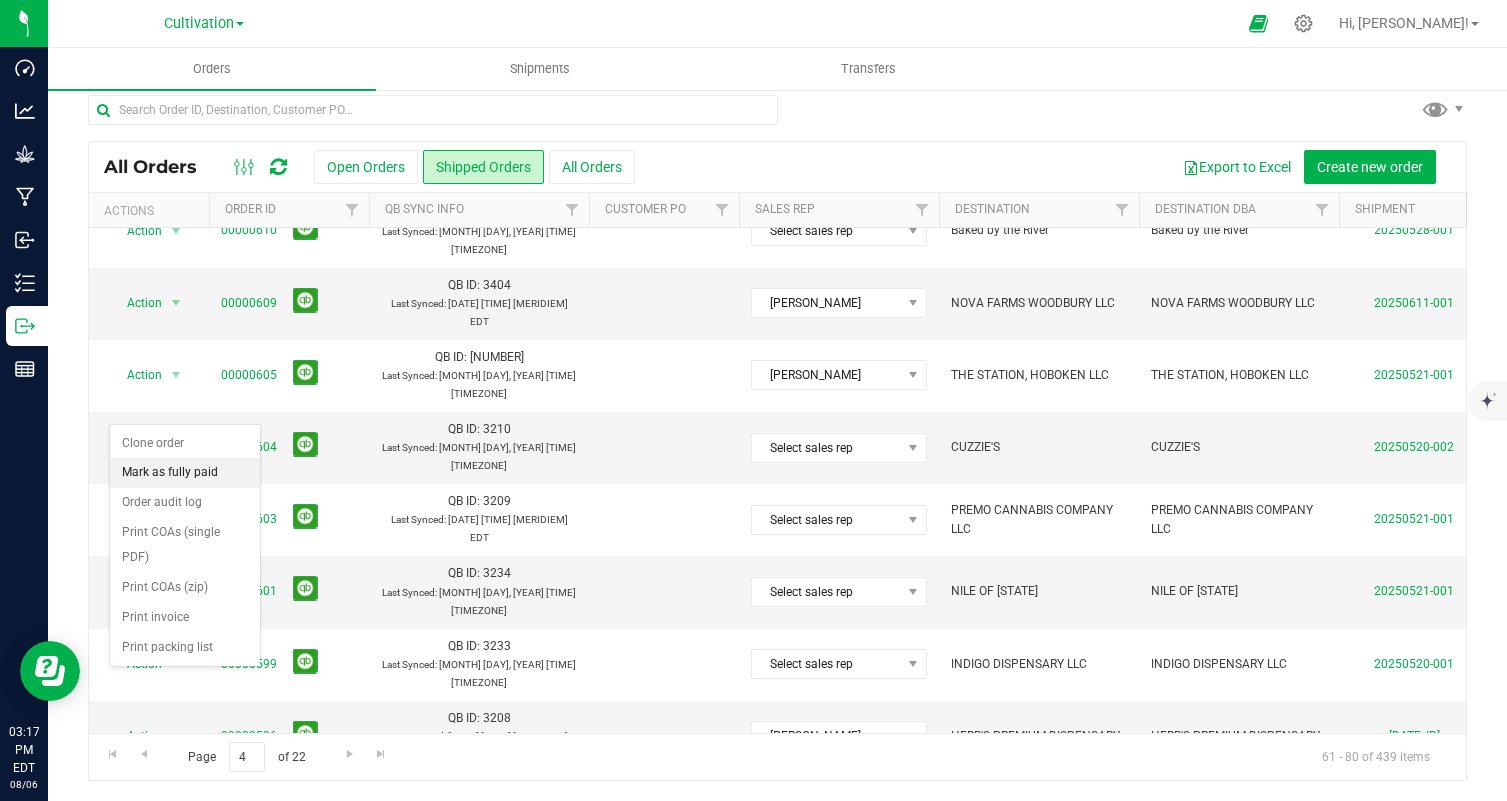 click on "Mark as fully paid" at bounding box center [185, 473] 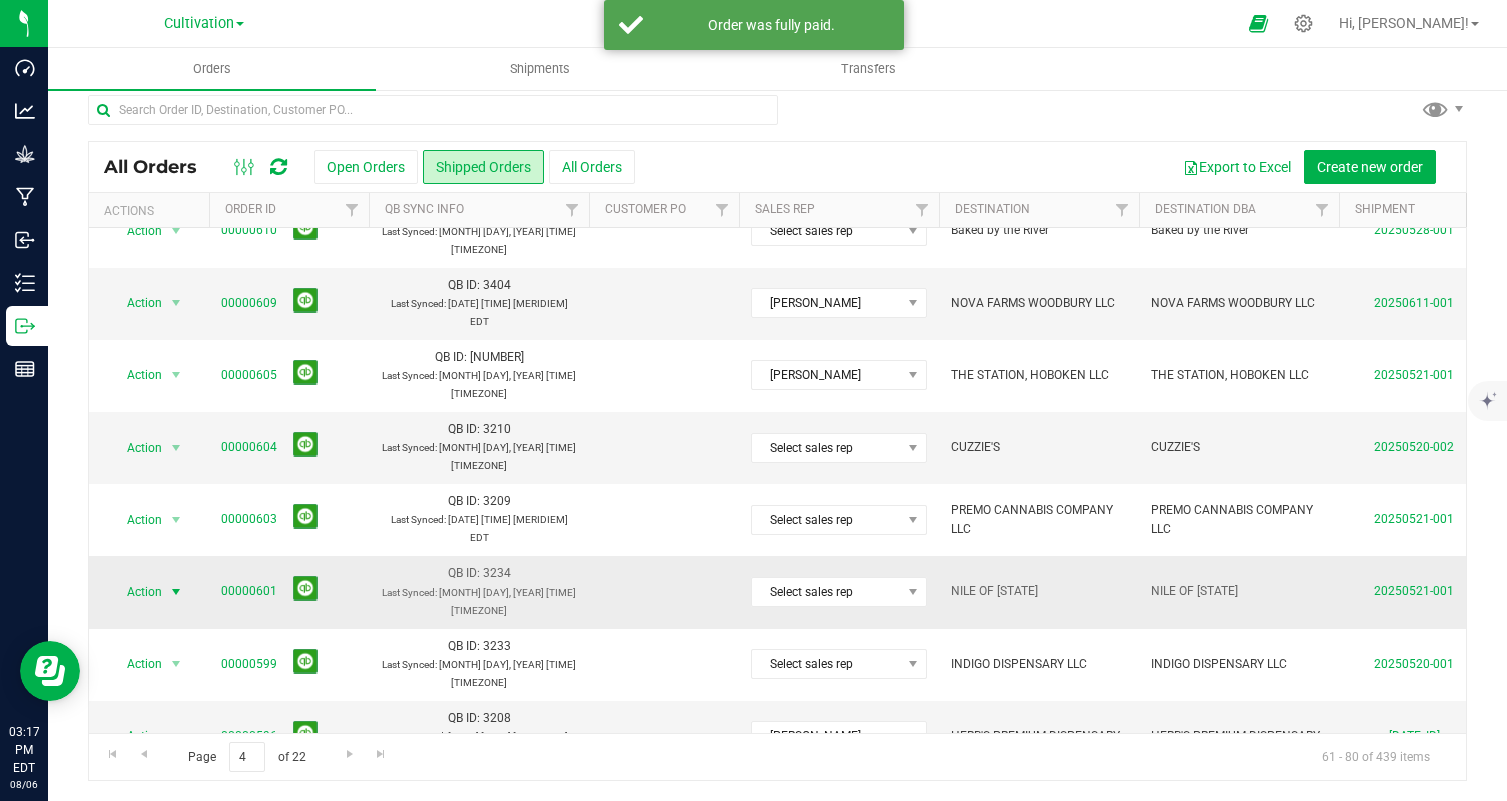 click on "Action" at bounding box center (136, 592) 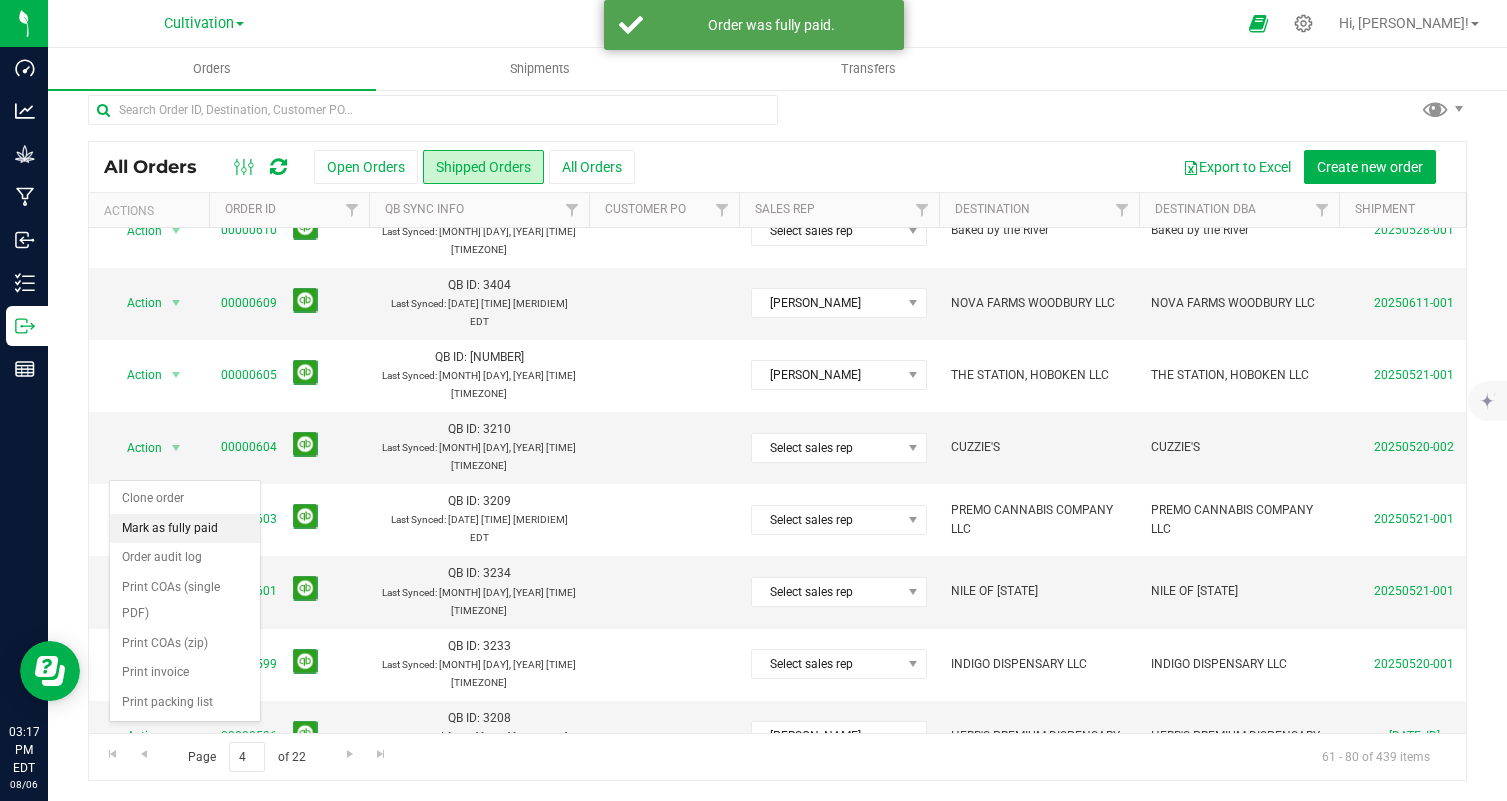click on "Mark as fully paid" at bounding box center [185, 529] 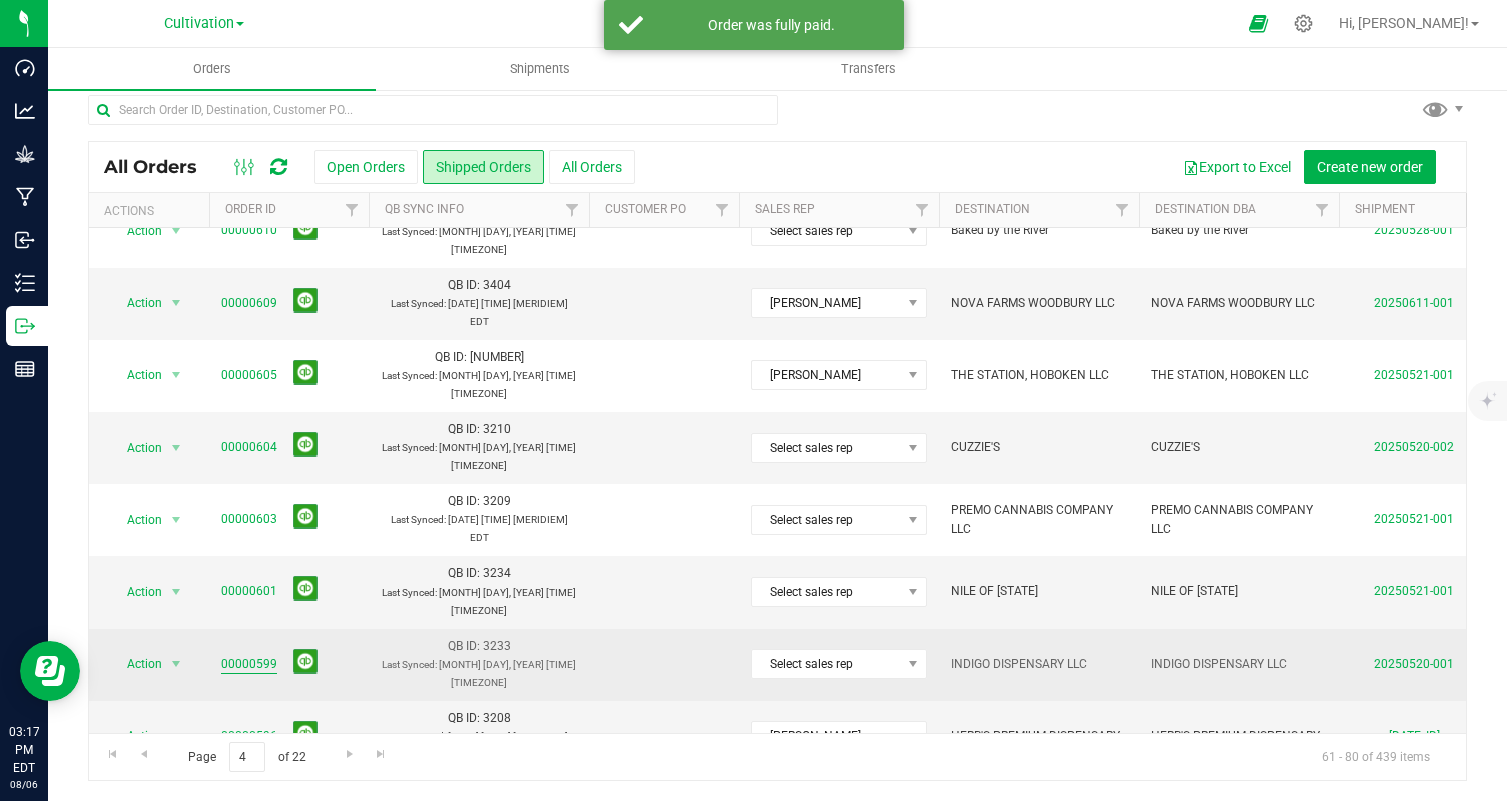 scroll, scrollTop: 254, scrollLeft: 0, axis: vertical 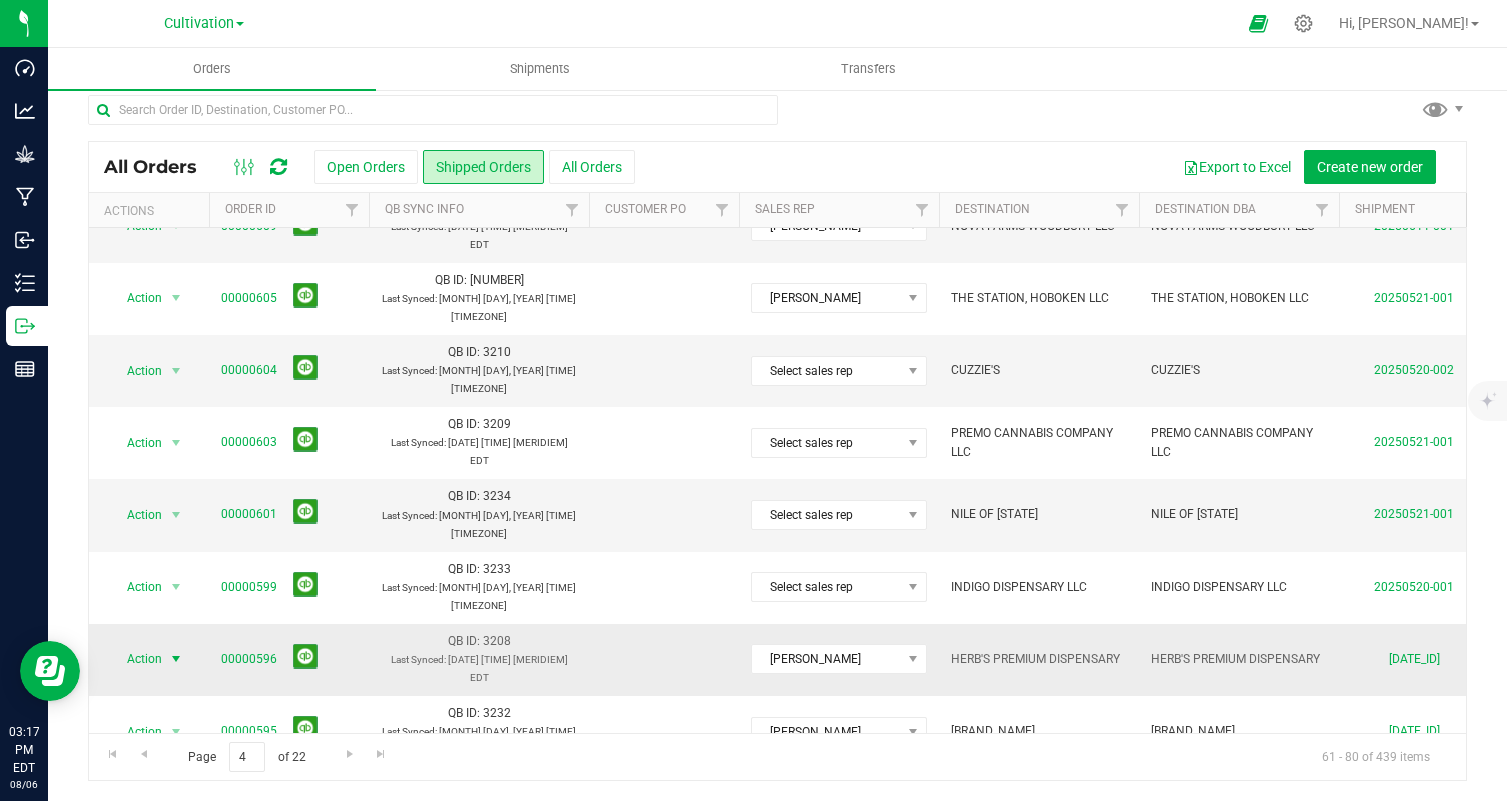 click on "Action" at bounding box center (136, 659) 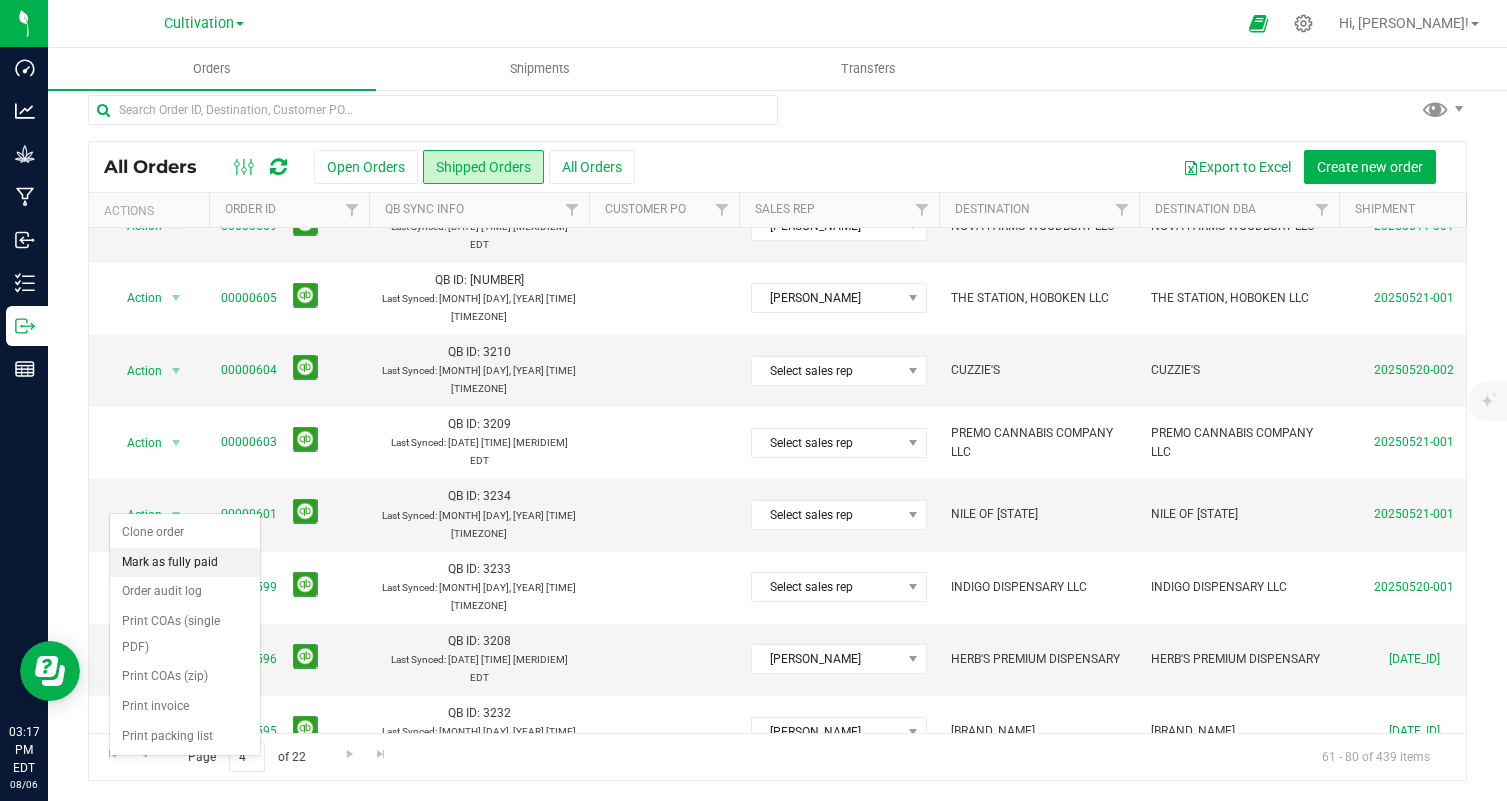click on "Mark as fully paid" at bounding box center (185, 563) 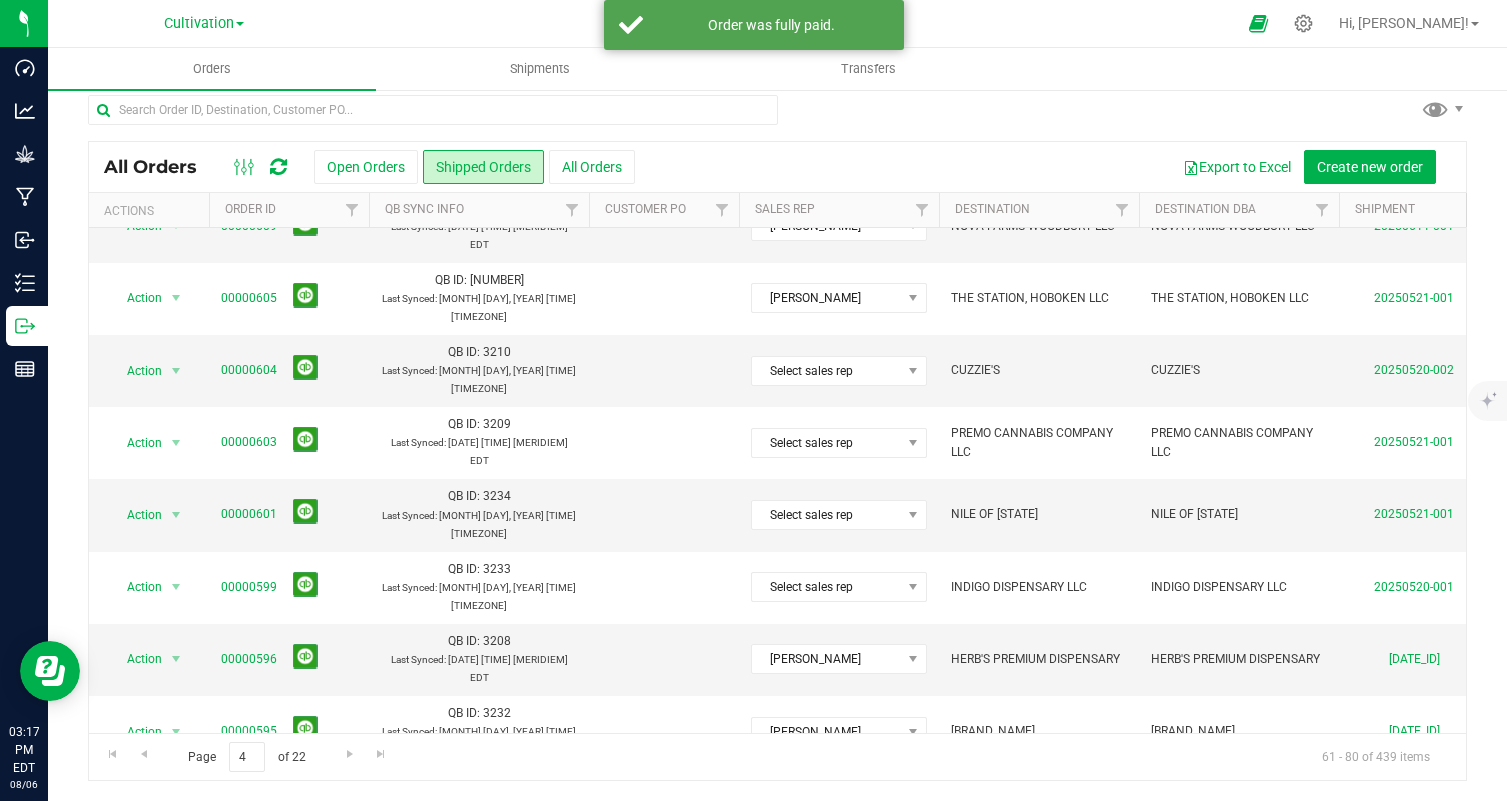 scroll, scrollTop: 299, scrollLeft: 0, axis: vertical 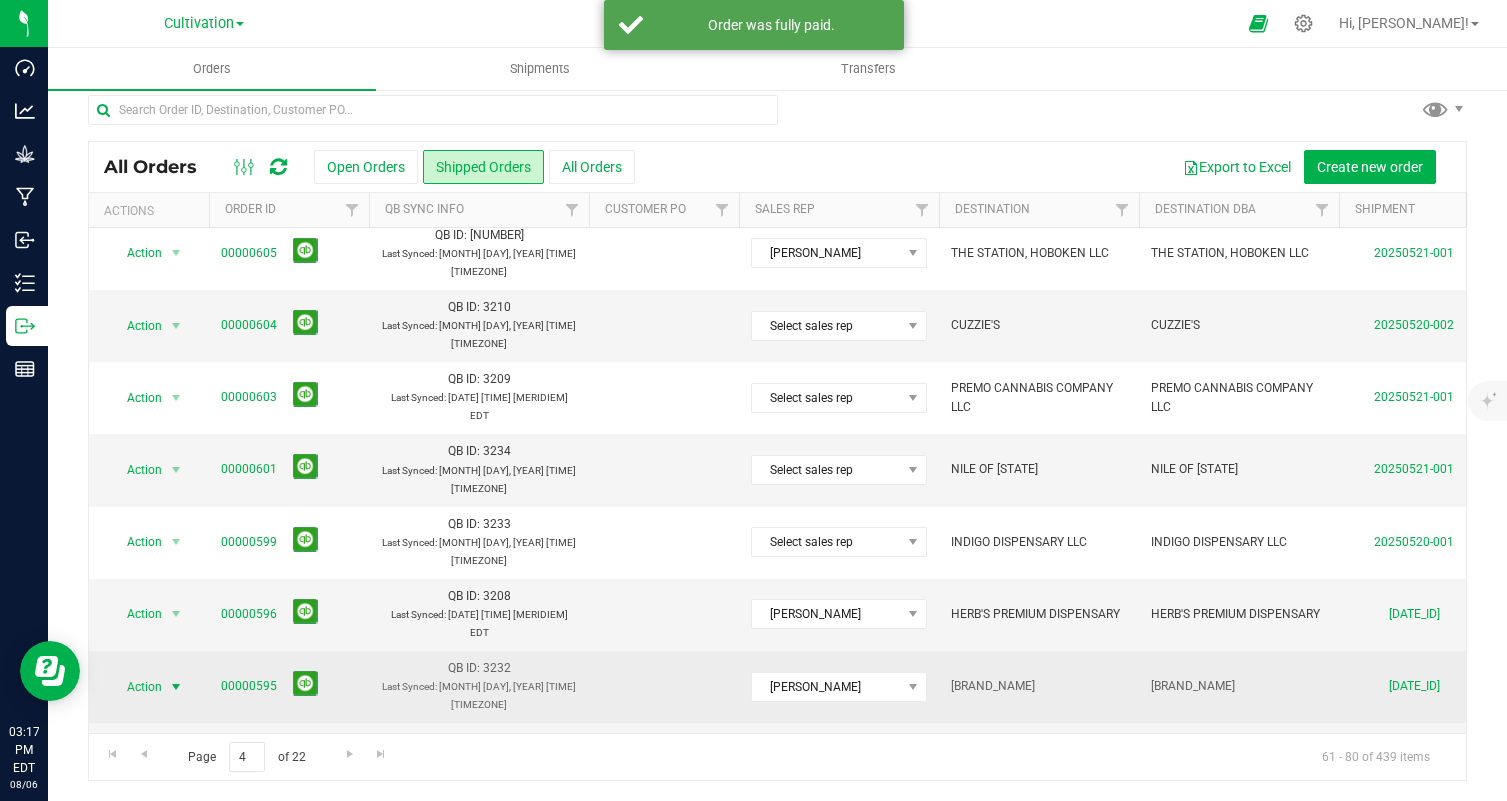 click on "Action" at bounding box center [136, 687] 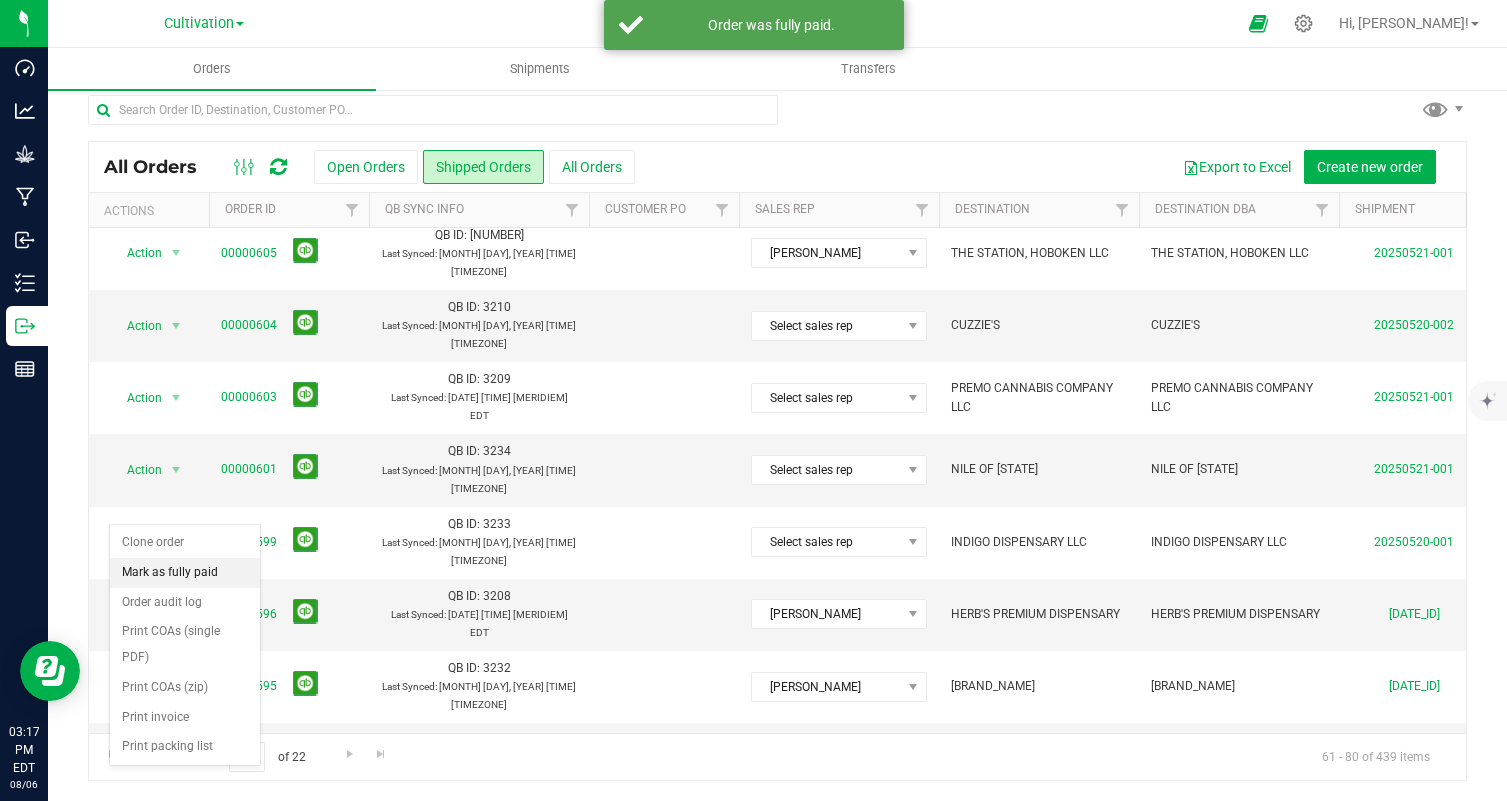 click on "Mark as fully paid" at bounding box center [185, 573] 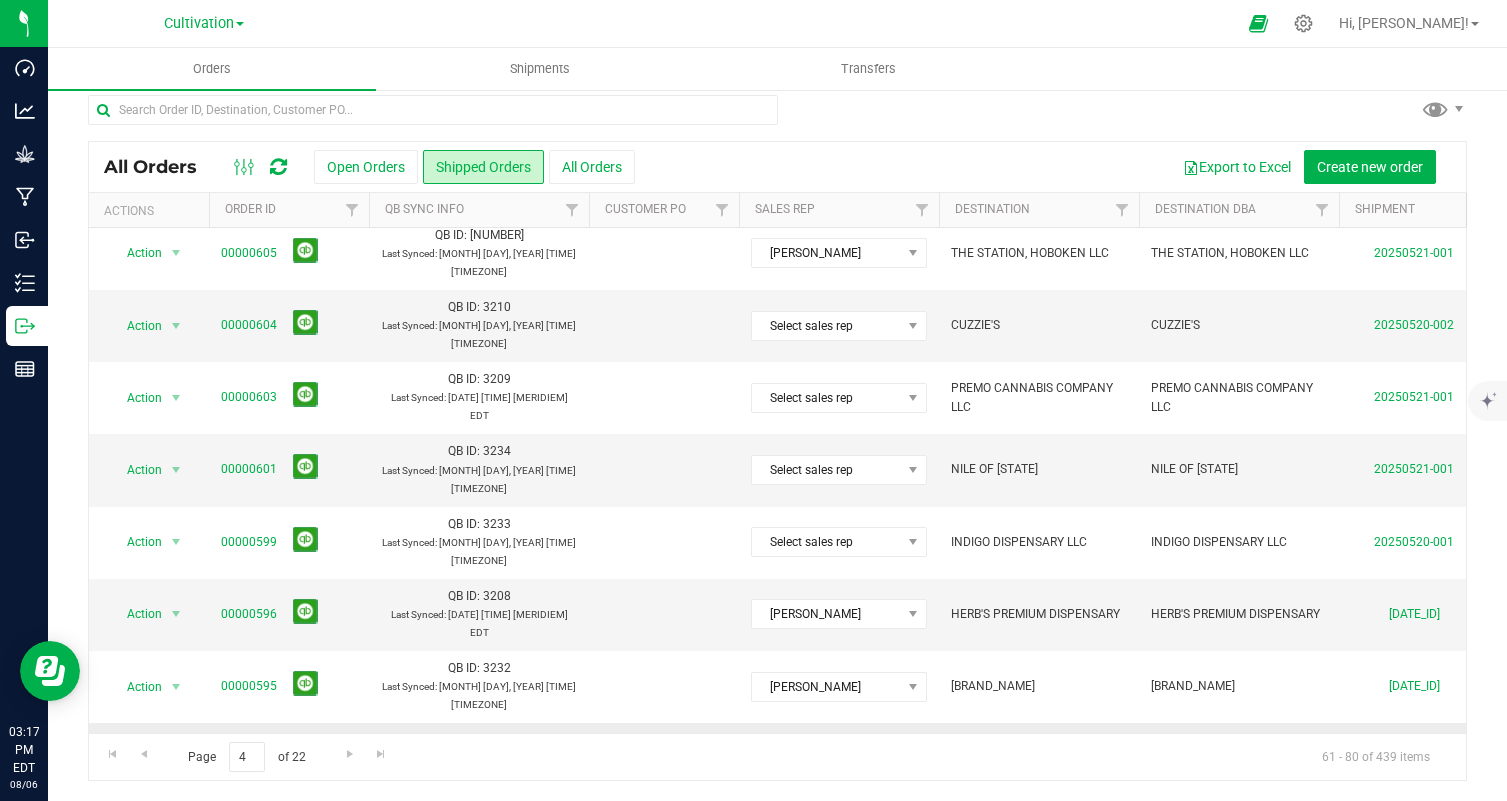 scroll, scrollTop: 299, scrollLeft: 771, axis: both 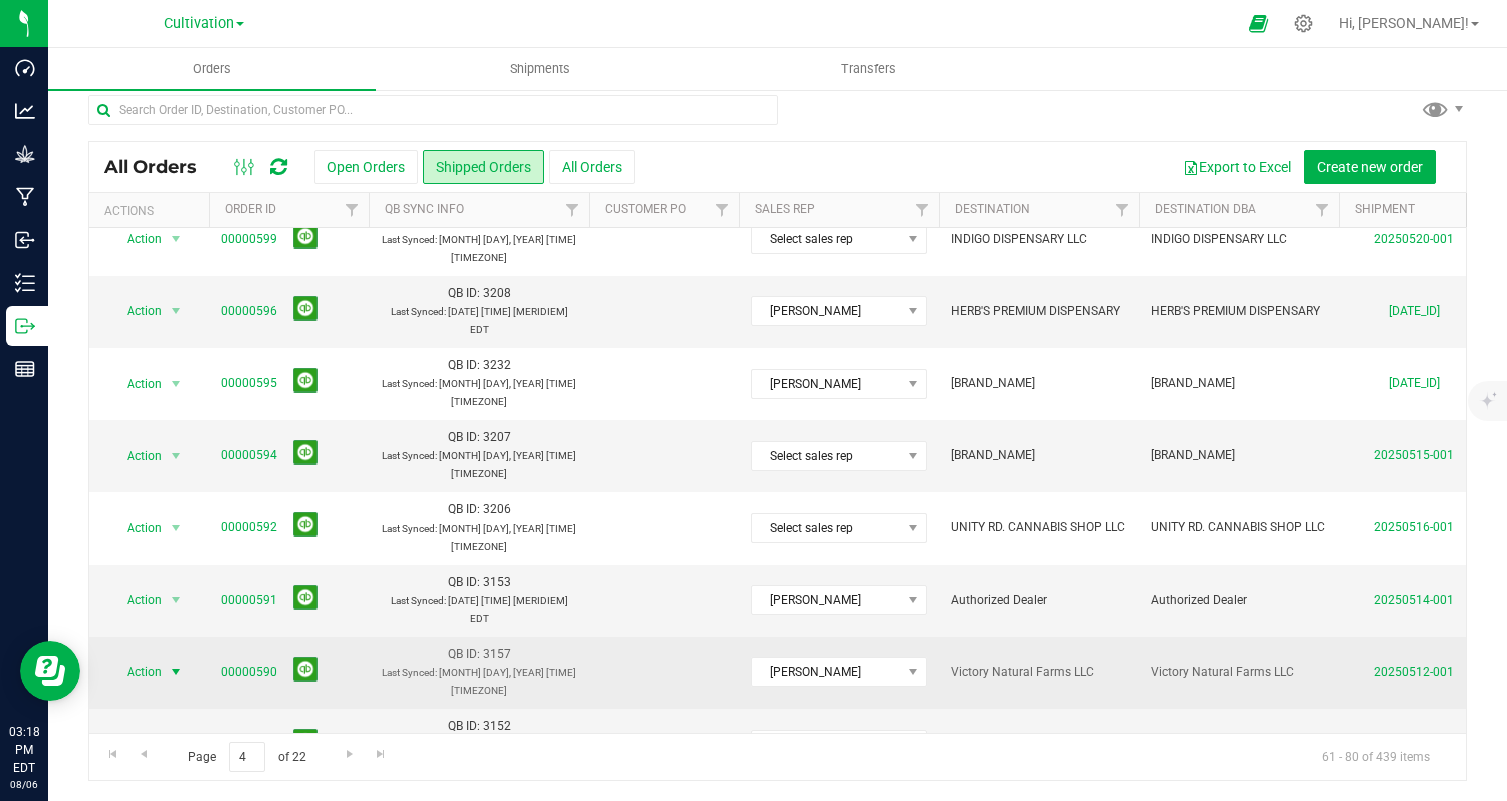 click on "Action" at bounding box center (136, 672) 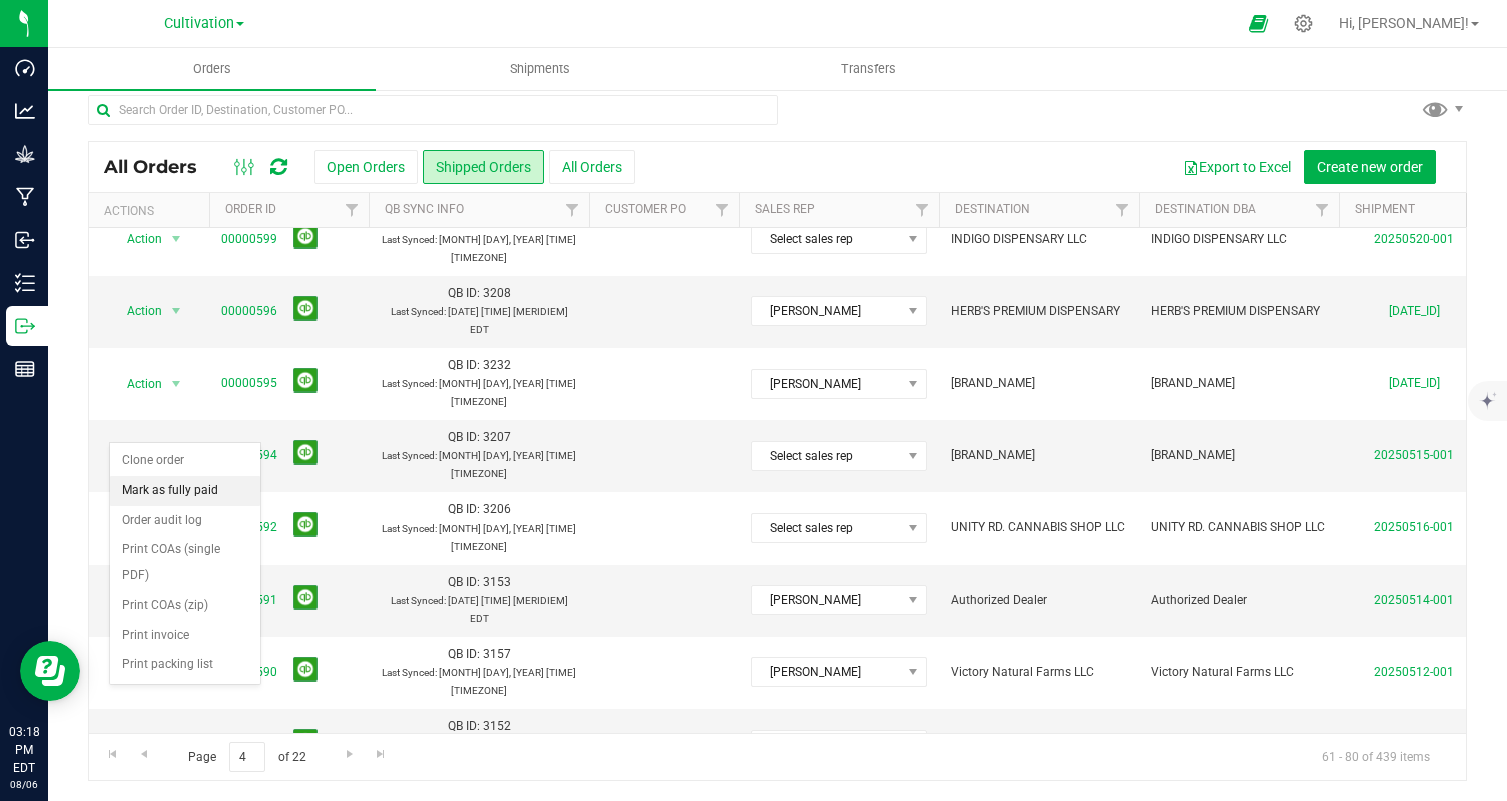 click on "Mark as fully paid" at bounding box center (185, 491) 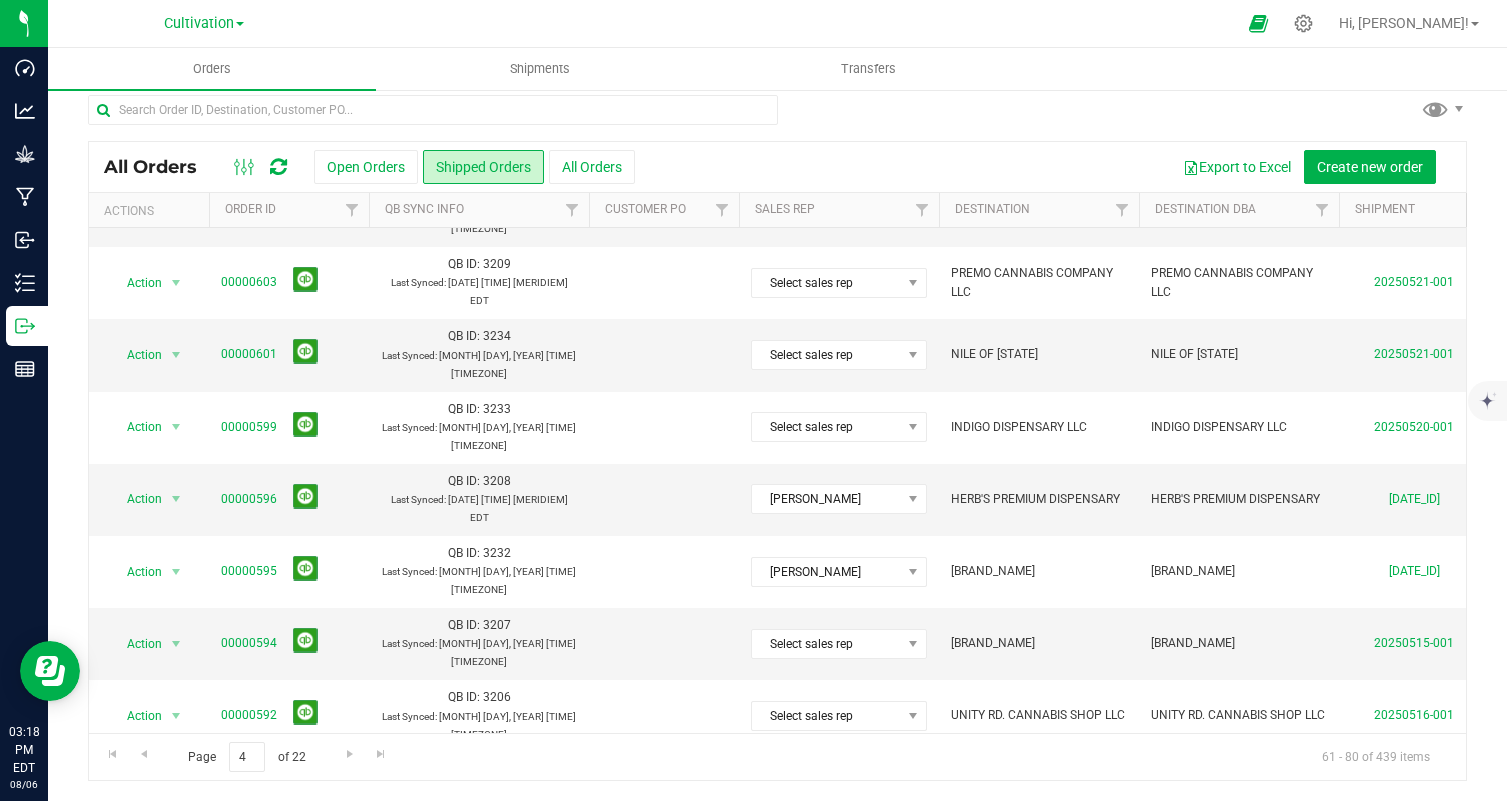 scroll, scrollTop: 602, scrollLeft: 0, axis: vertical 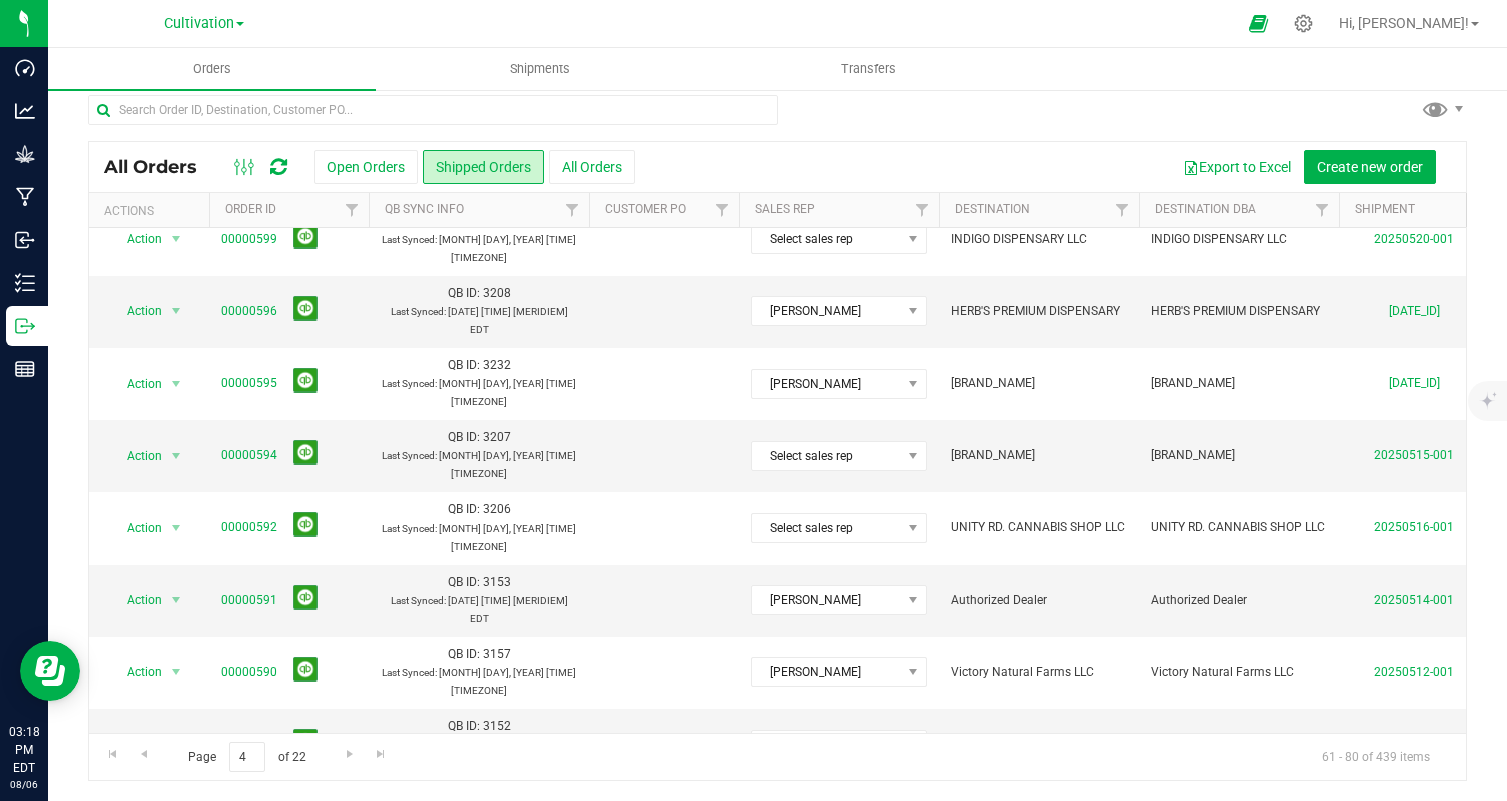 click on "Export to Excel
Create new order" at bounding box center [1043, 167] 